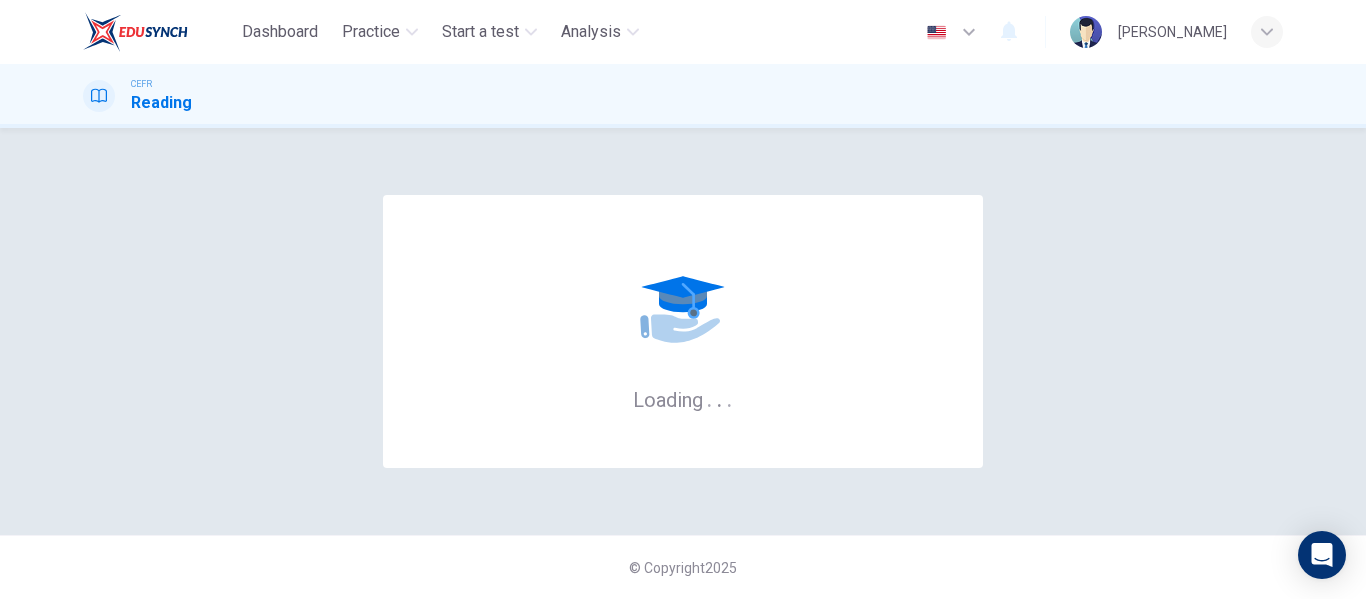 scroll, scrollTop: 0, scrollLeft: 0, axis: both 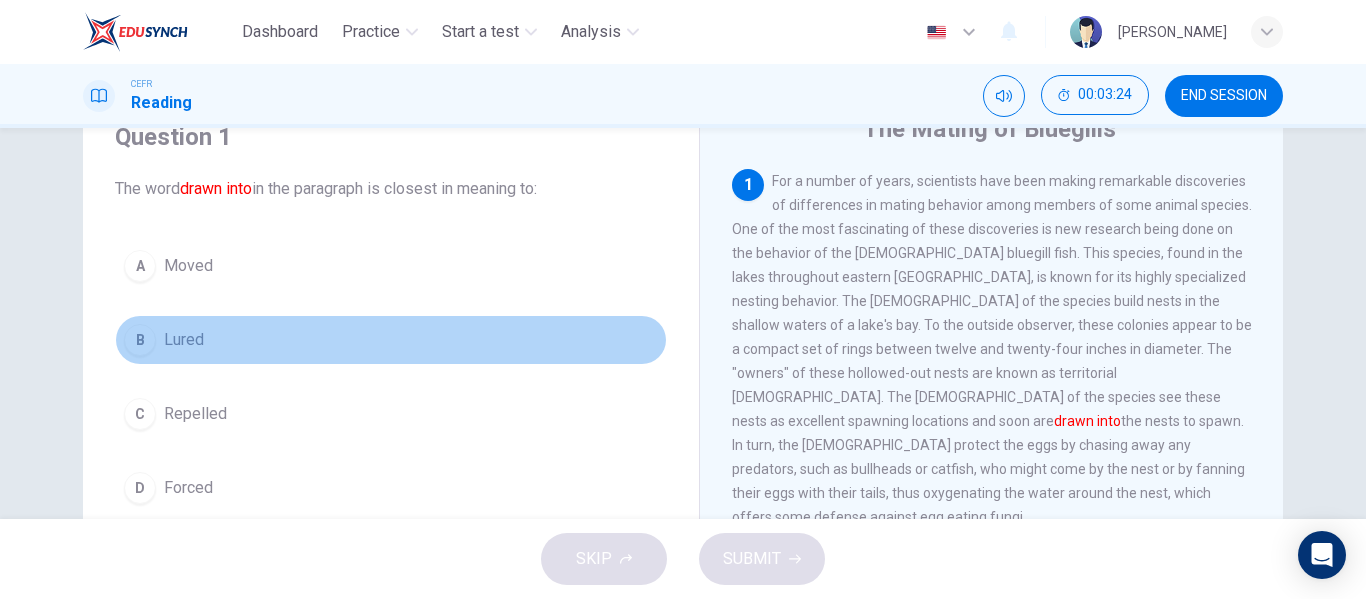 click on "Lured" at bounding box center (184, 340) 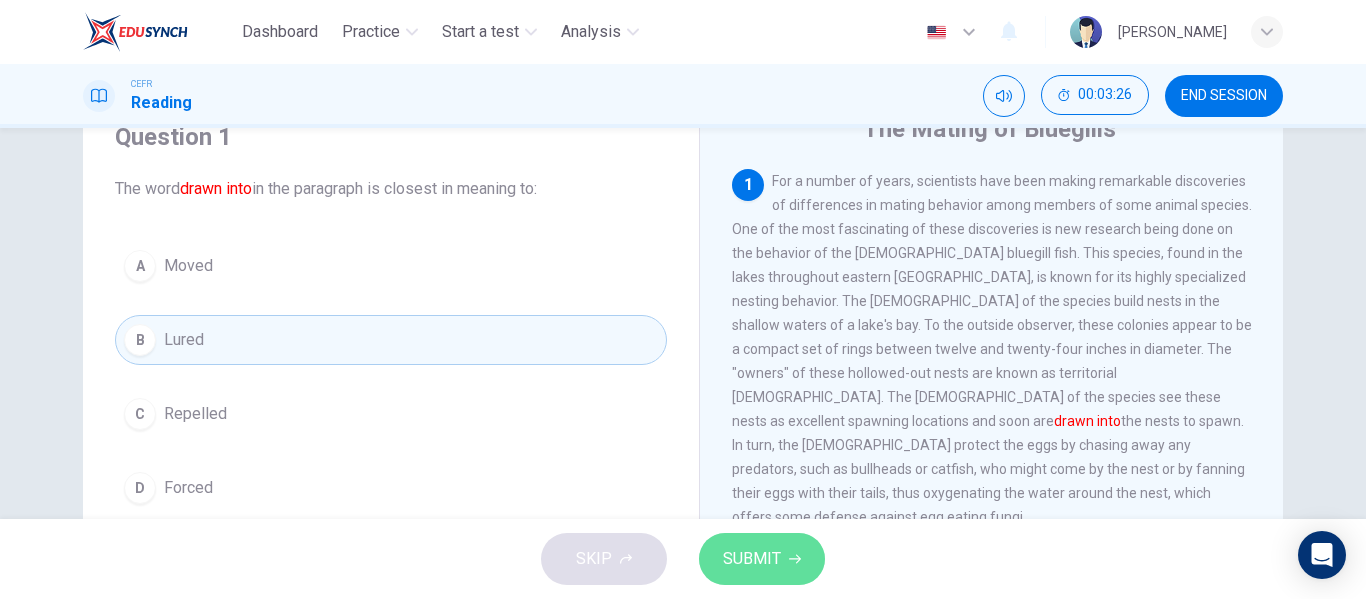 click on "SUBMIT" at bounding box center [762, 559] 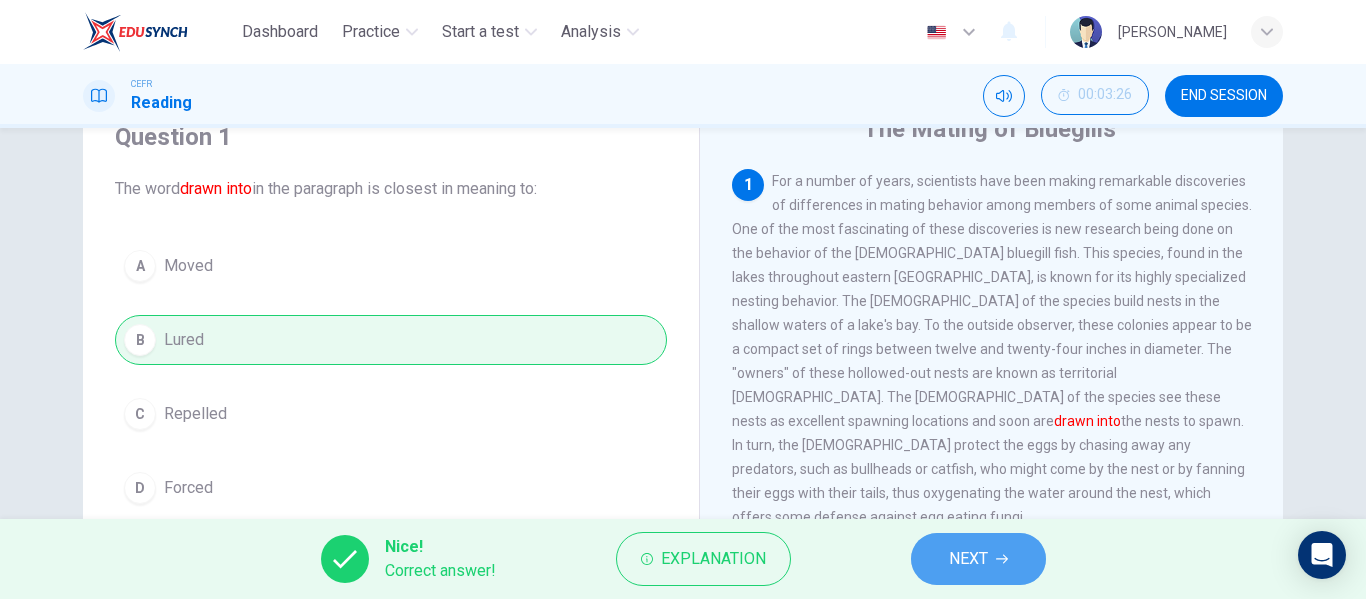 click on "NEXT" at bounding box center [978, 559] 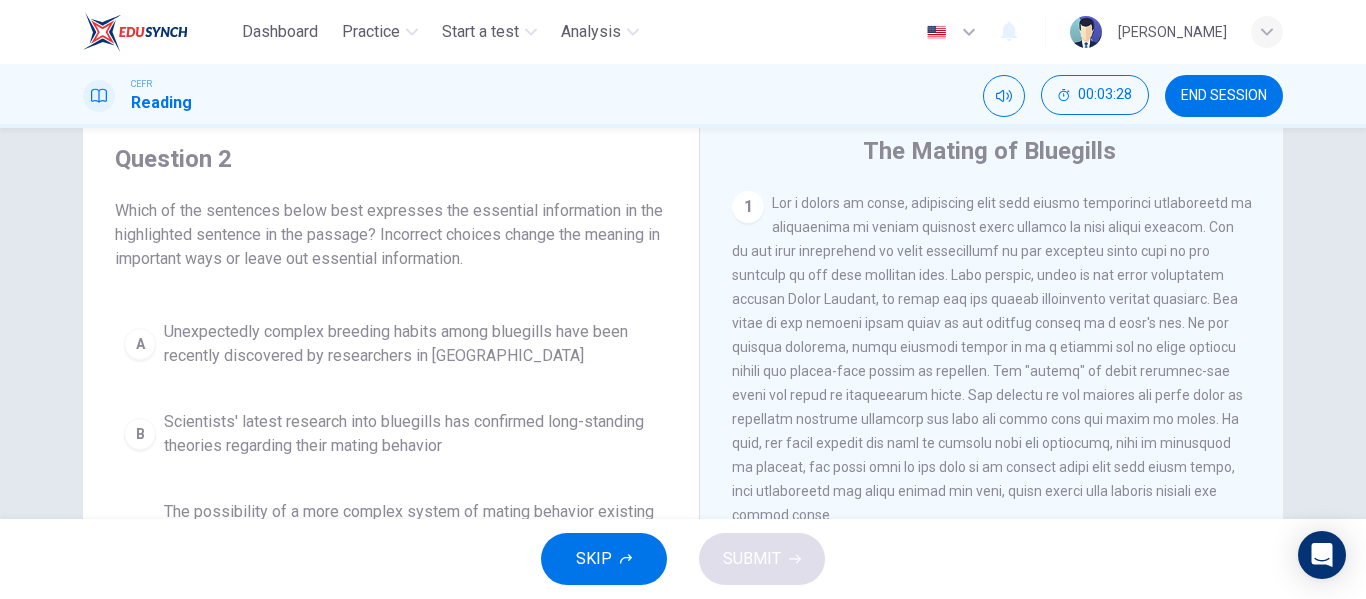 scroll, scrollTop: 65, scrollLeft: 0, axis: vertical 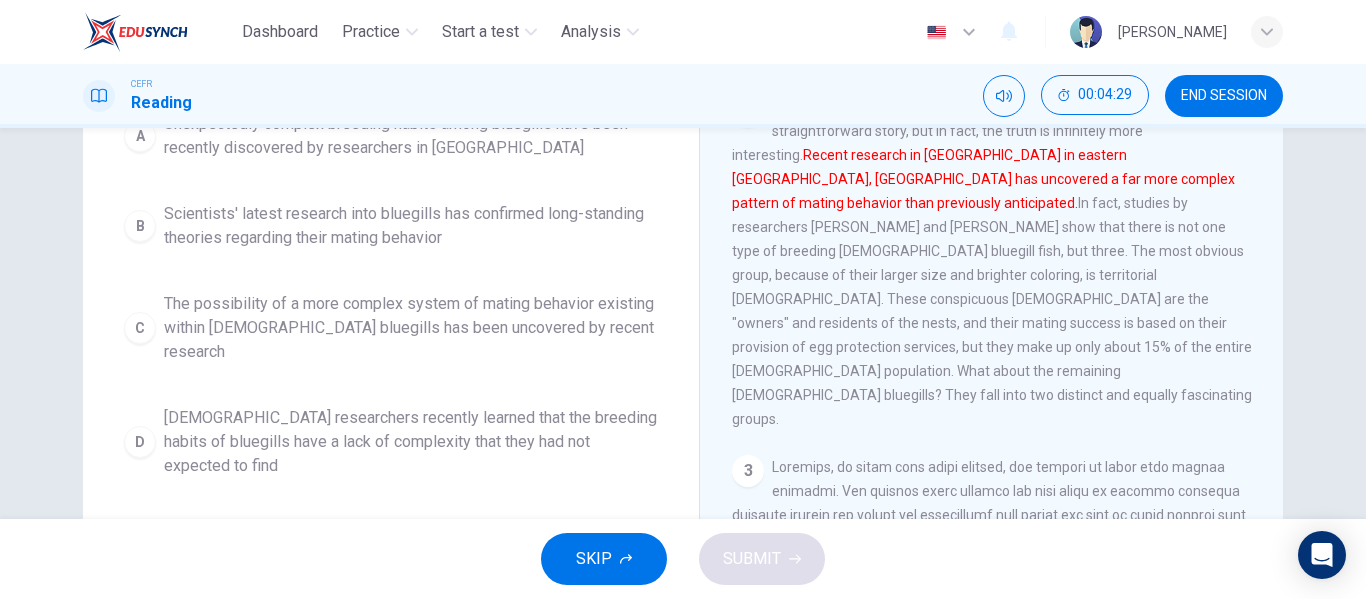 click on "[DEMOGRAPHIC_DATA] researchers recently learned that the breeding habits of bluegills have a lack of complexity that they had not expected to find" at bounding box center [411, 442] 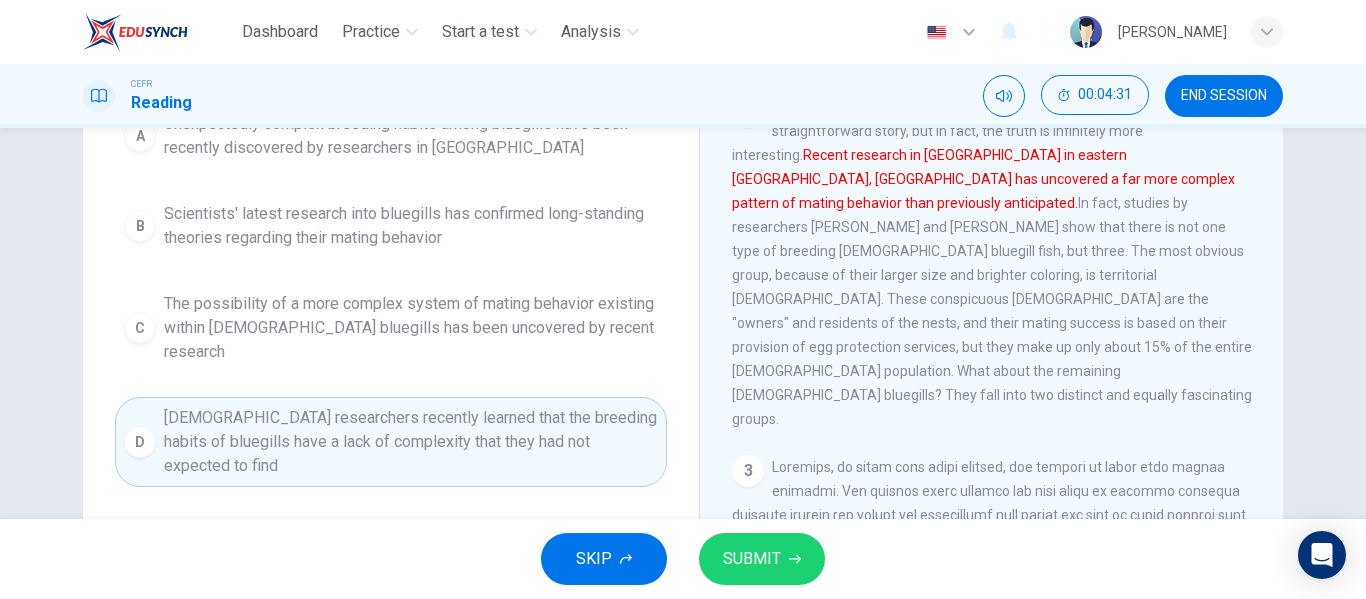 click on "SUBMIT" at bounding box center [762, 559] 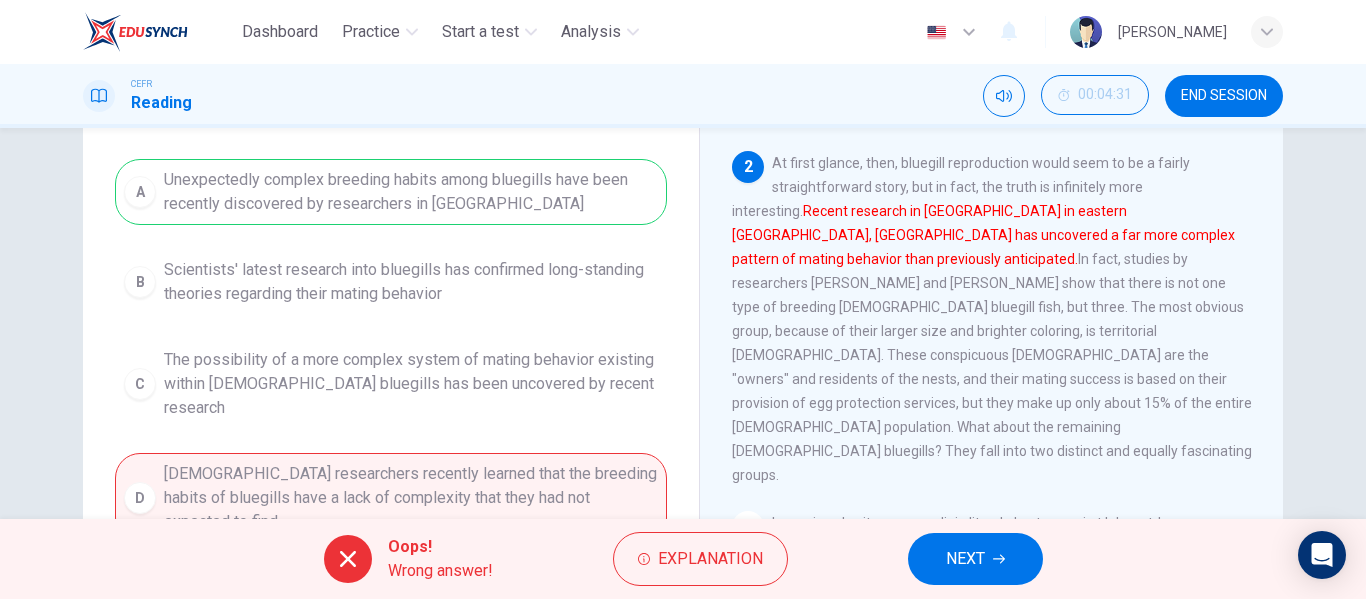 scroll, scrollTop: 215, scrollLeft: 0, axis: vertical 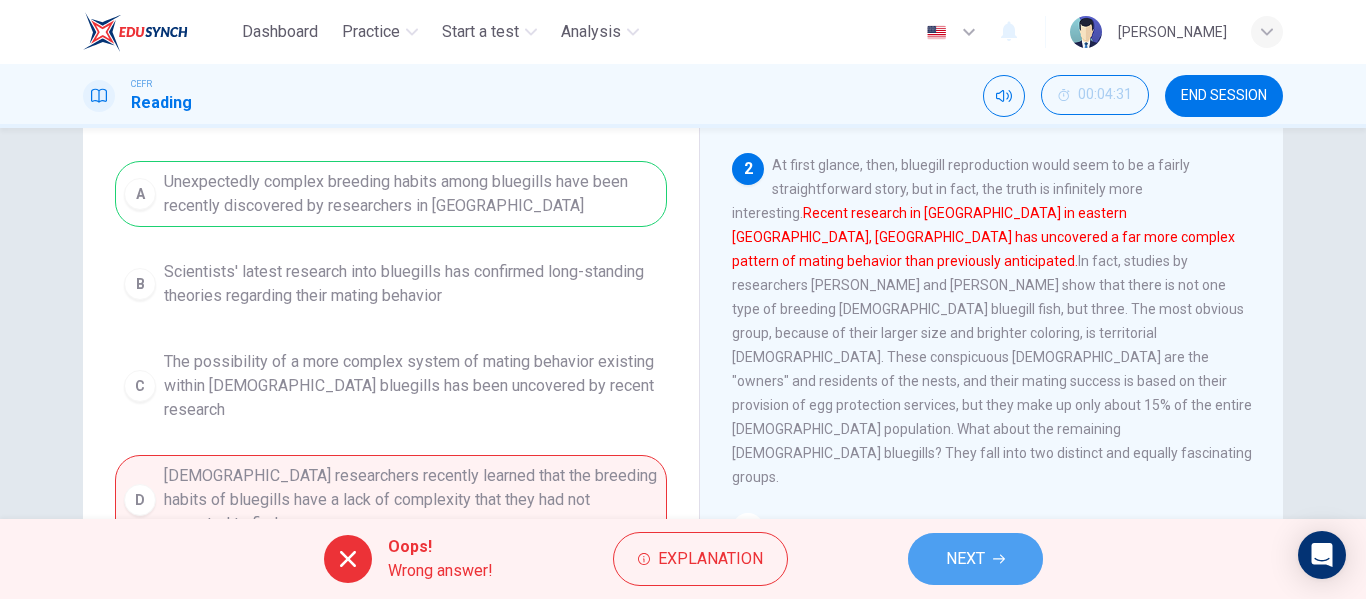 click on "NEXT" at bounding box center [975, 559] 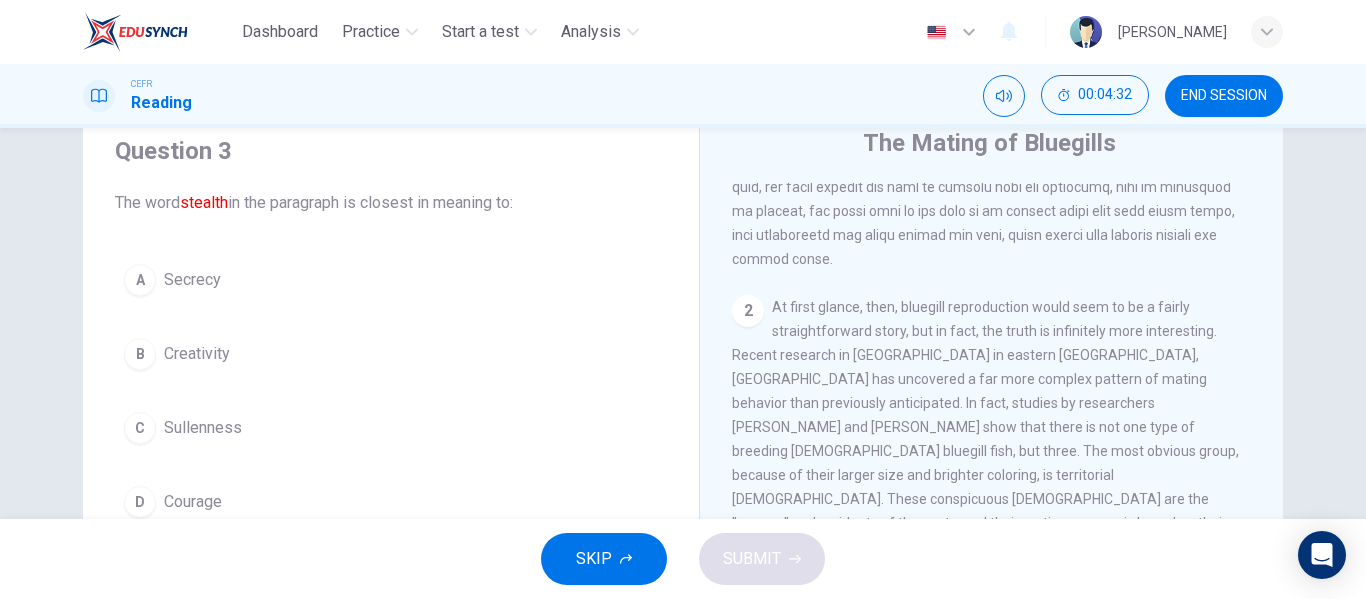 scroll, scrollTop: 68, scrollLeft: 0, axis: vertical 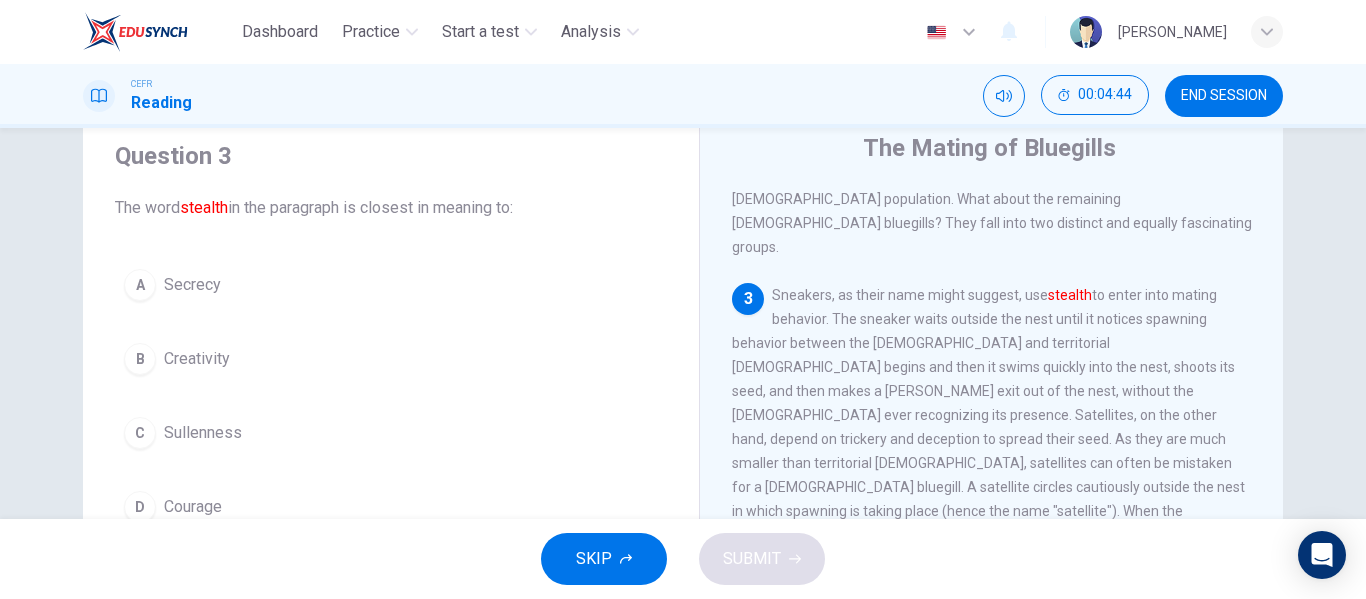 click on "A Secrecy" at bounding box center (391, 285) 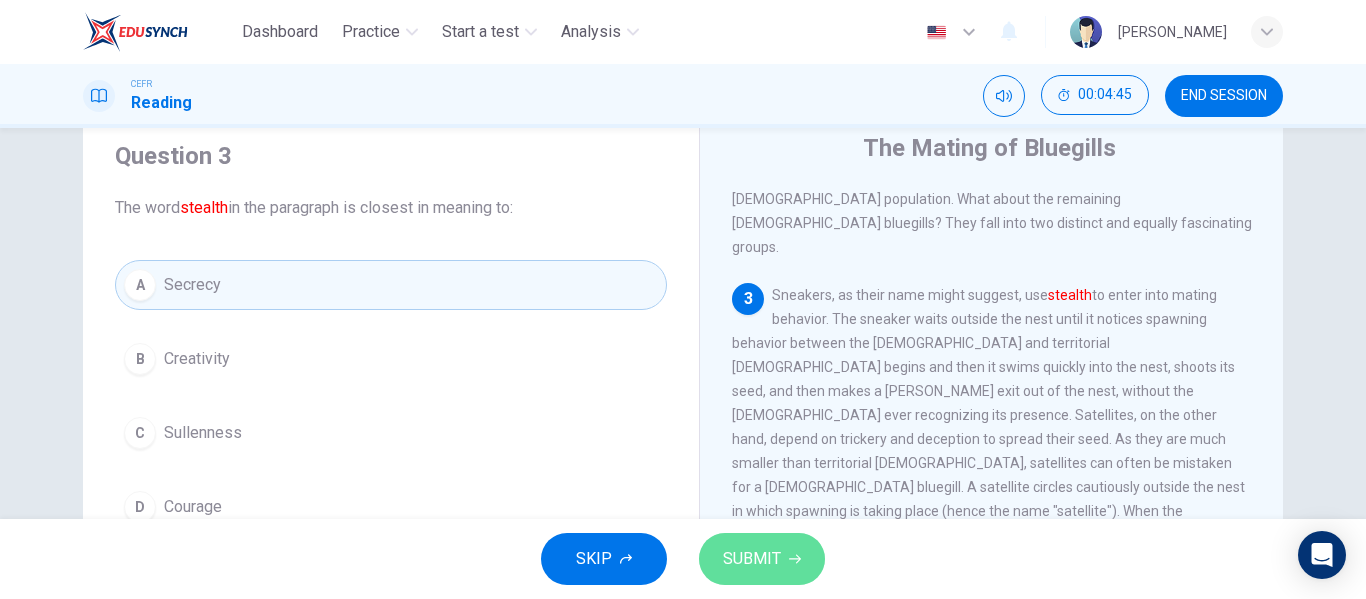 click on "SUBMIT" at bounding box center [762, 559] 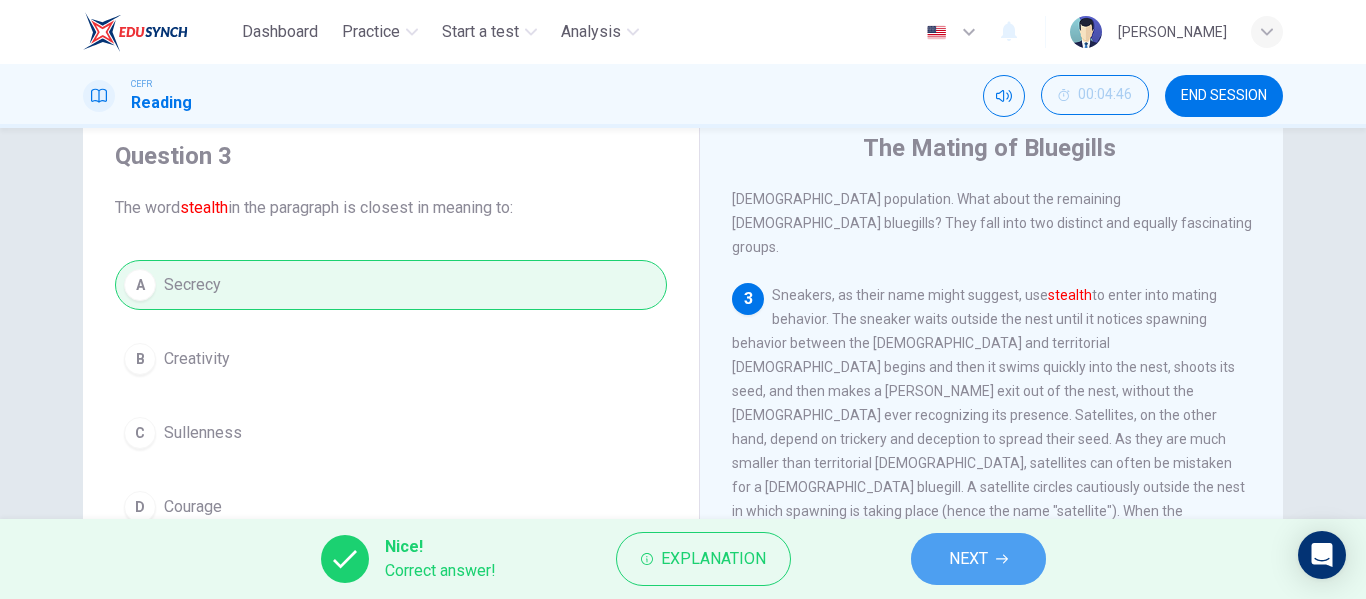 click on "NEXT" at bounding box center [978, 559] 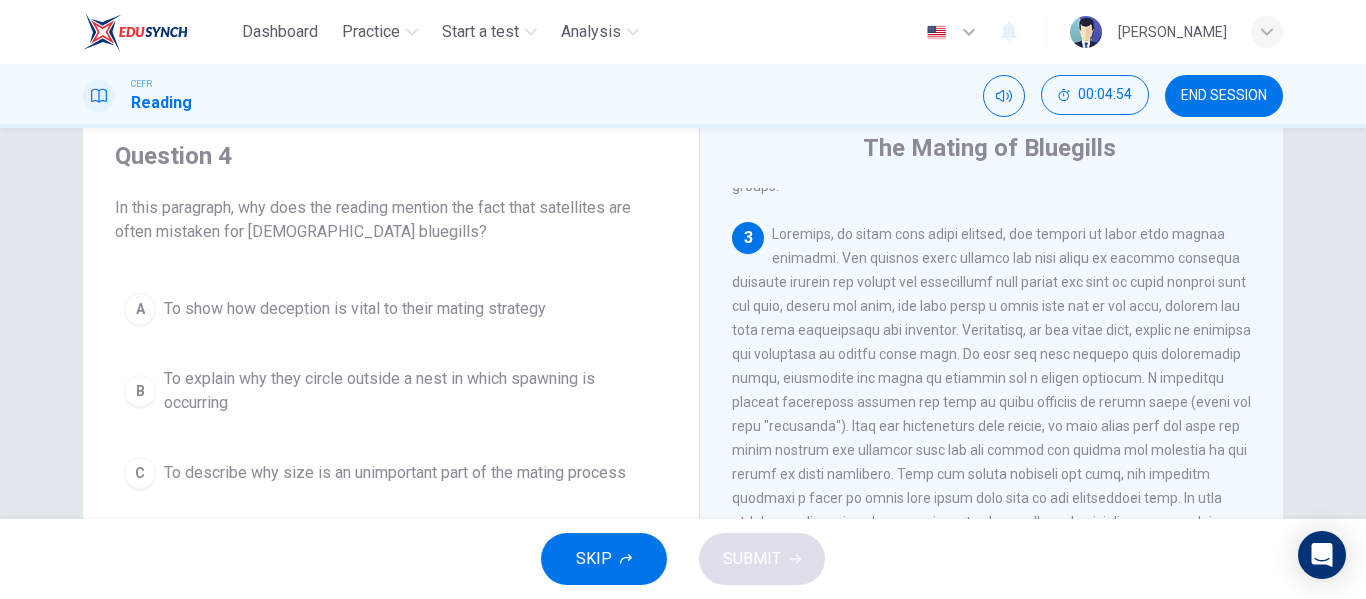 scroll, scrollTop: 687, scrollLeft: 0, axis: vertical 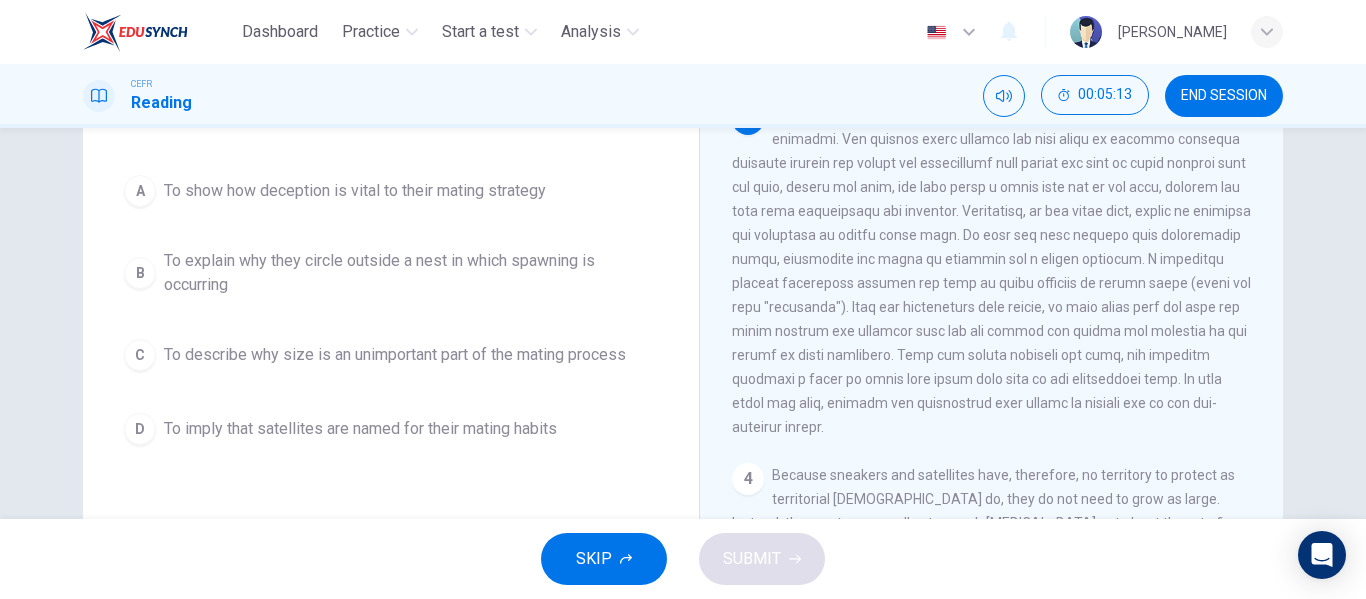 click on "B To explain why they circle outside a nest in which spawning is occurring" at bounding box center (391, 273) 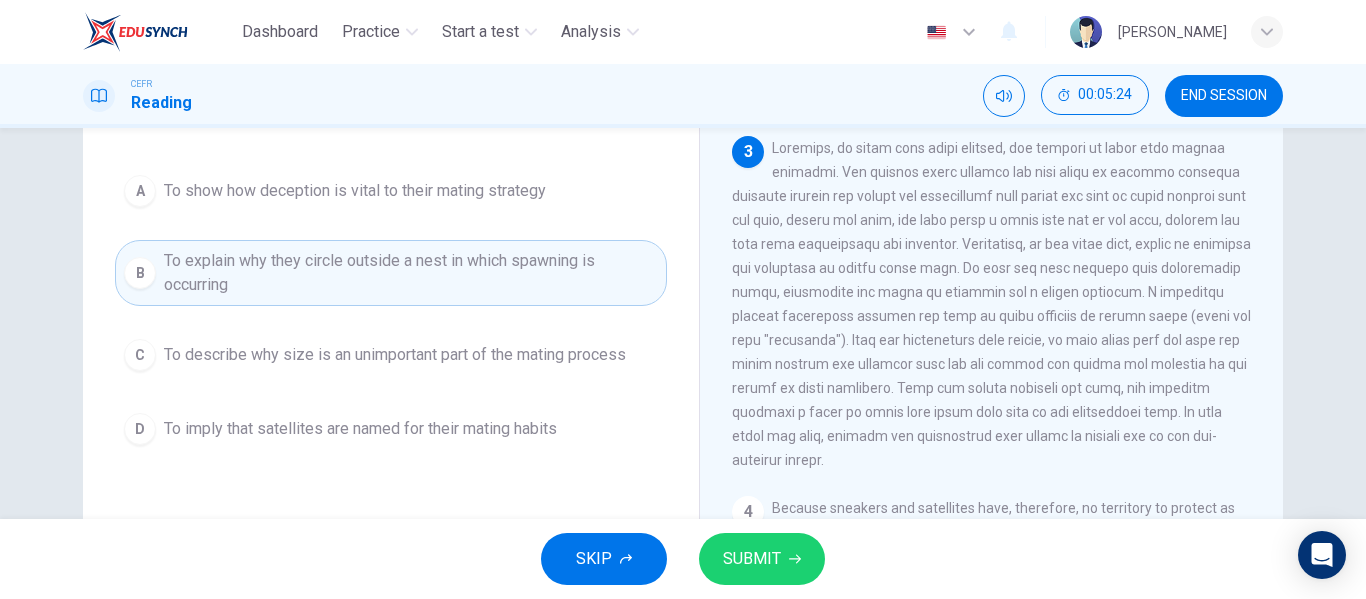 scroll, scrollTop: 641, scrollLeft: 0, axis: vertical 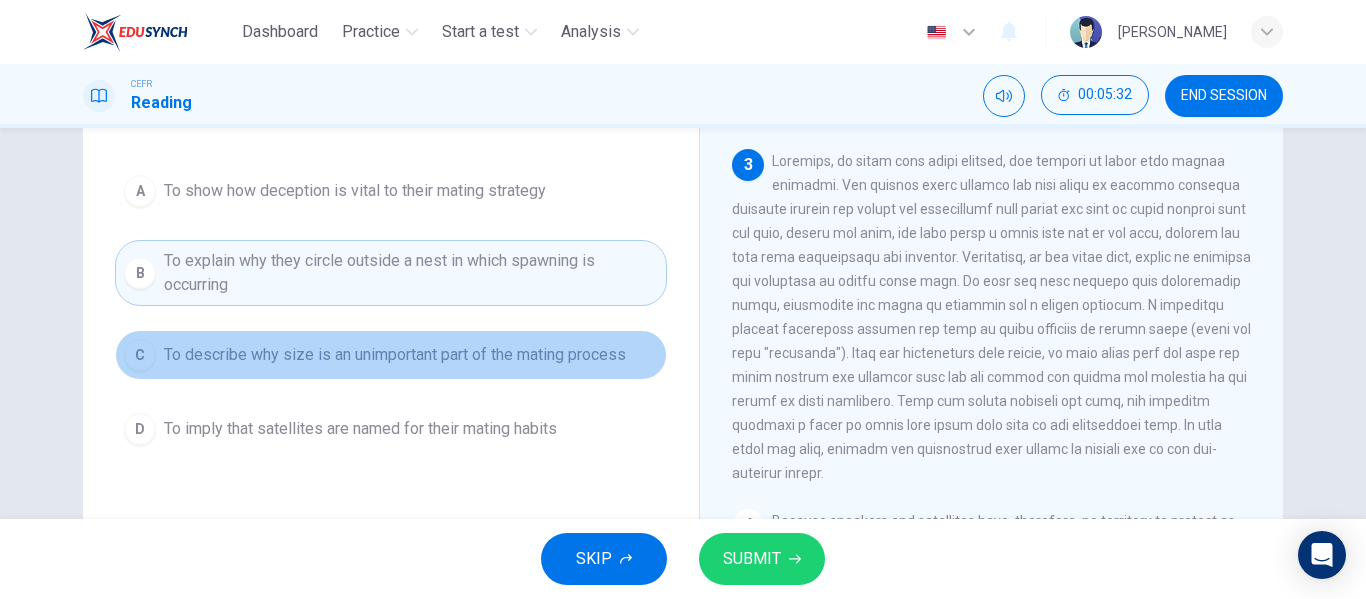 click on "To describe why size is an unimportant part of the mating process" at bounding box center [395, 355] 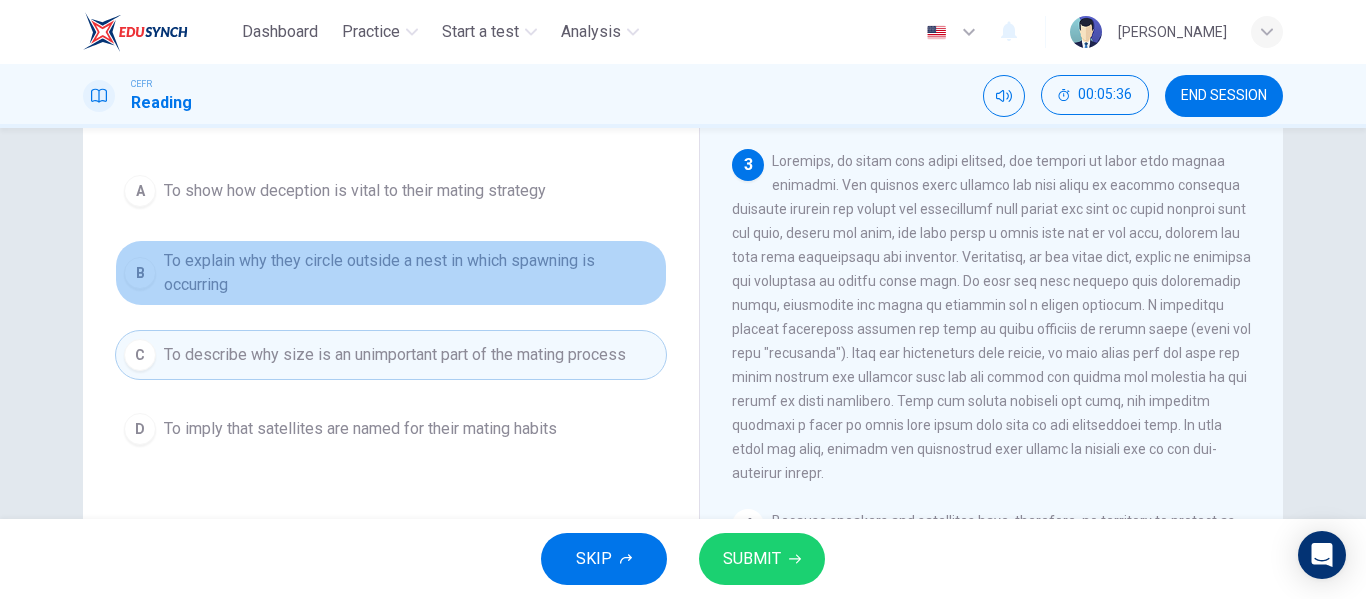 click on "To explain why they circle outside a nest in which spawning is occurring" at bounding box center [411, 273] 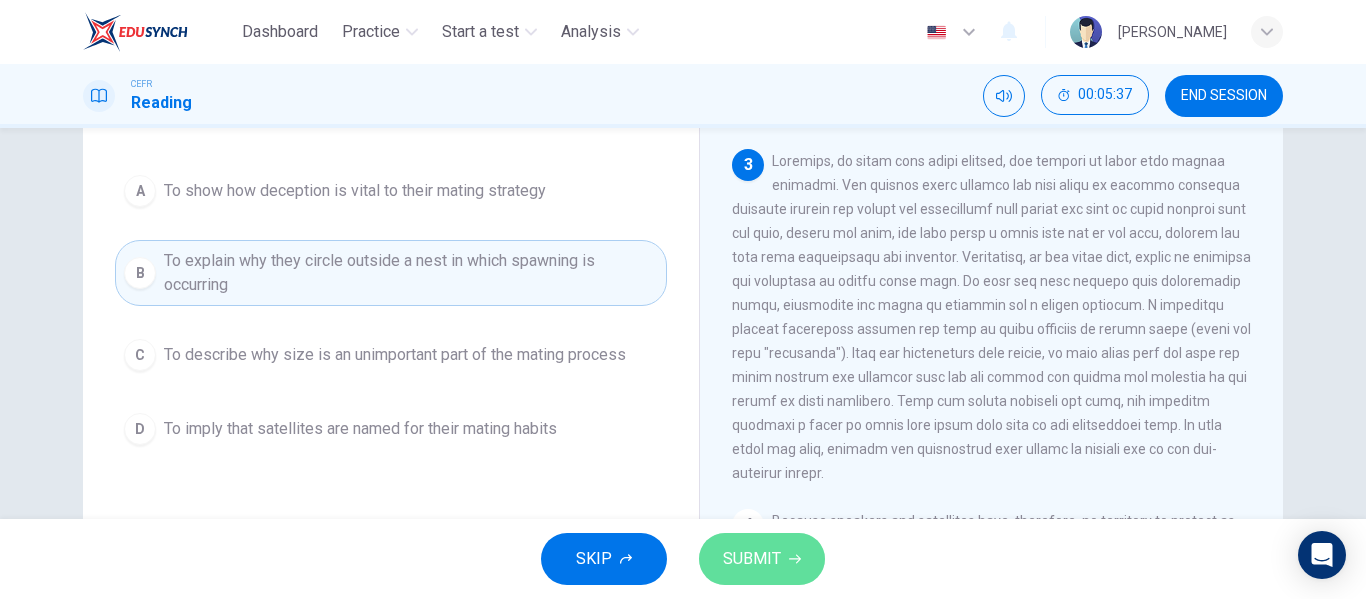 click on "SUBMIT" at bounding box center (752, 559) 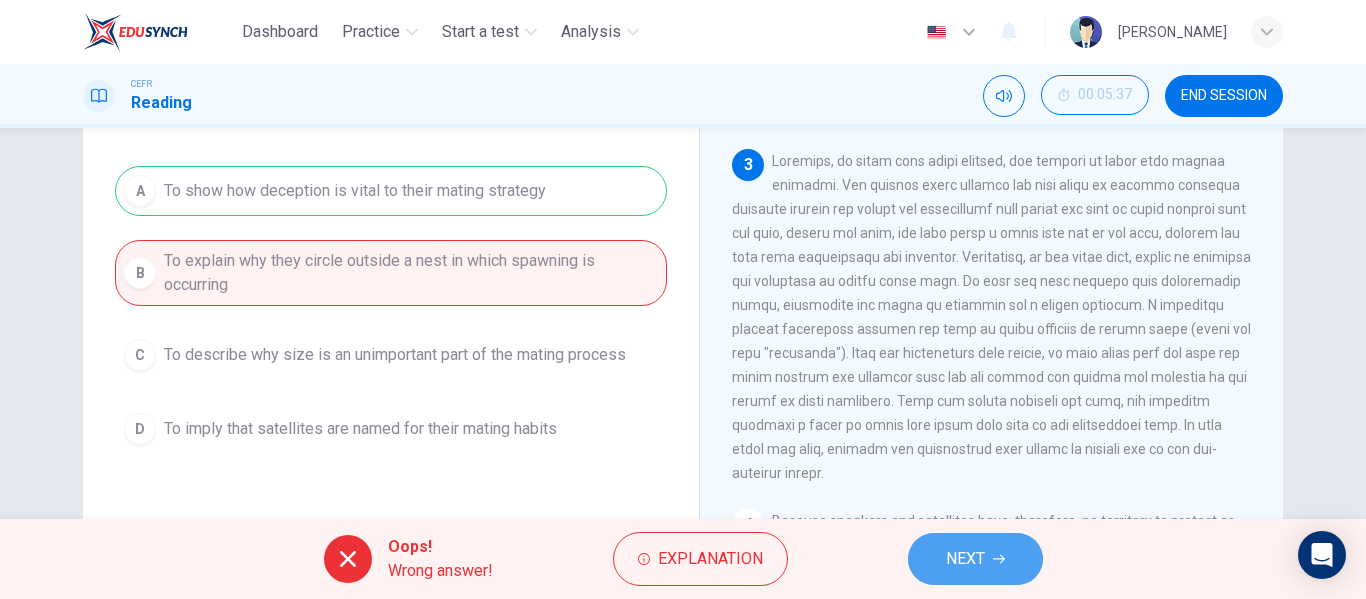 click 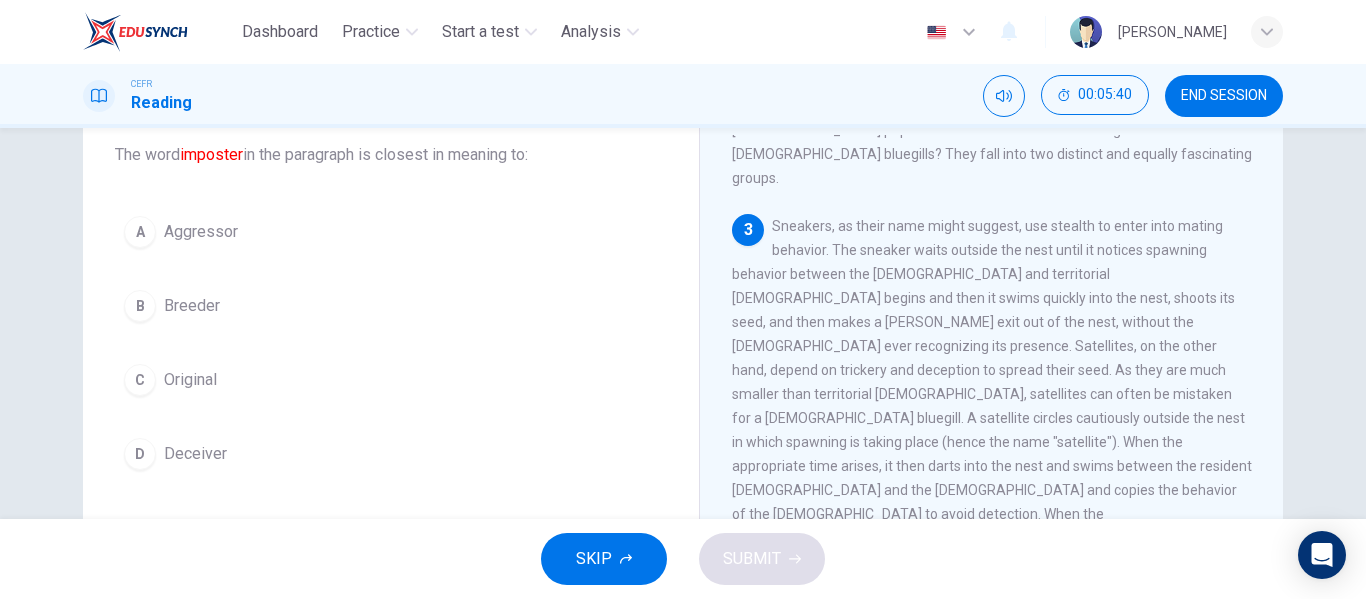 scroll, scrollTop: 142, scrollLeft: 0, axis: vertical 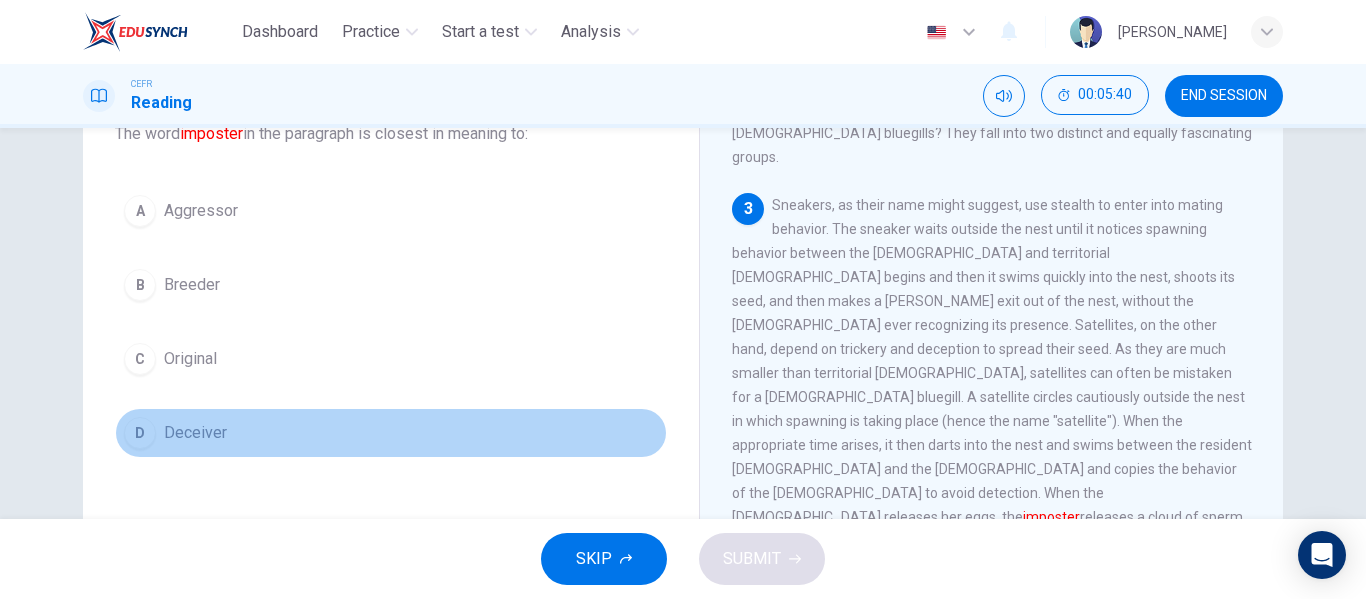 click on "Deceiver" at bounding box center [195, 433] 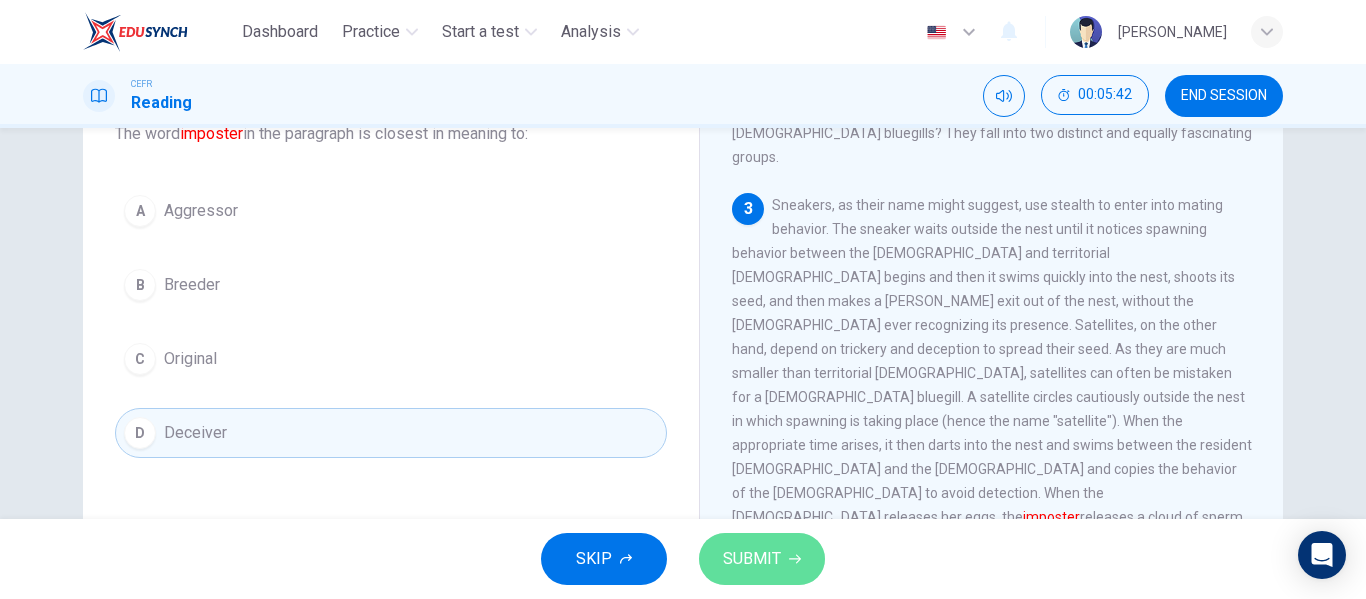 click on "SUBMIT" at bounding box center [762, 559] 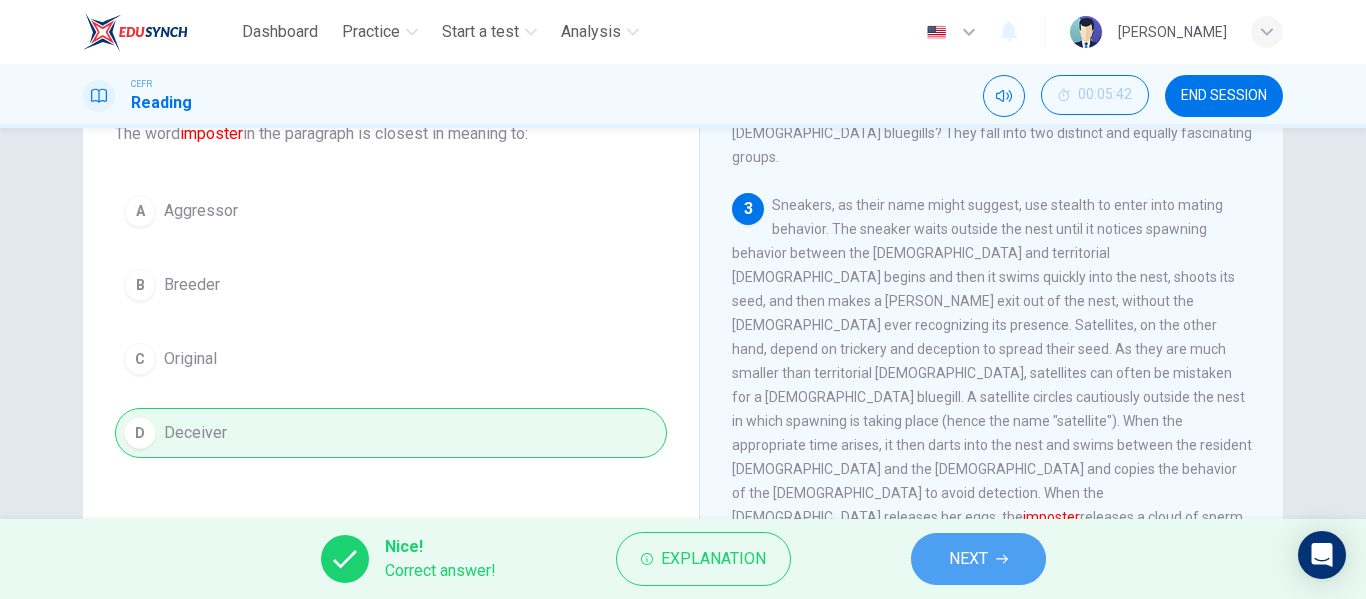 click on "NEXT" at bounding box center [968, 559] 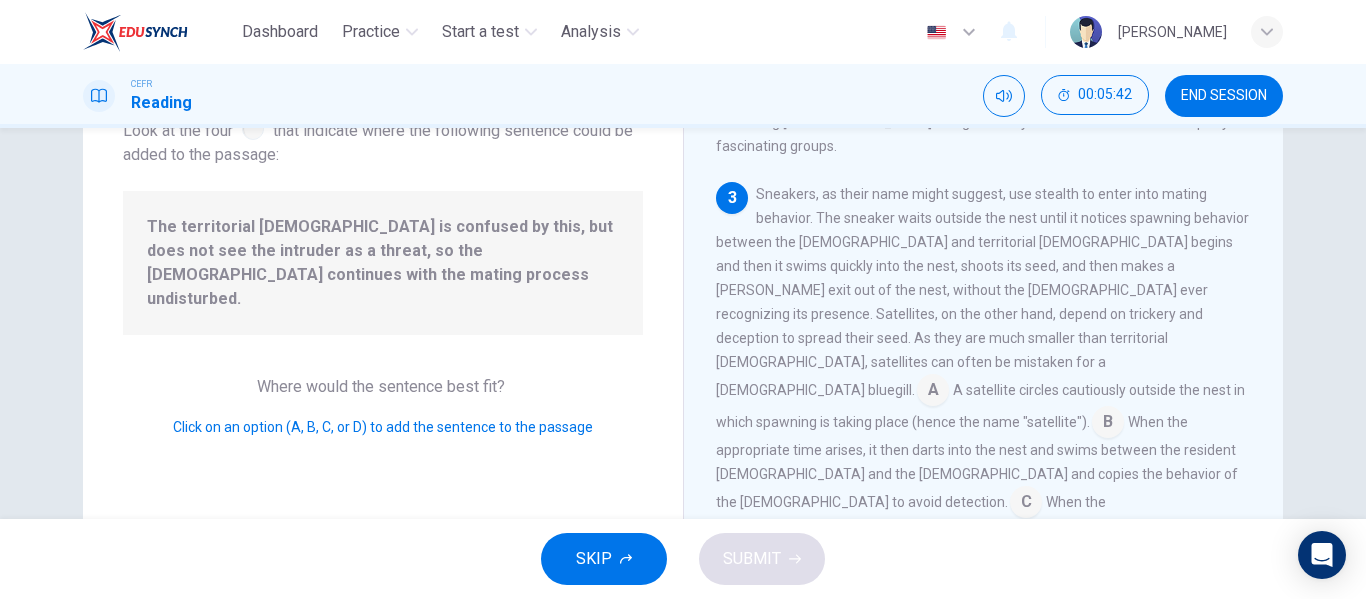 scroll, scrollTop: 641, scrollLeft: 0, axis: vertical 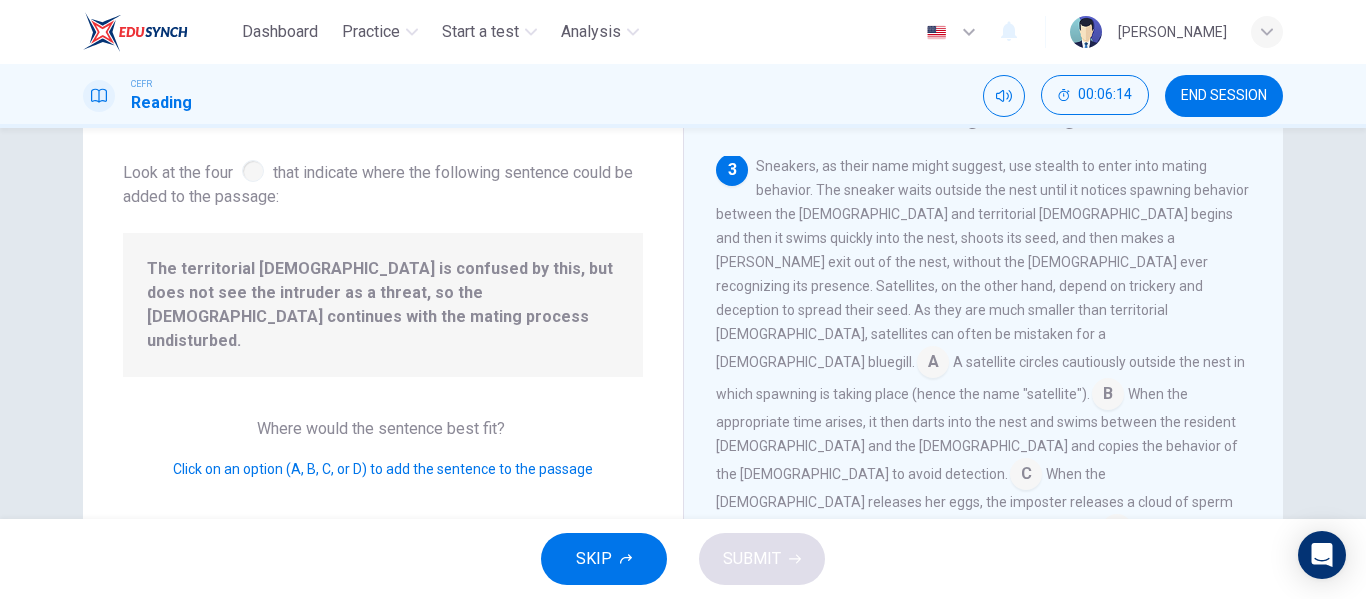 click at bounding box center (1026, 476) 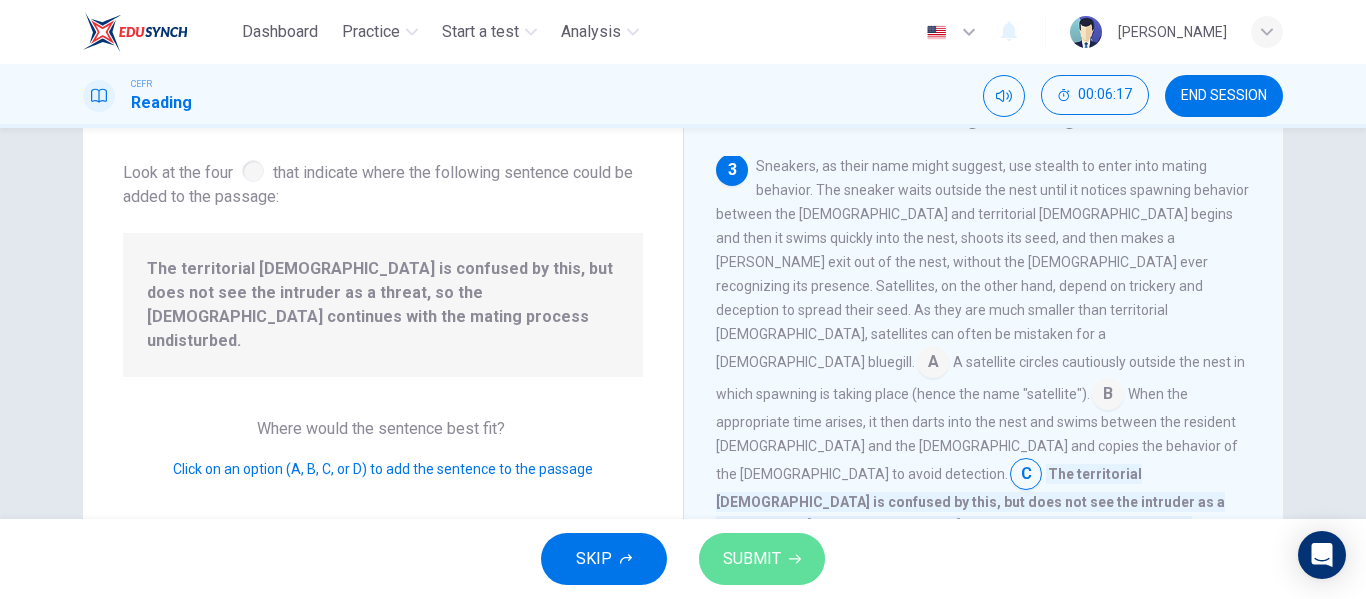click on "SUBMIT" at bounding box center [762, 559] 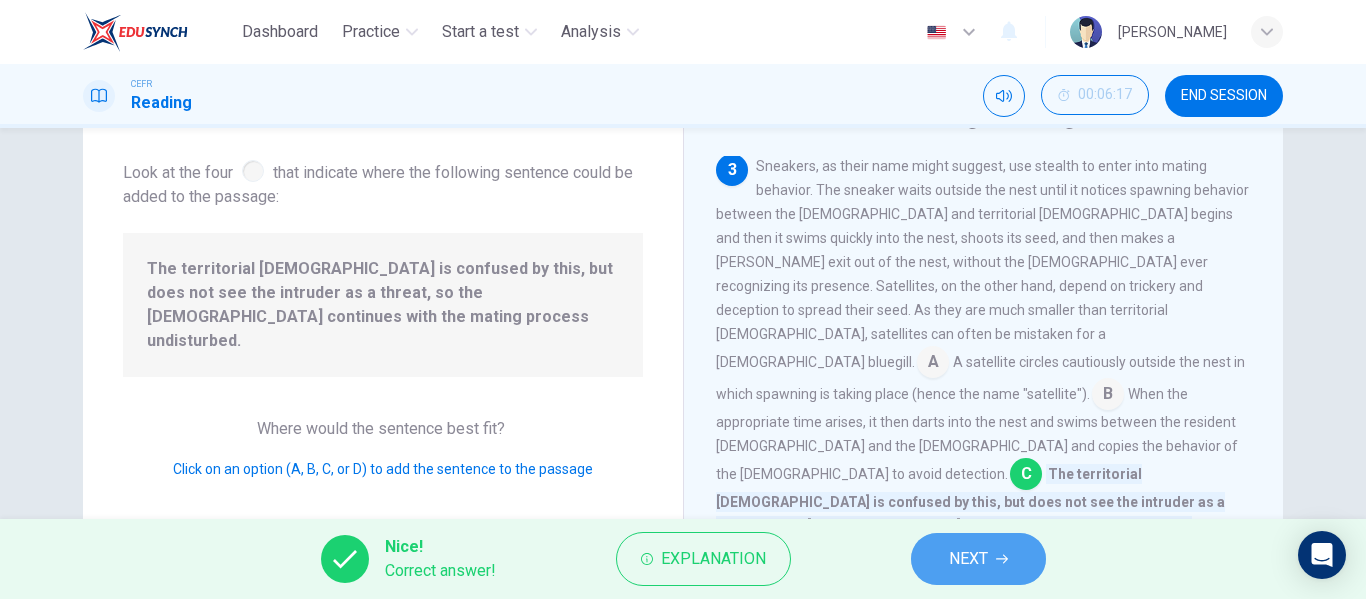 click on "NEXT" at bounding box center [968, 559] 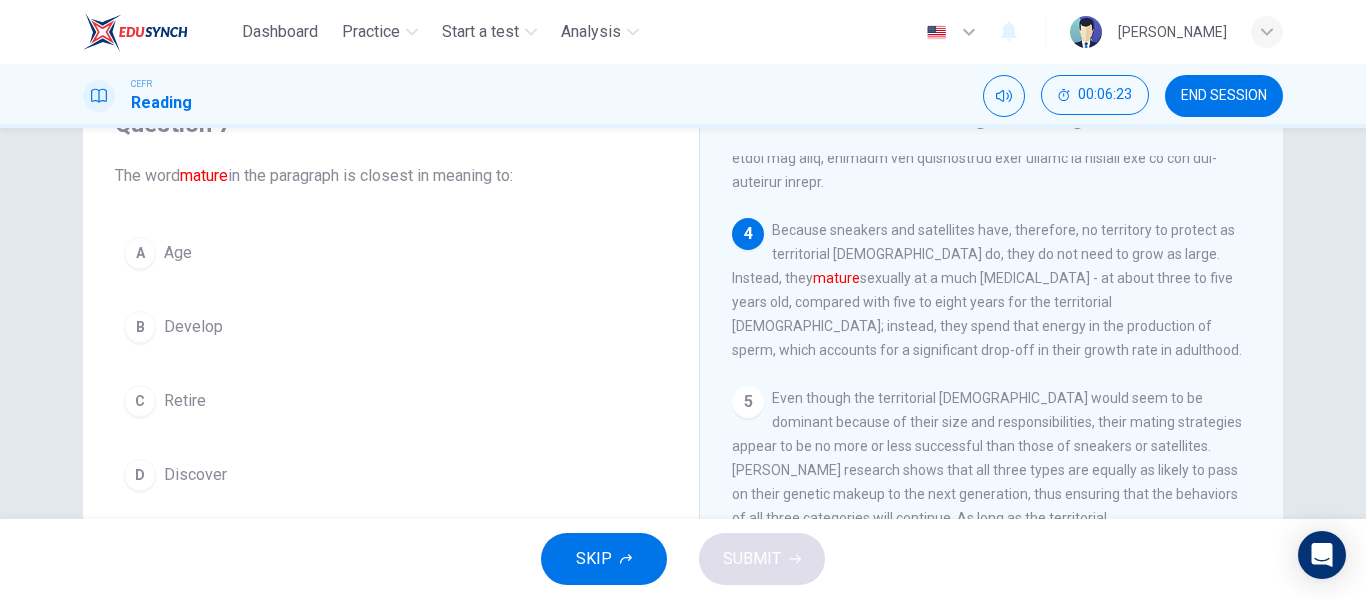 scroll, scrollTop: 1017, scrollLeft: 0, axis: vertical 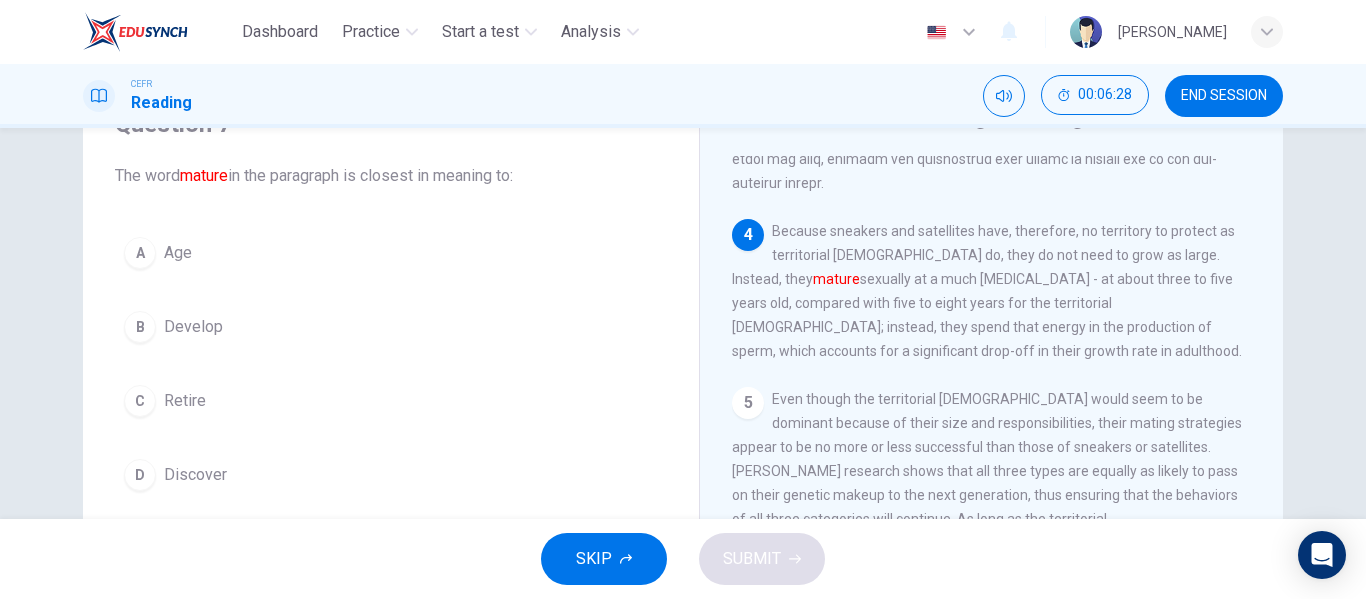 click on "B Develop" at bounding box center (391, 327) 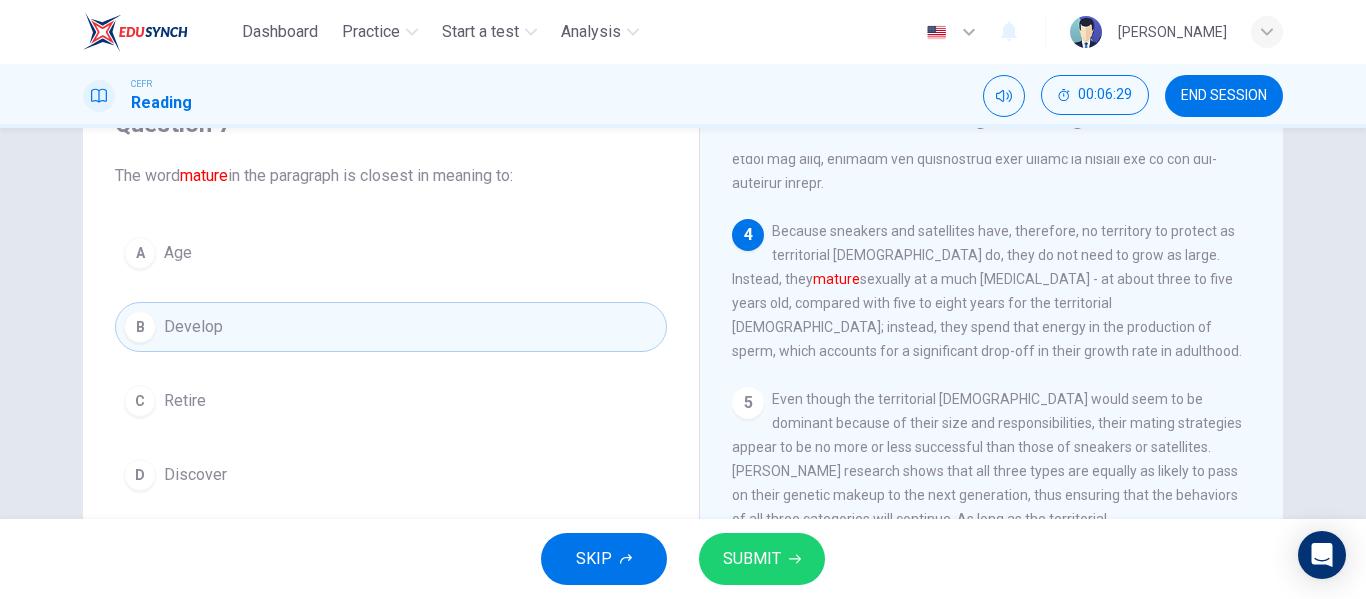 click on "SUBMIT" at bounding box center [762, 559] 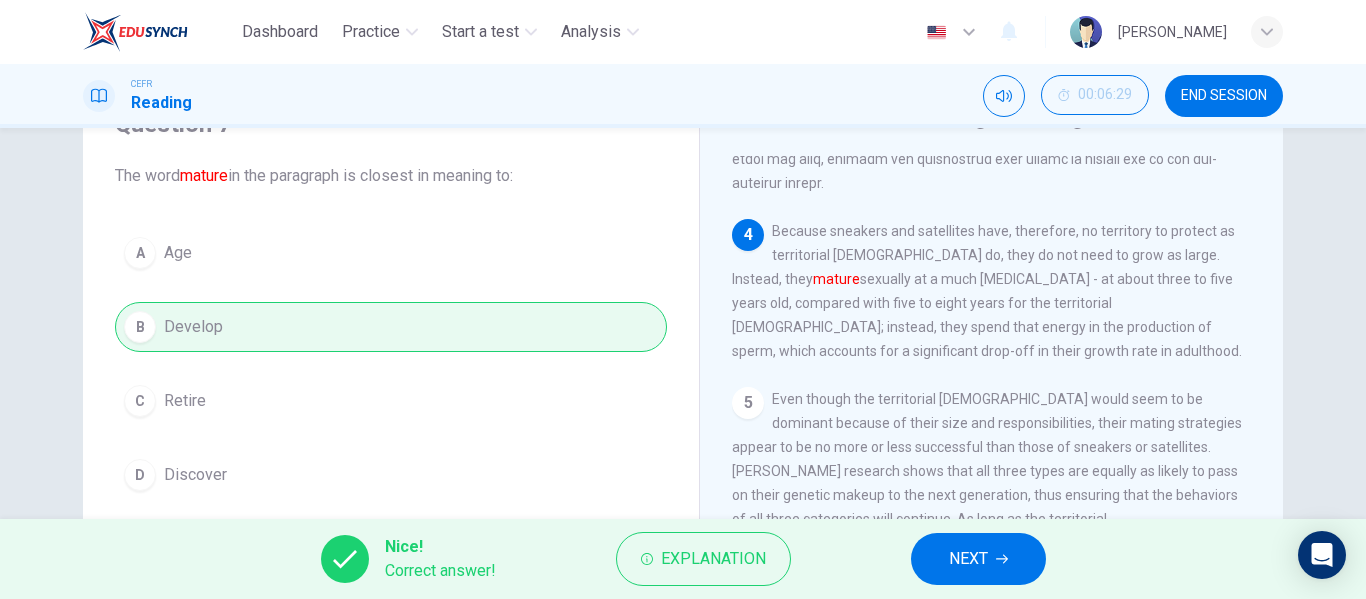 click on "NEXT" at bounding box center [978, 559] 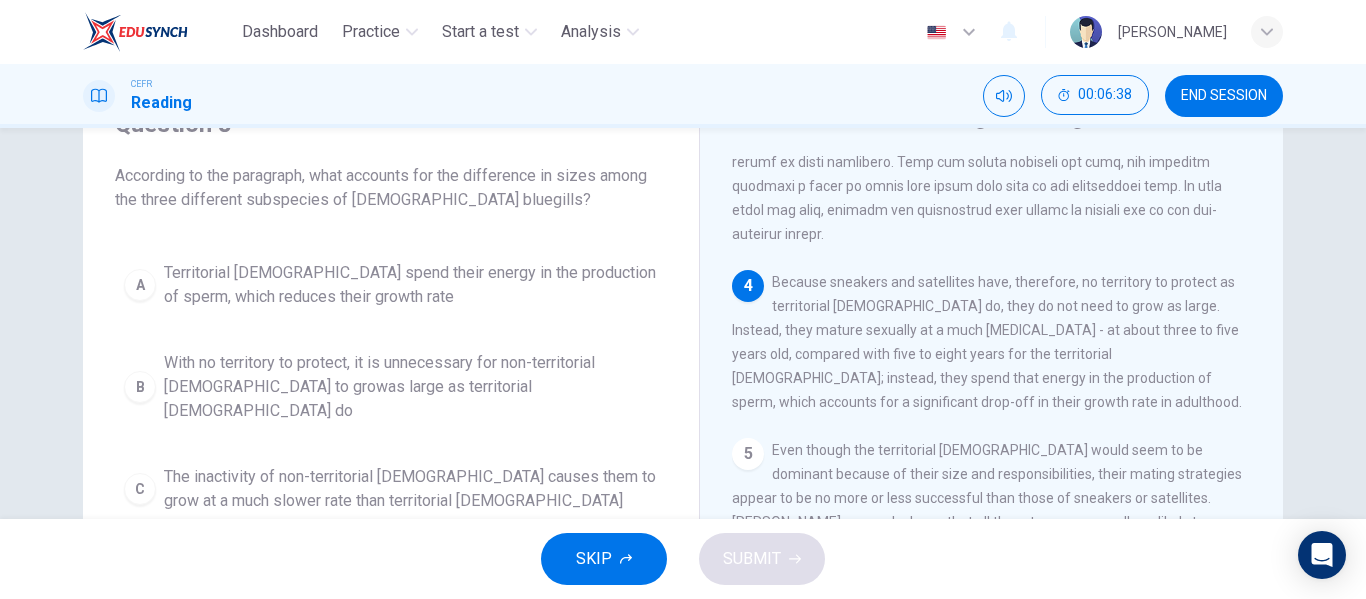 scroll, scrollTop: 951, scrollLeft: 0, axis: vertical 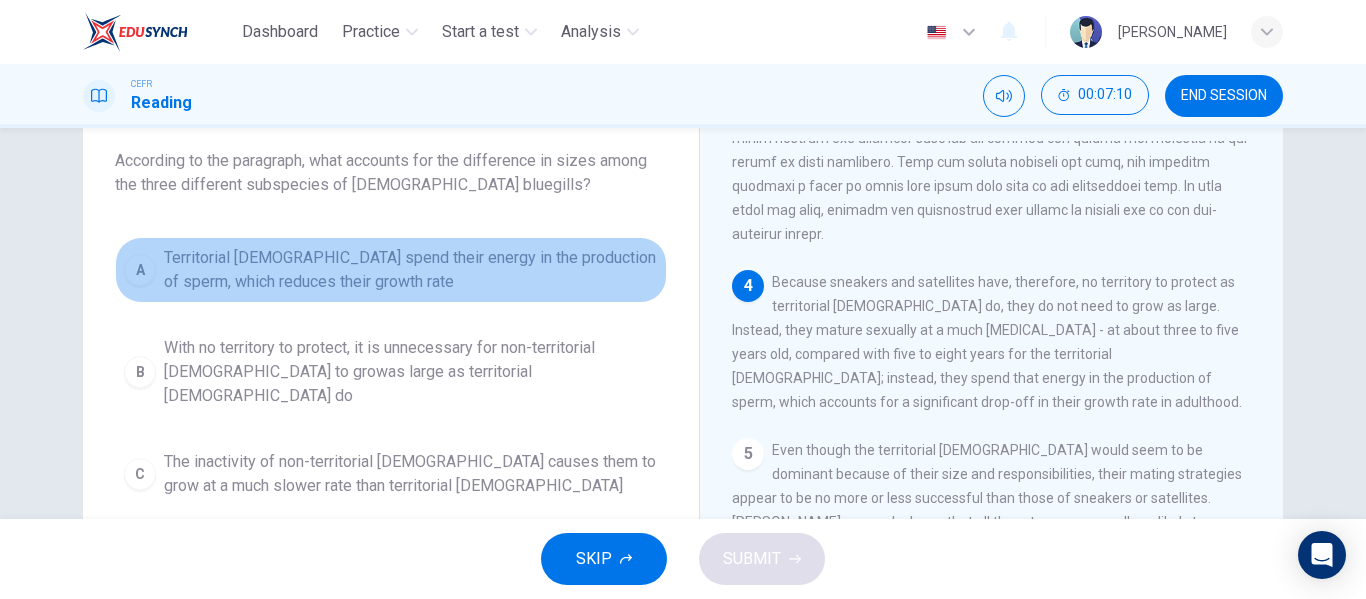 click on "Territorial [DEMOGRAPHIC_DATA] spend their energy in the production of sperm, which reduces their growth rate" at bounding box center (411, 270) 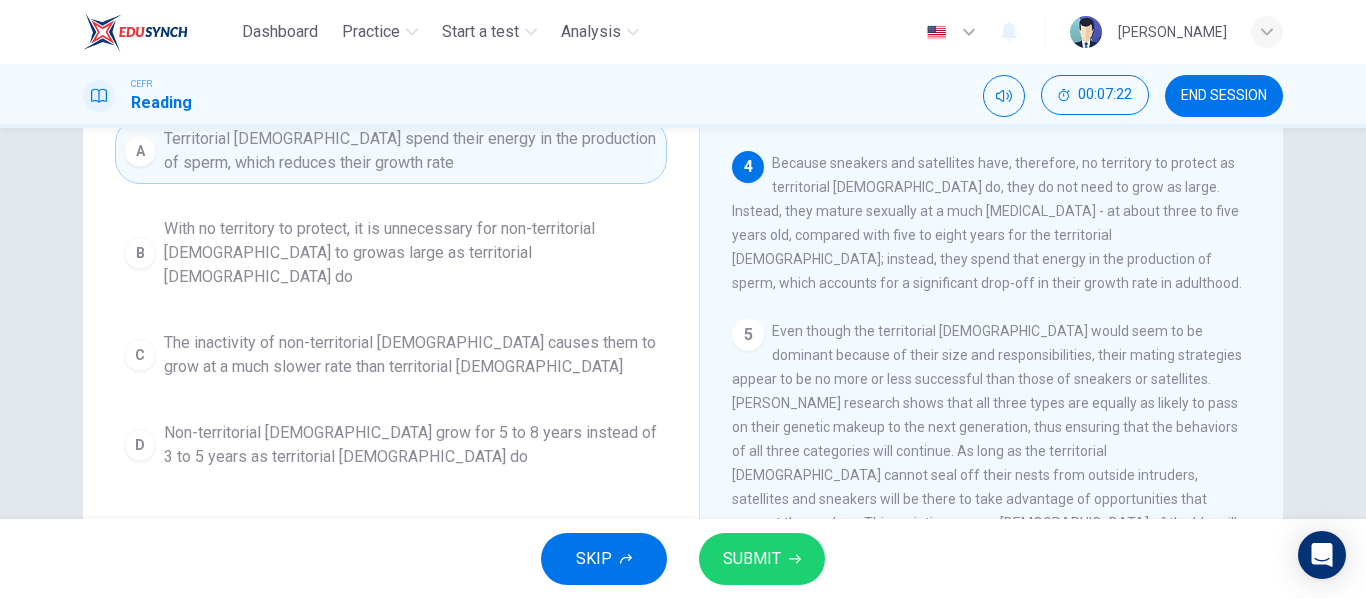 scroll, scrollTop: 238, scrollLeft: 0, axis: vertical 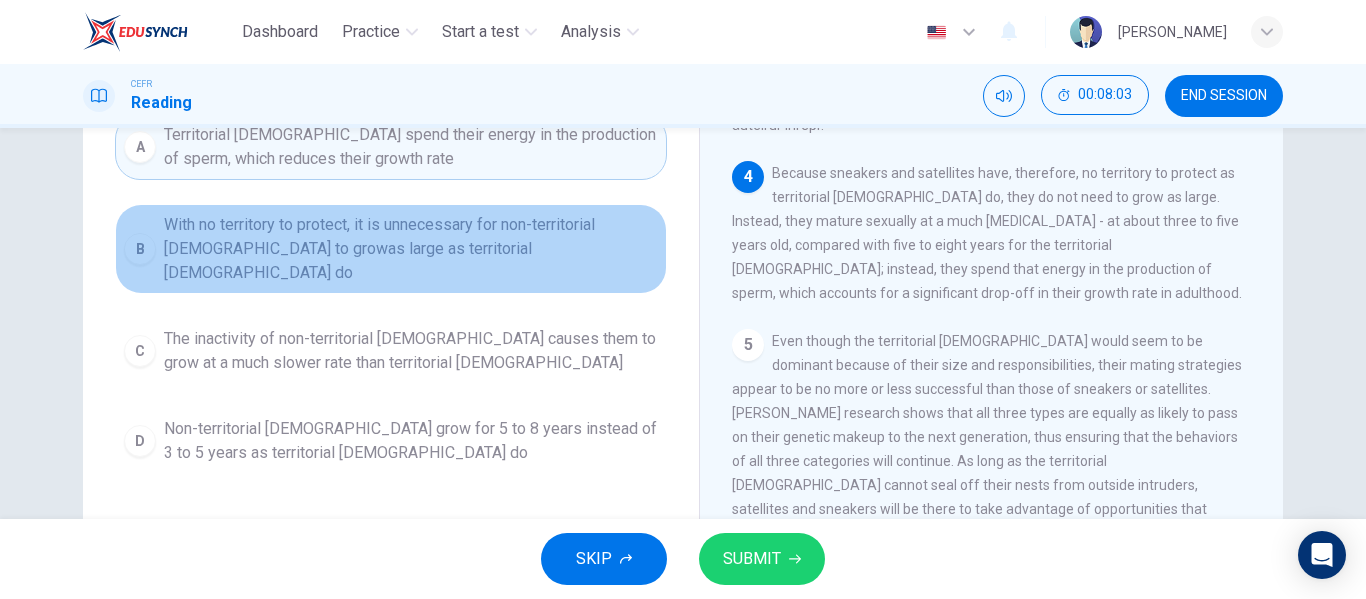 click on "With no territory to protect, it is unnecessary for non-territorial [DEMOGRAPHIC_DATA] to growas large as territorial [DEMOGRAPHIC_DATA] do" at bounding box center (411, 249) 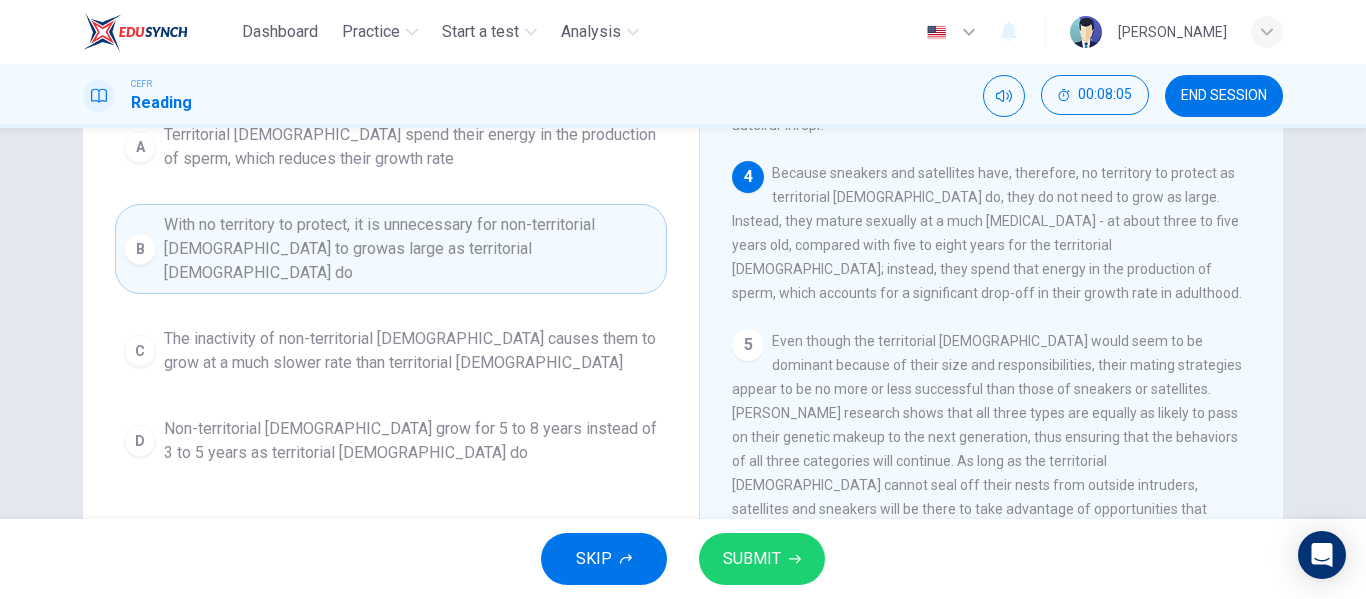 click on "SUBMIT" at bounding box center [762, 559] 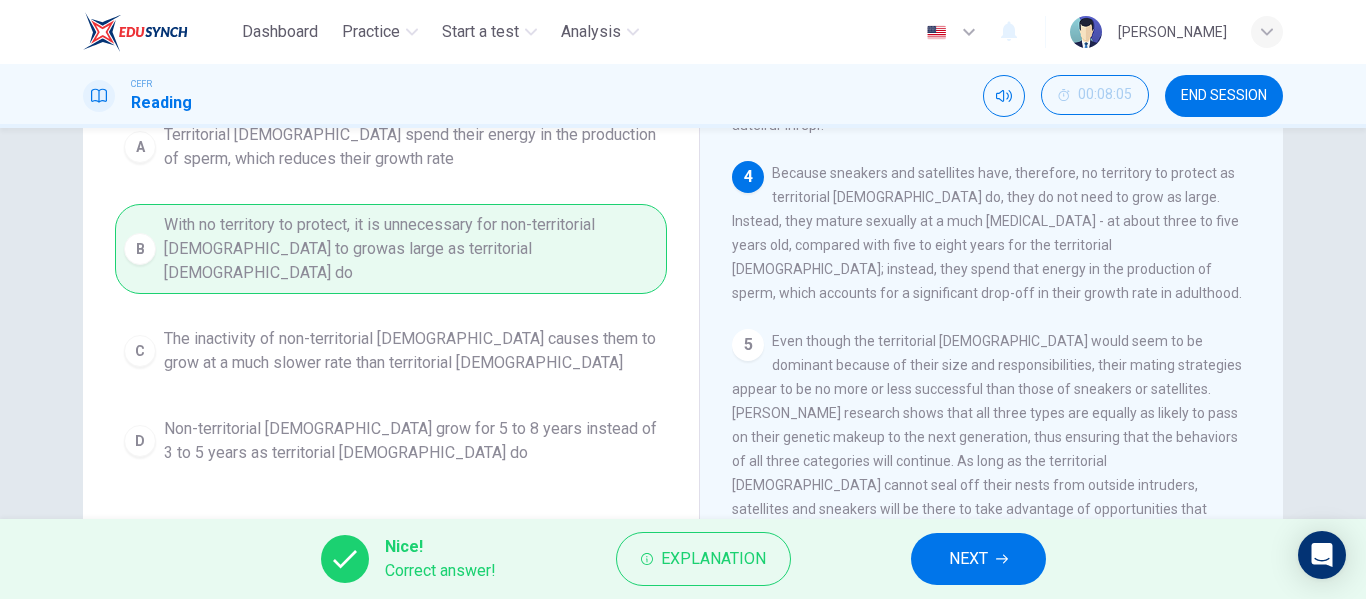 click on "NEXT" at bounding box center [978, 559] 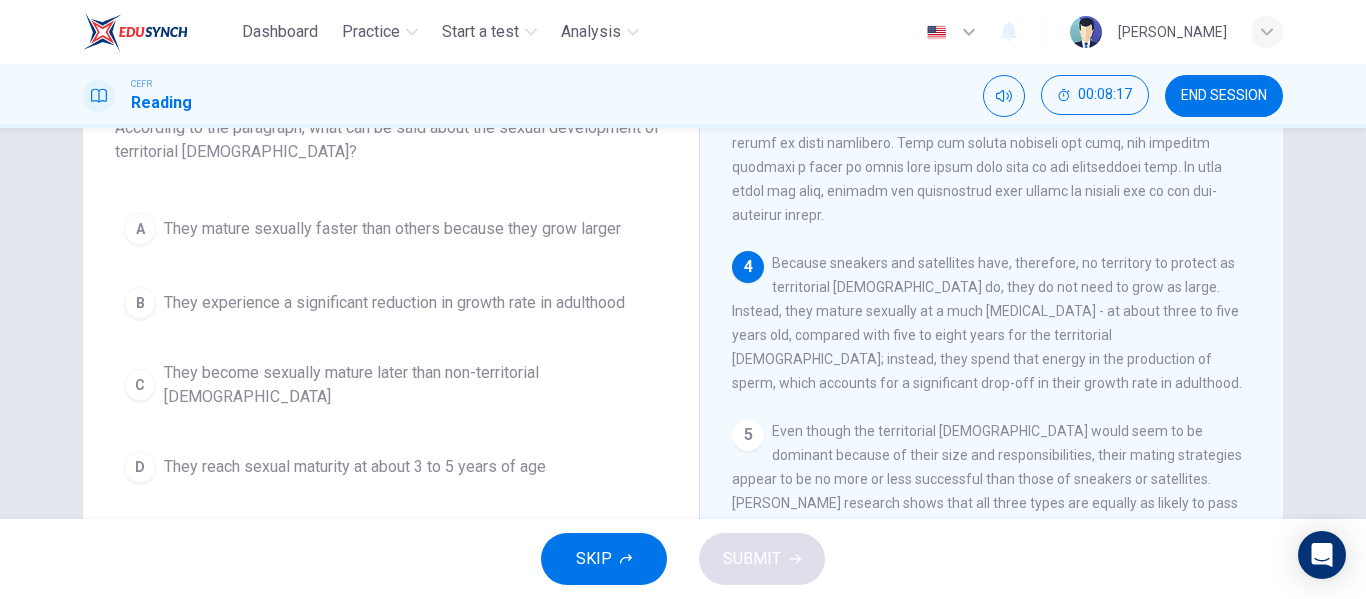 scroll, scrollTop: 149, scrollLeft: 0, axis: vertical 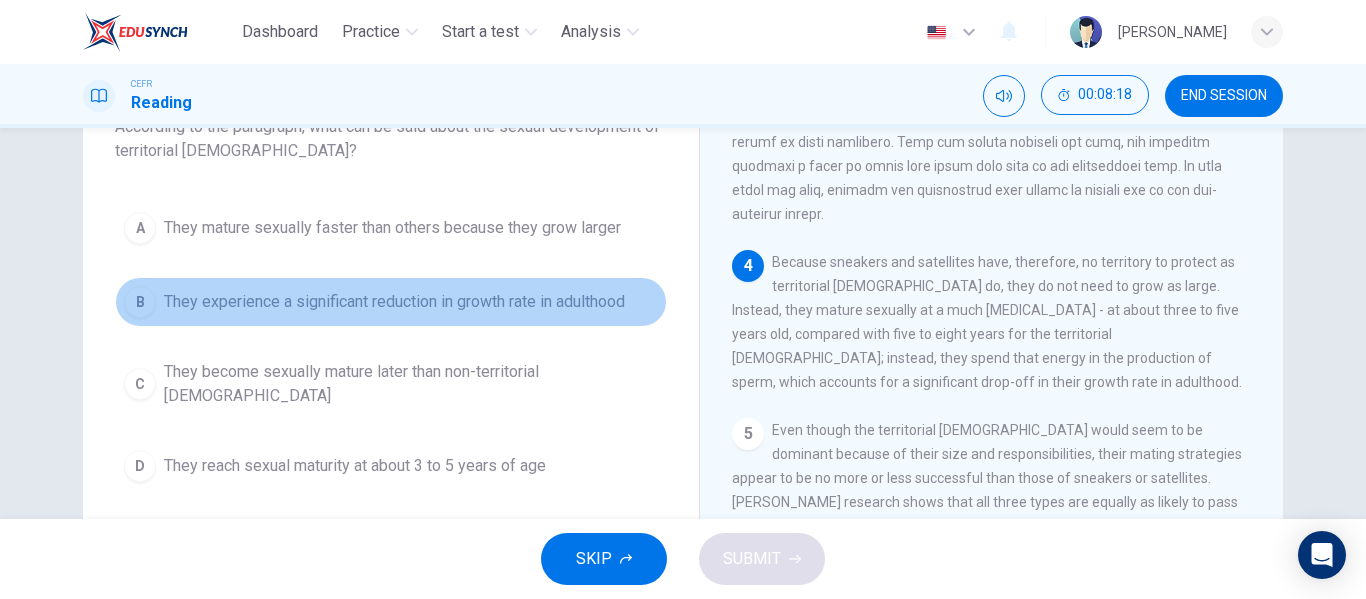 click on "B They experience a significant reduction in growth rate in adulthood" at bounding box center (391, 302) 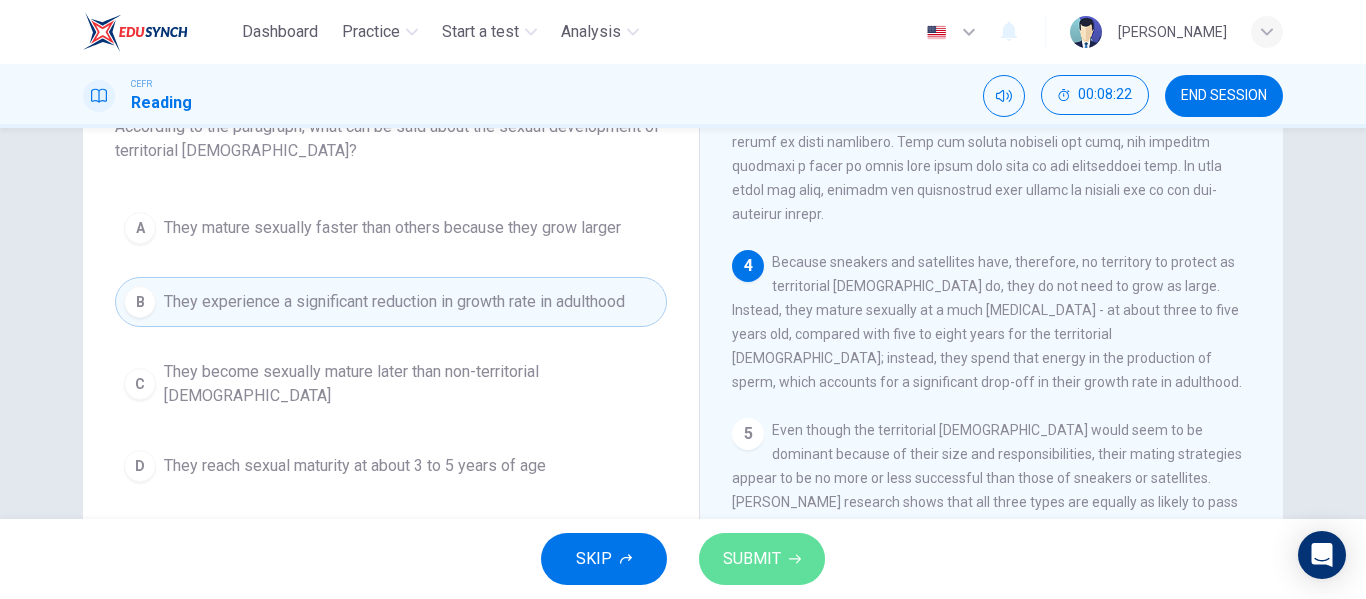 click on "SUBMIT" at bounding box center (752, 559) 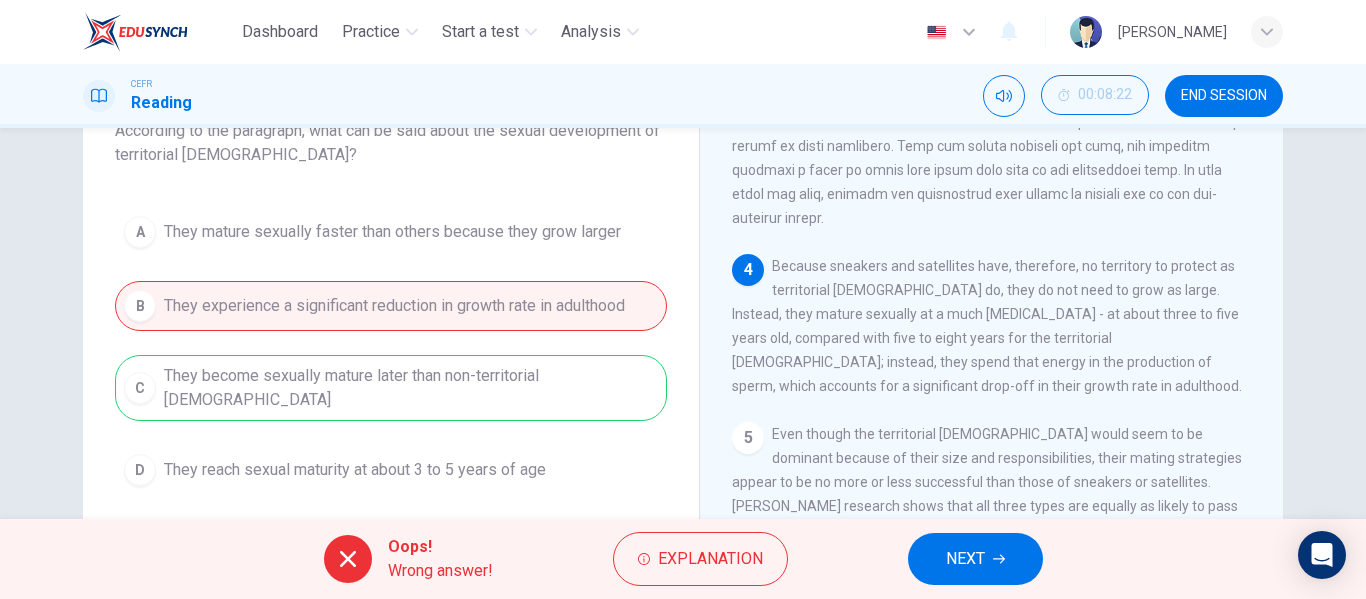 scroll, scrollTop: 144, scrollLeft: 0, axis: vertical 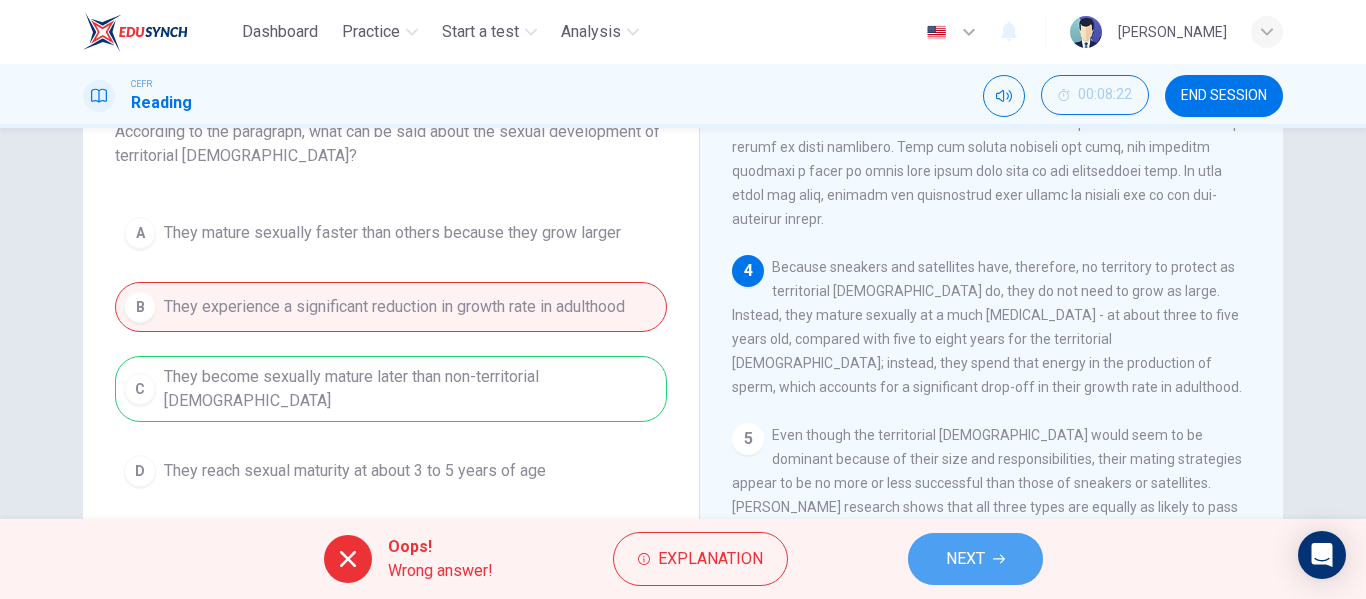 click on "NEXT" at bounding box center [965, 559] 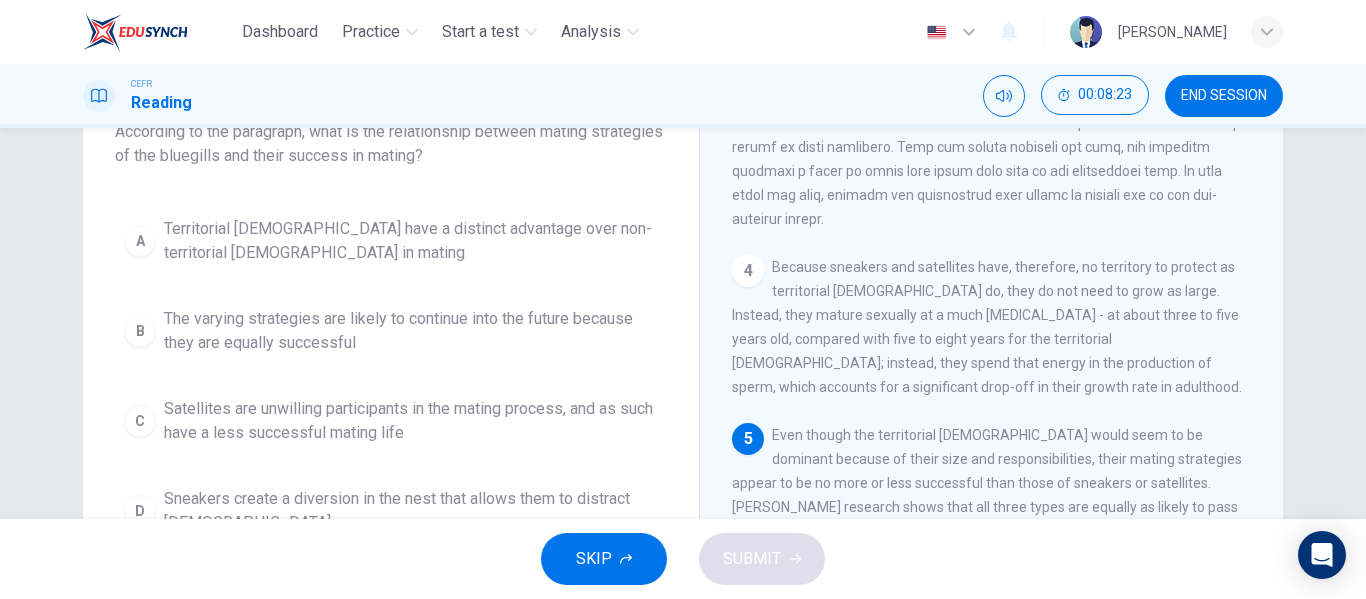 scroll, scrollTop: 109, scrollLeft: 0, axis: vertical 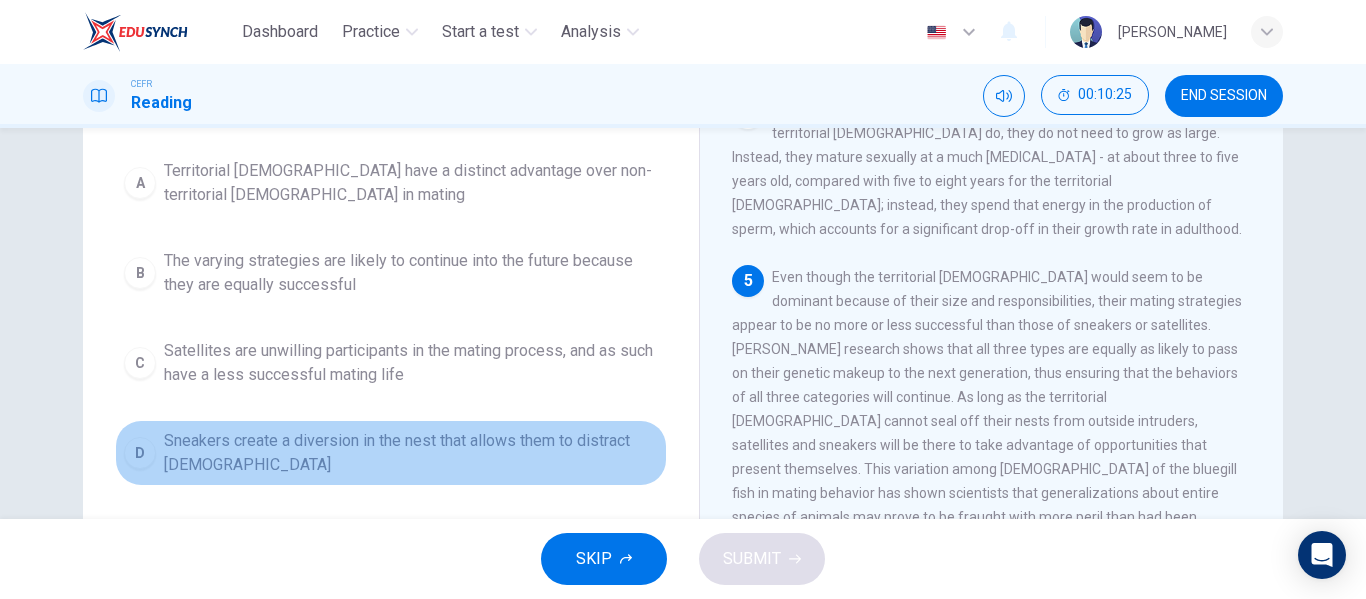 click on "Sneakers create a diversion in the nest that allows them to distract [DEMOGRAPHIC_DATA]" at bounding box center [411, 453] 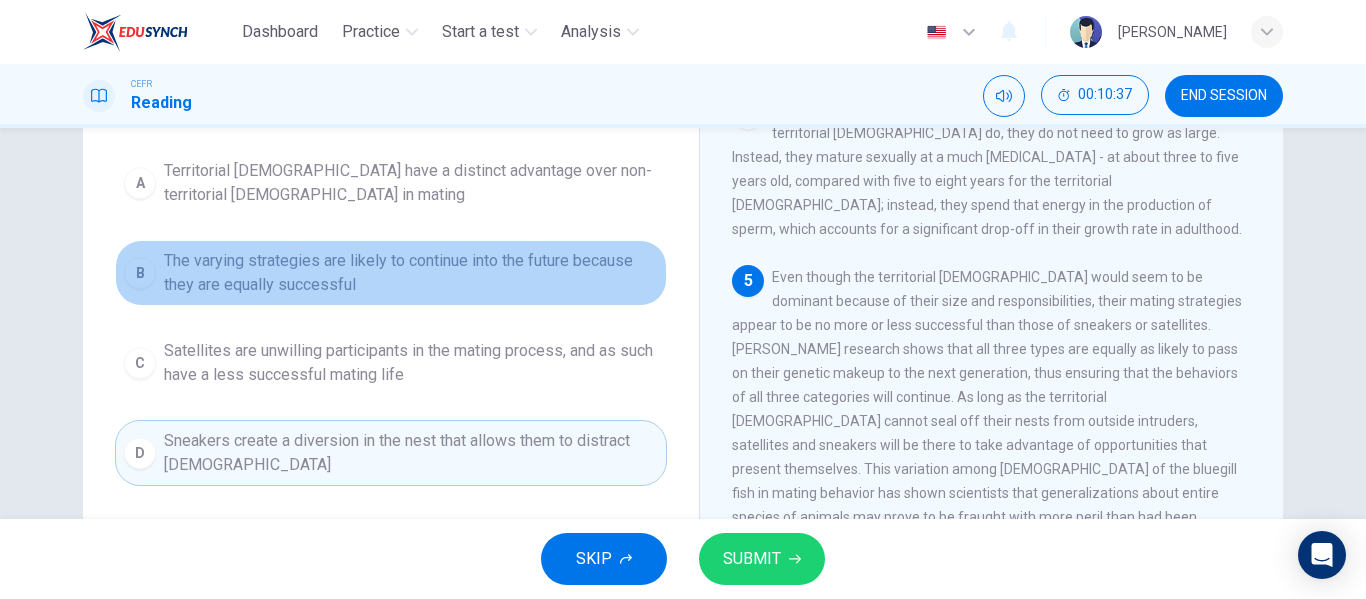 click on "The varying strategies are likely to continue into the future because they are equally successful" at bounding box center (411, 273) 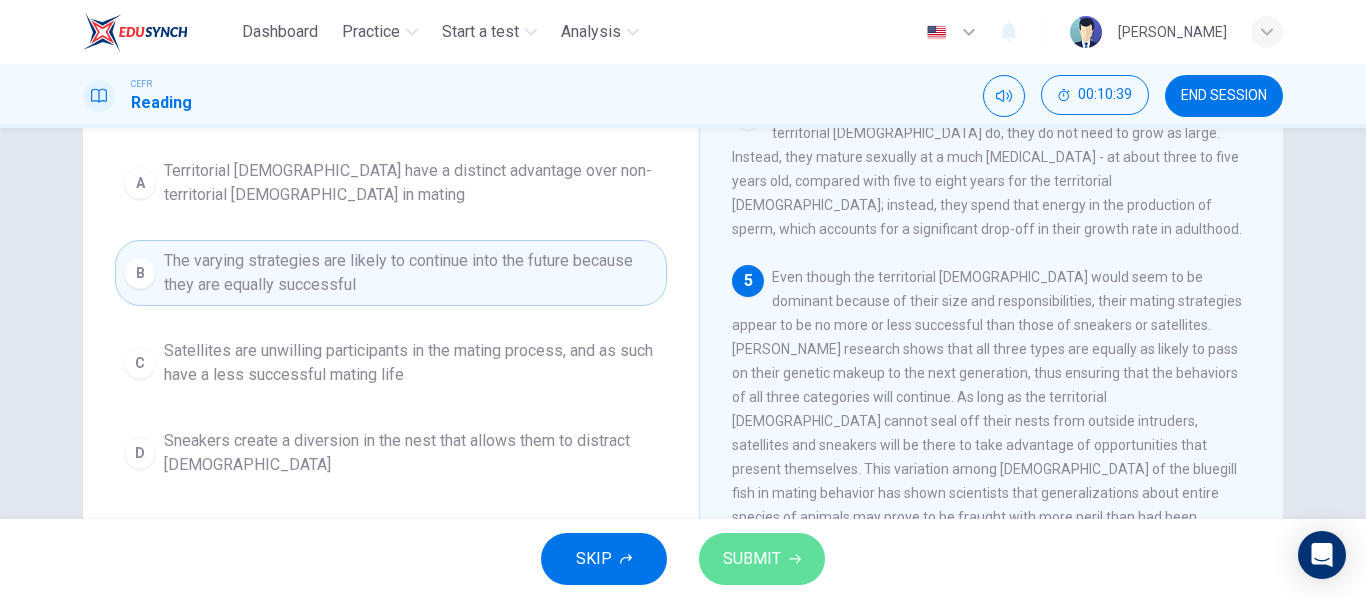 click on "SUBMIT" at bounding box center [752, 559] 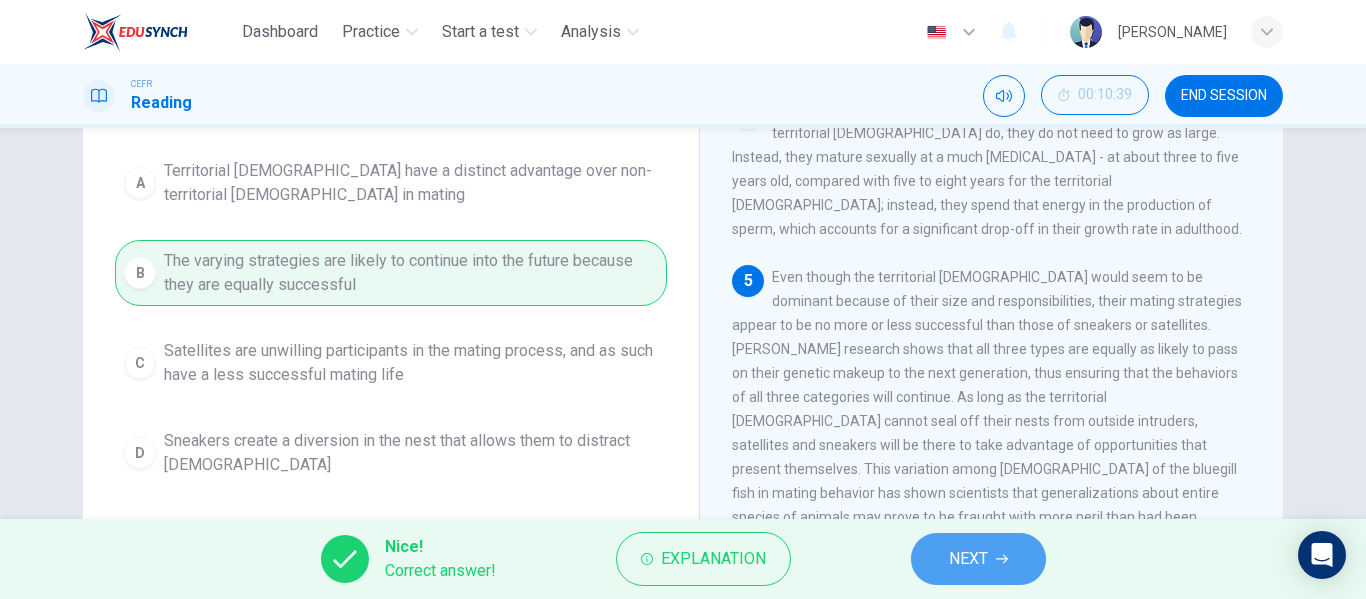 click on "NEXT" at bounding box center (978, 559) 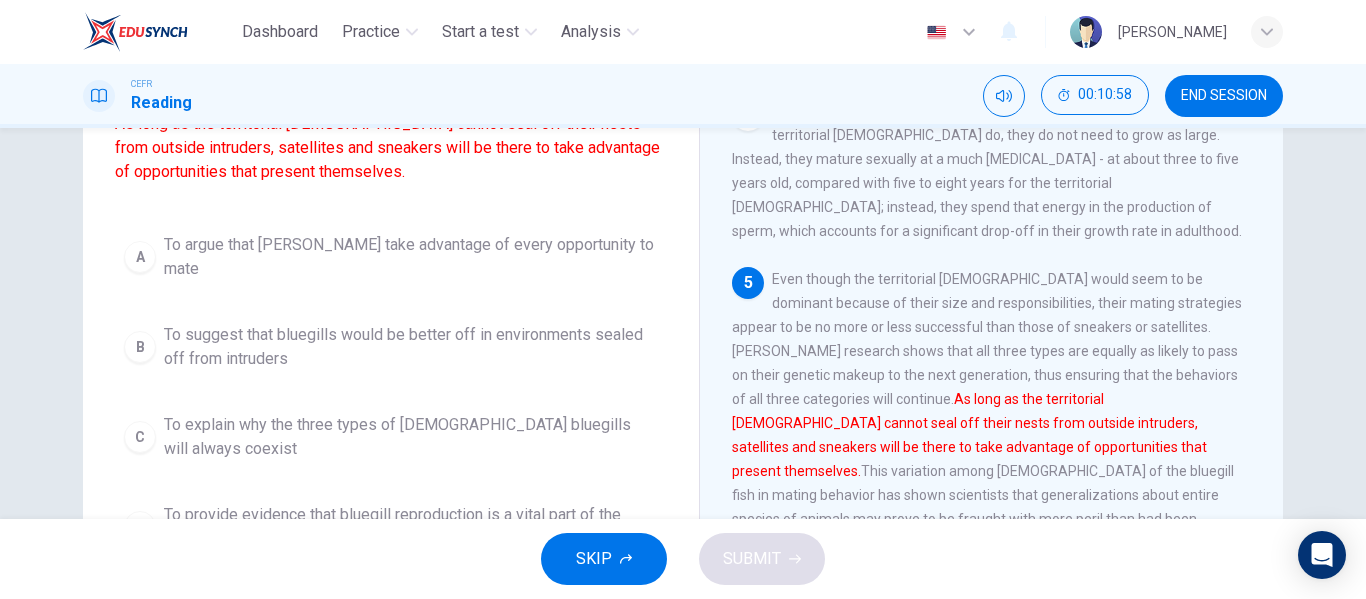 scroll, scrollTop: 201, scrollLeft: 0, axis: vertical 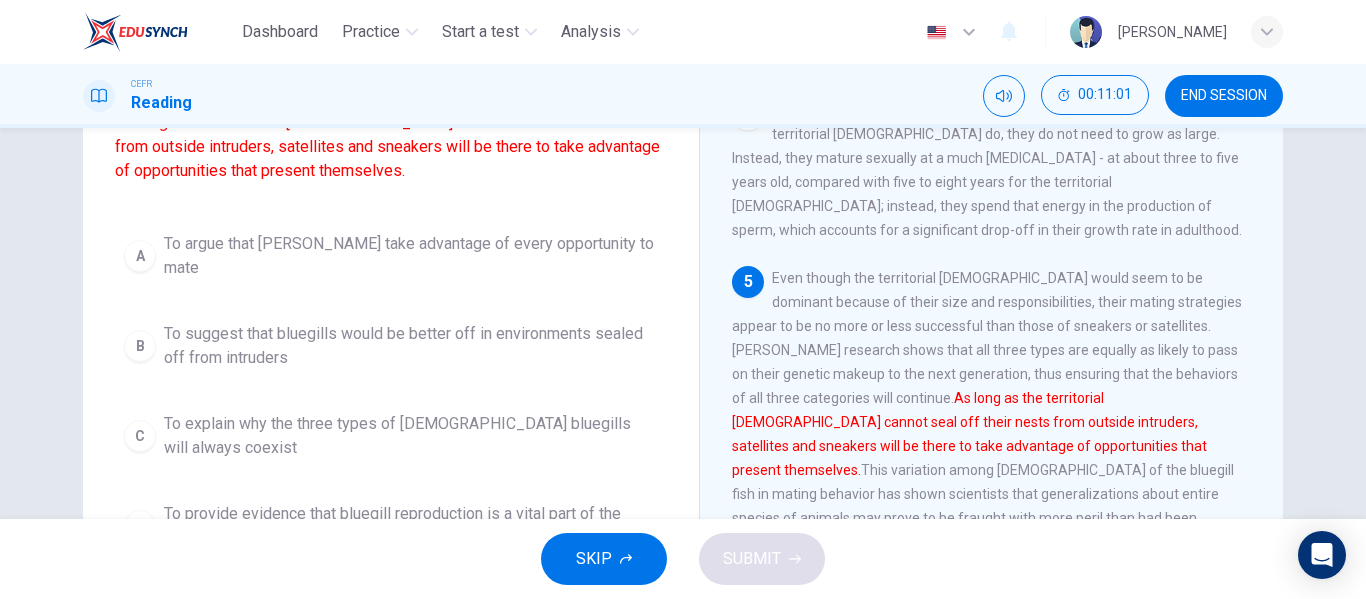 drag, startPoint x: 188, startPoint y: 366, endPoint x: 206, endPoint y: 311, distance: 57.870544 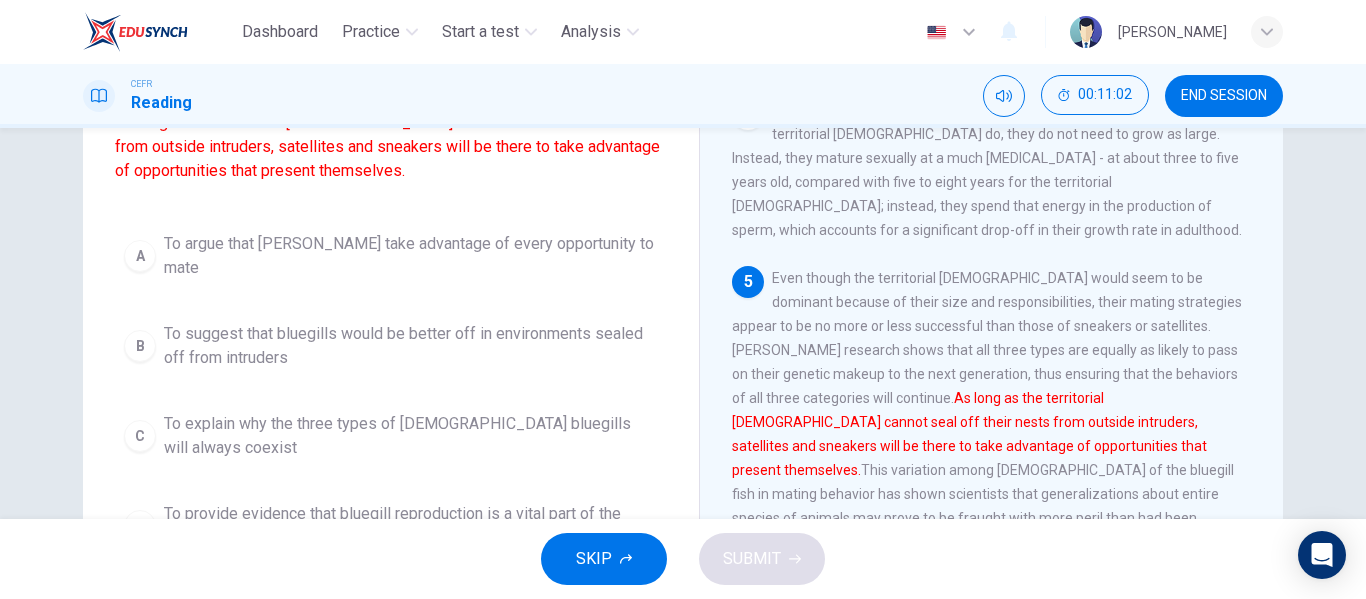 click on "To suggest that bluegills would be better off in environments sealed off from intruders" at bounding box center [411, 346] 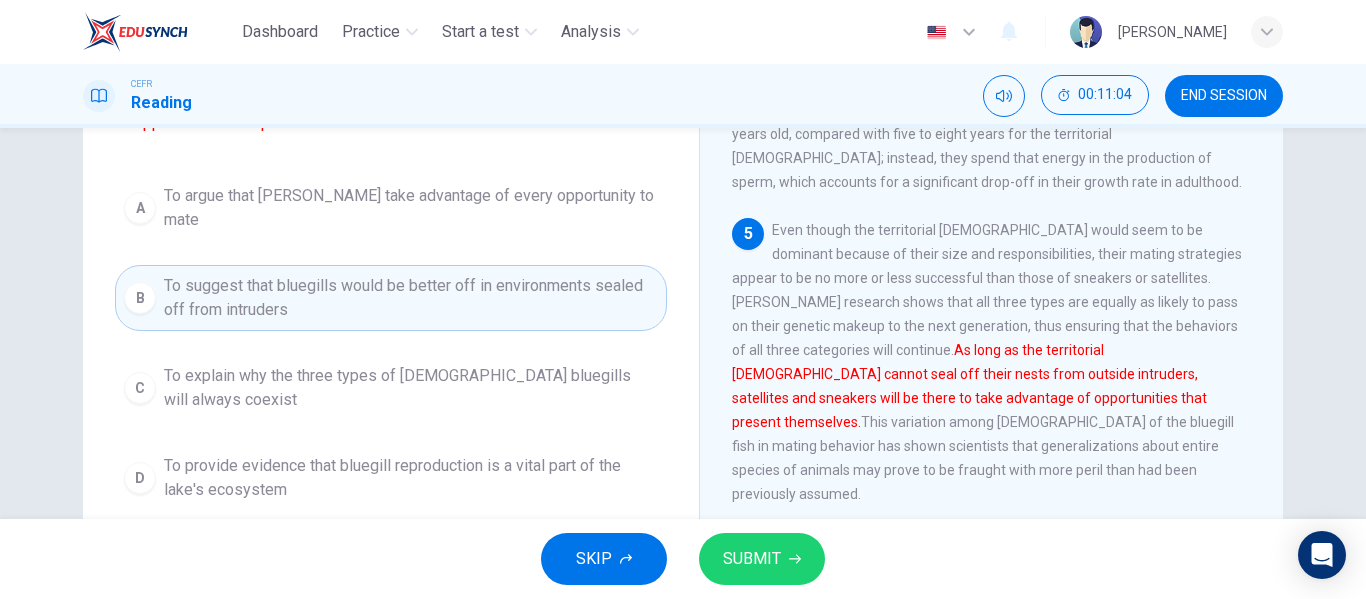 scroll, scrollTop: 251, scrollLeft: 0, axis: vertical 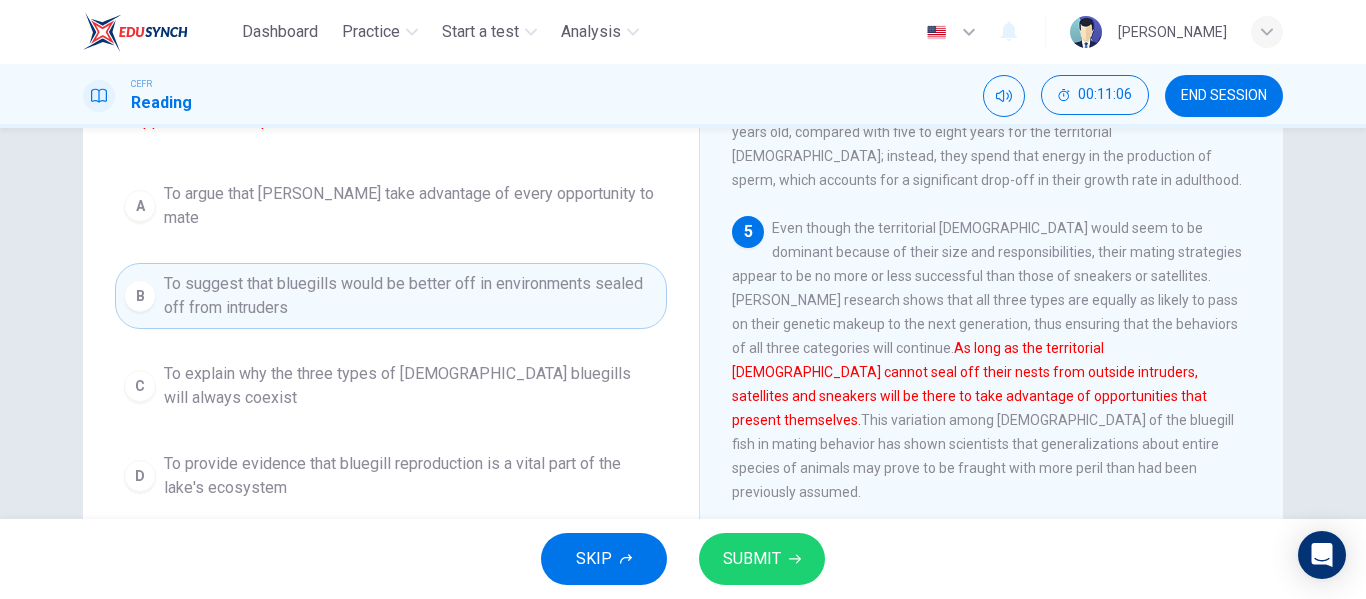 click on "C To explain why the three types of [DEMOGRAPHIC_DATA] bluegills will always coexist" at bounding box center (391, 386) 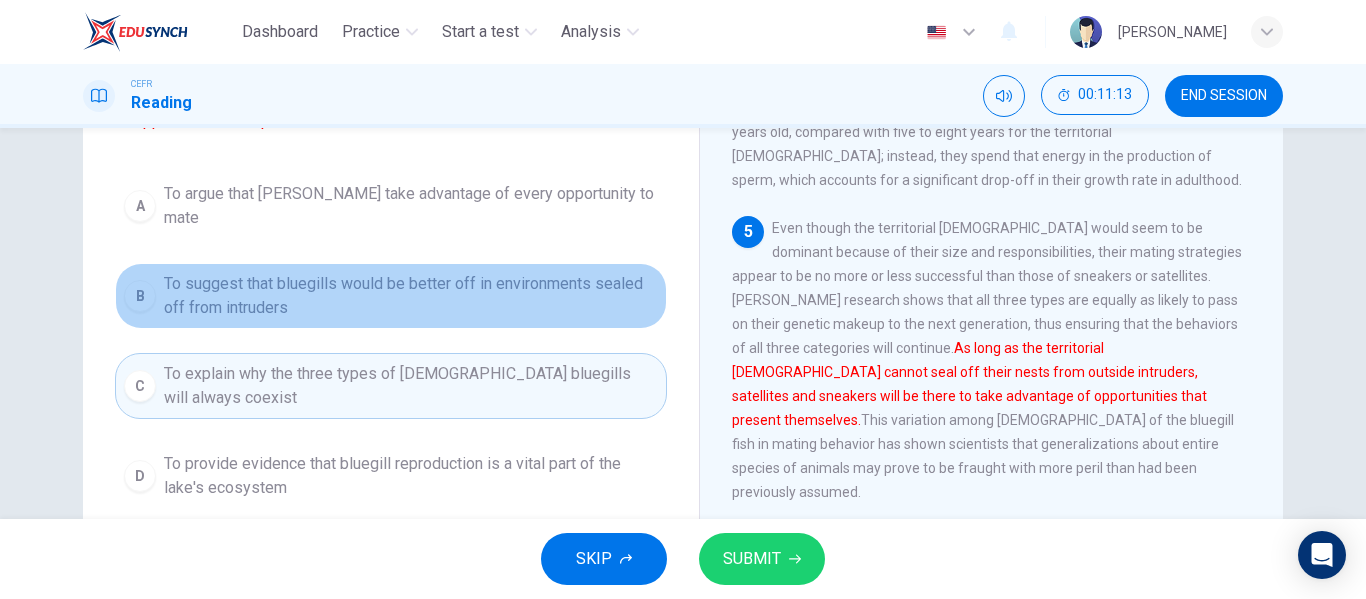 click on "To suggest that bluegills would be better off in environments sealed off from intruders" at bounding box center (411, 296) 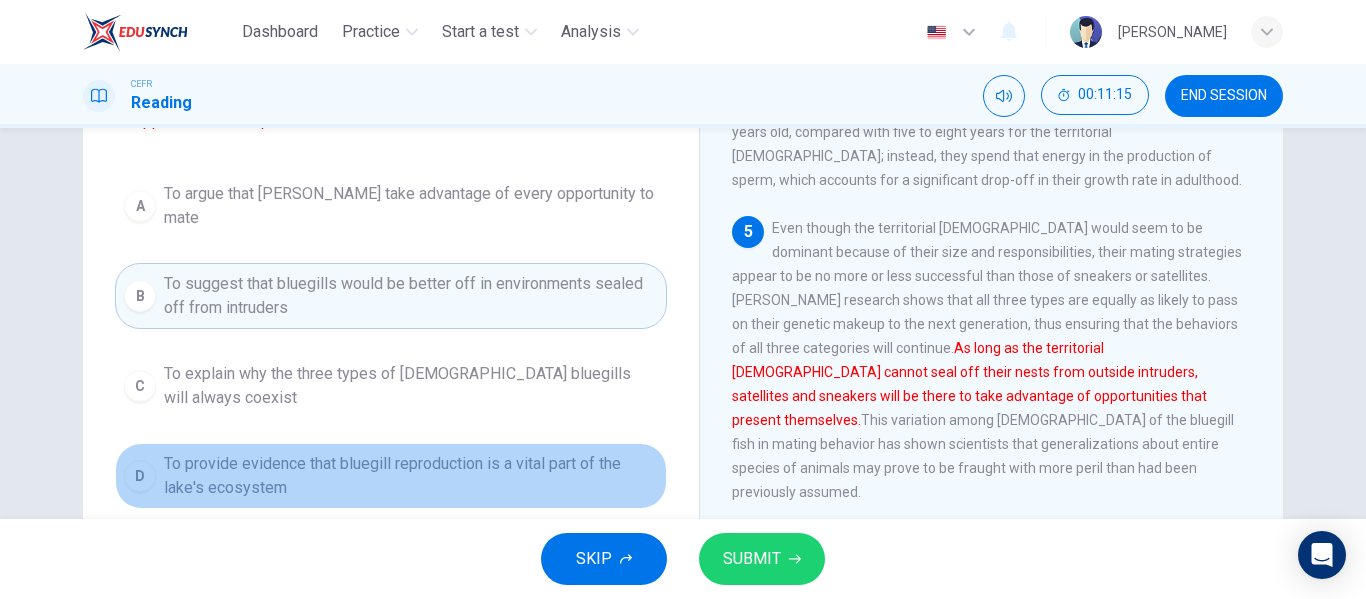 click on "To provide evidence that bluegill reproduction is a vital part of the lake's ecosystem" at bounding box center [411, 476] 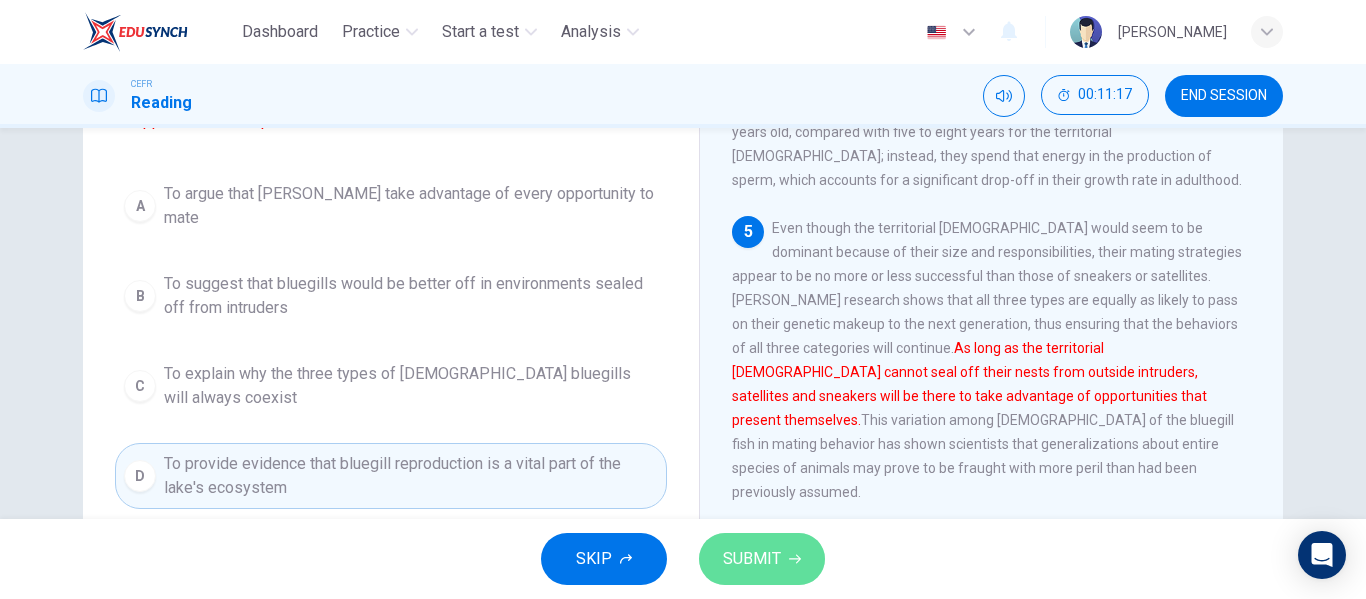 click on "SUBMIT" at bounding box center (752, 559) 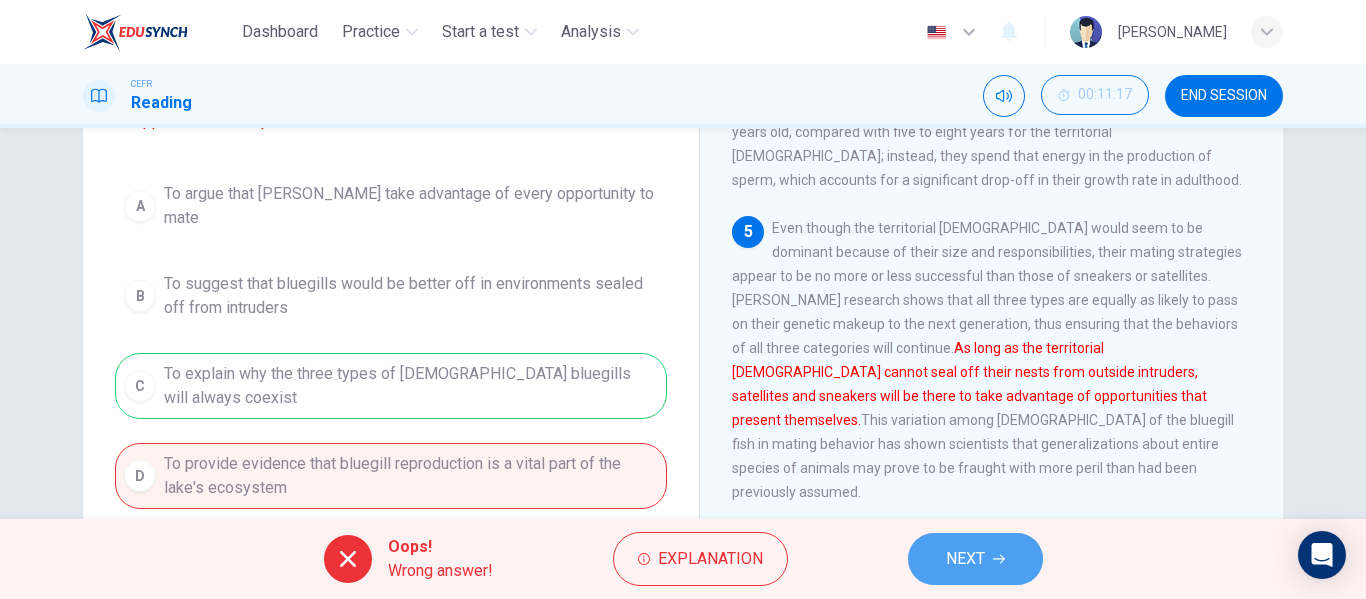 click on "NEXT" at bounding box center (965, 559) 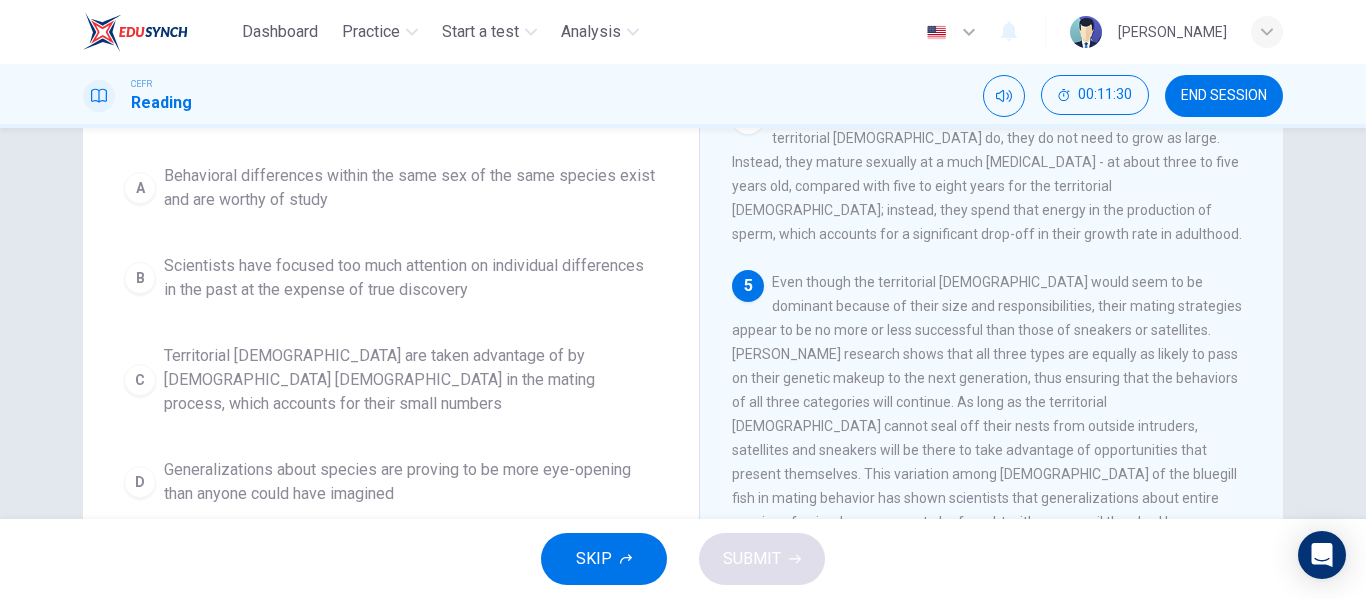 scroll, scrollTop: 203, scrollLeft: 0, axis: vertical 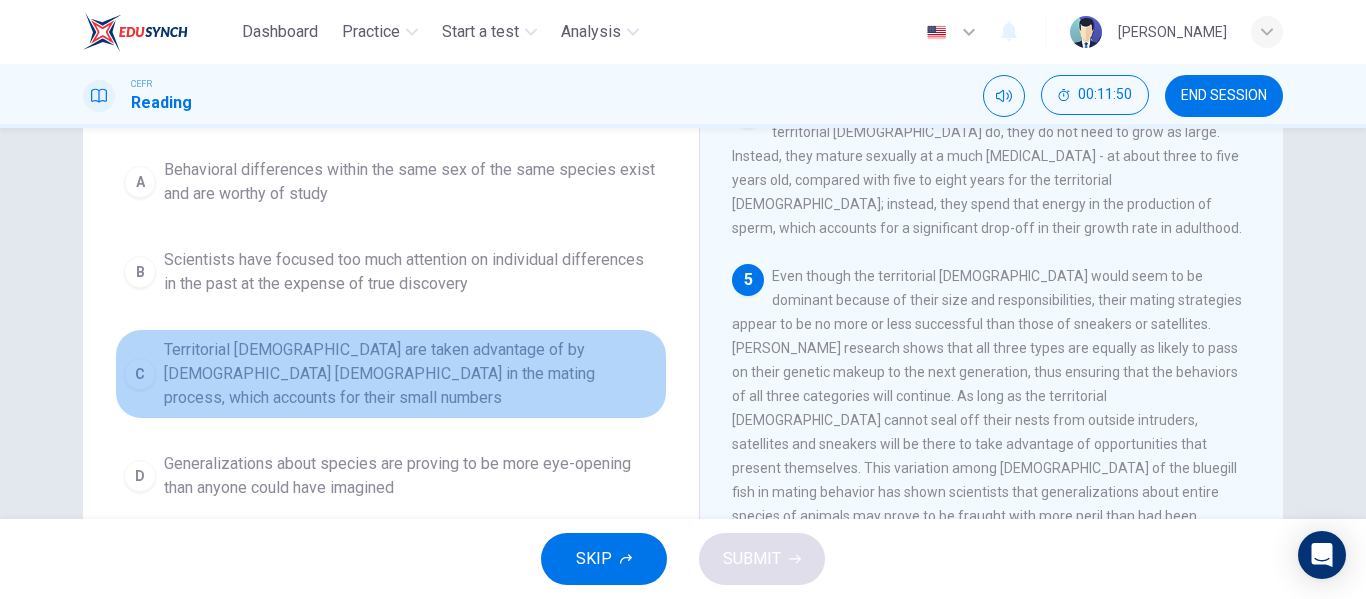 click on "C Territorial [DEMOGRAPHIC_DATA] are taken advantage of by non-territorial [DEMOGRAPHIC_DATA] in the mating process, which accounts for their small numbers" at bounding box center (391, 374) 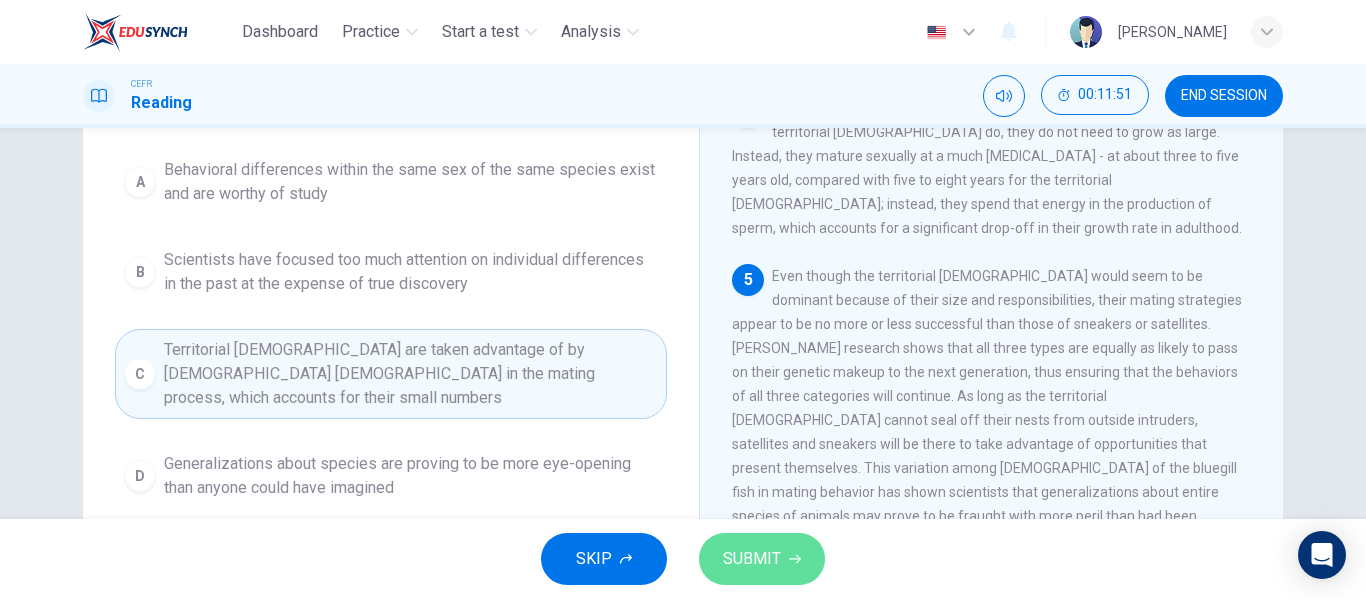click on "SUBMIT" at bounding box center (762, 559) 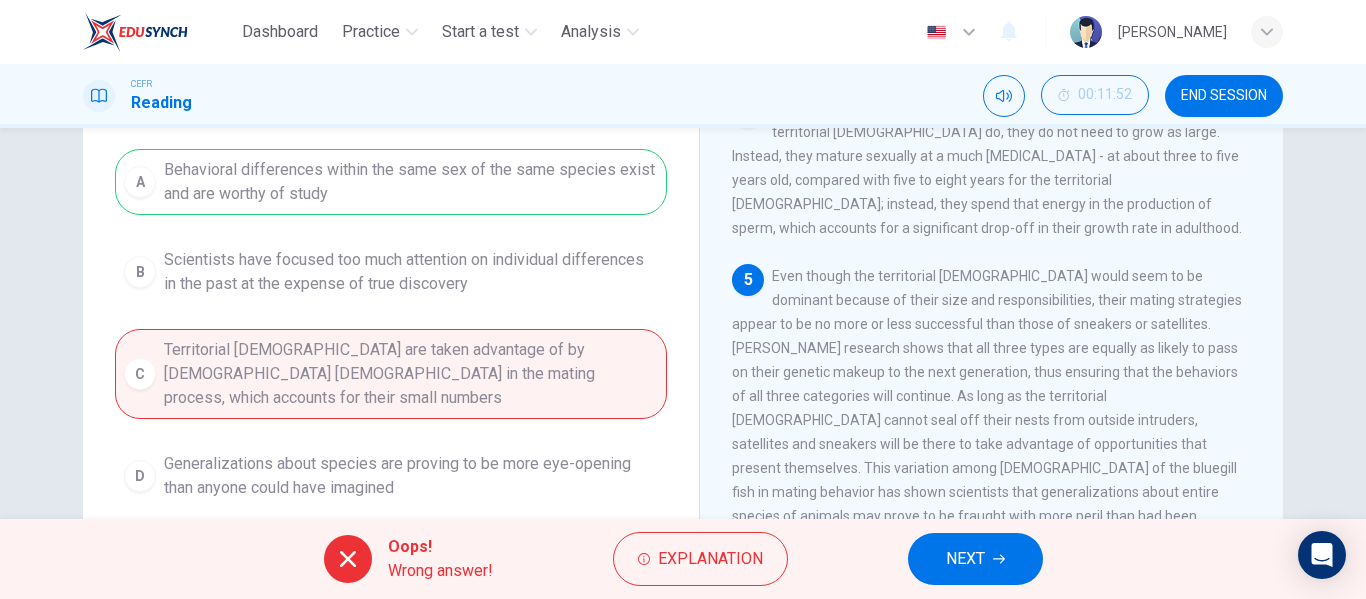 click on "NEXT" at bounding box center [975, 559] 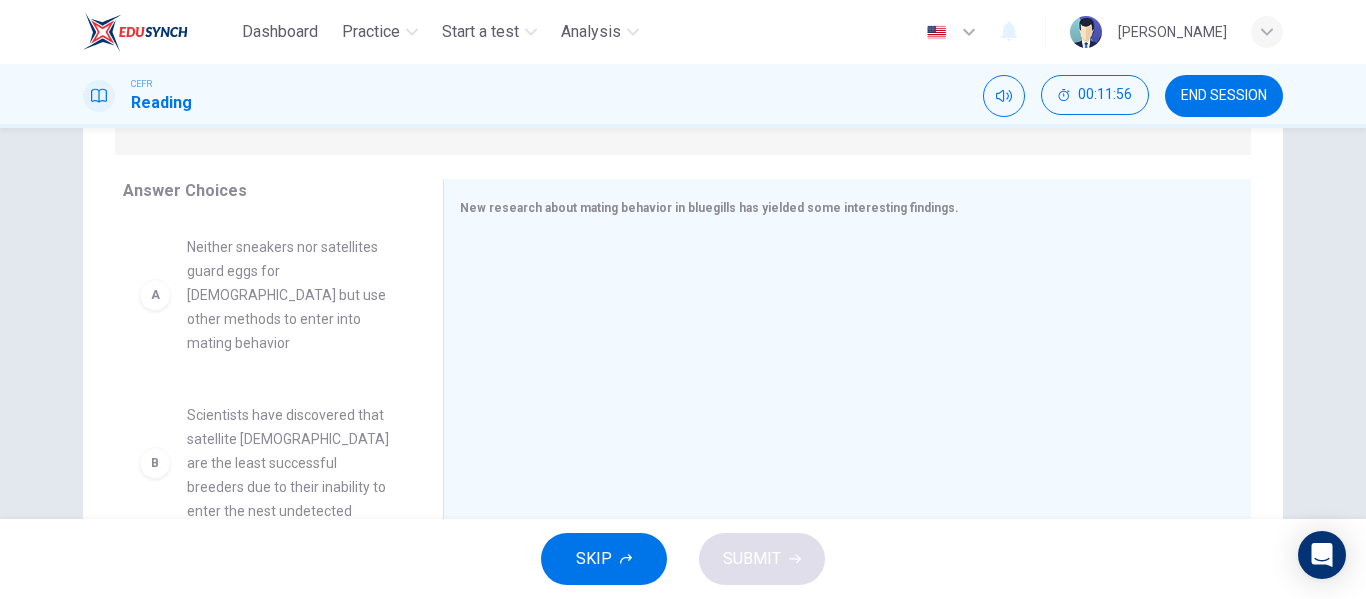 scroll, scrollTop: 302, scrollLeft: 0, axis: vertical 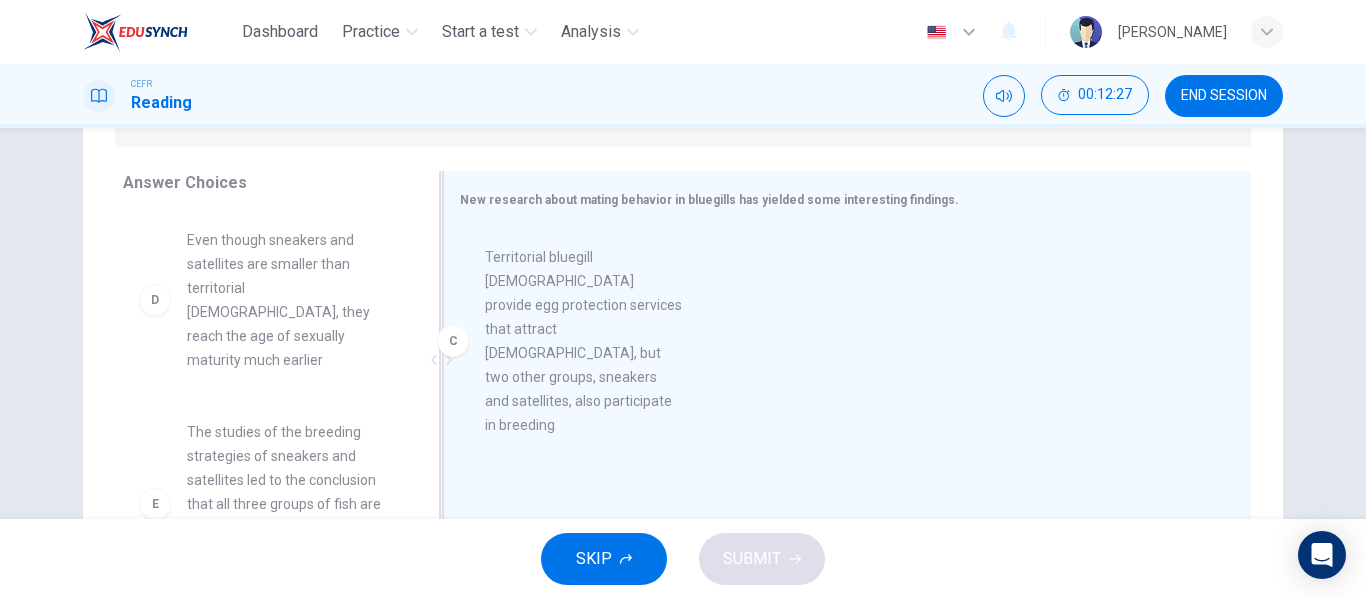 drag, startPoint x: 274, startPoint y: 283, endPoint x: 640, endPoint y: 326, distance: 368.5173 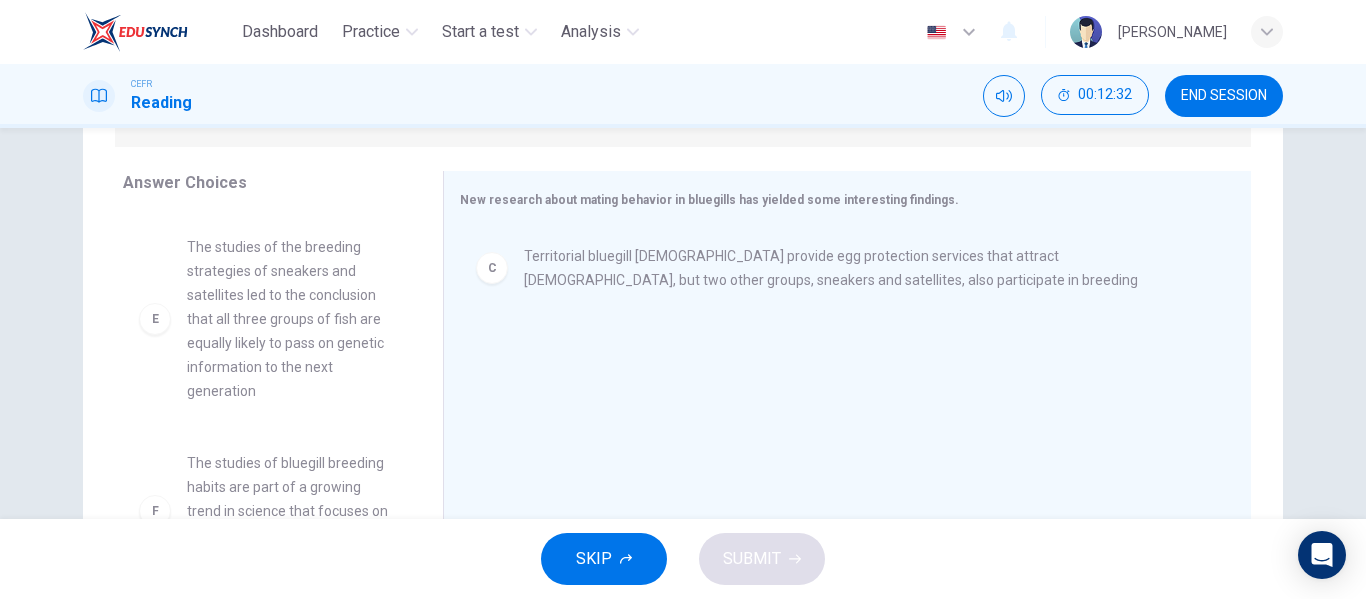 scroll, scrollTop: 540, scrollLeft: 0, axis: vertical 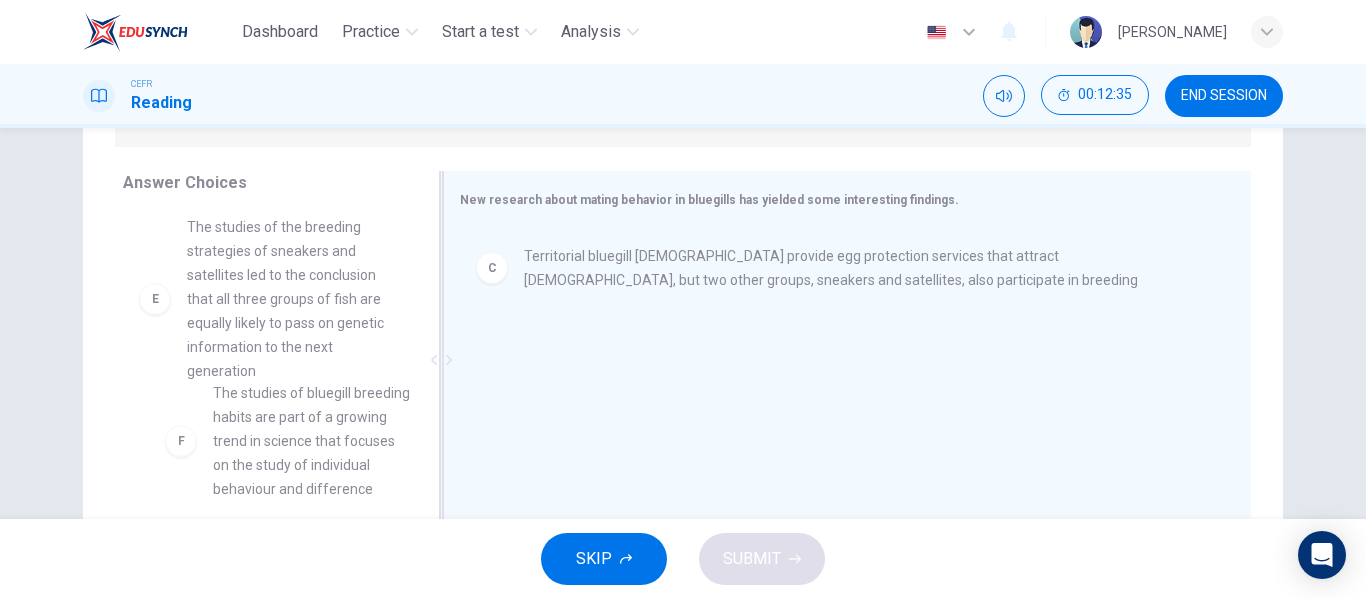 drag, startPoint x: 301, startPoint y: 466, endPoint x: 682, endPoint y: 426, distance: 383.094 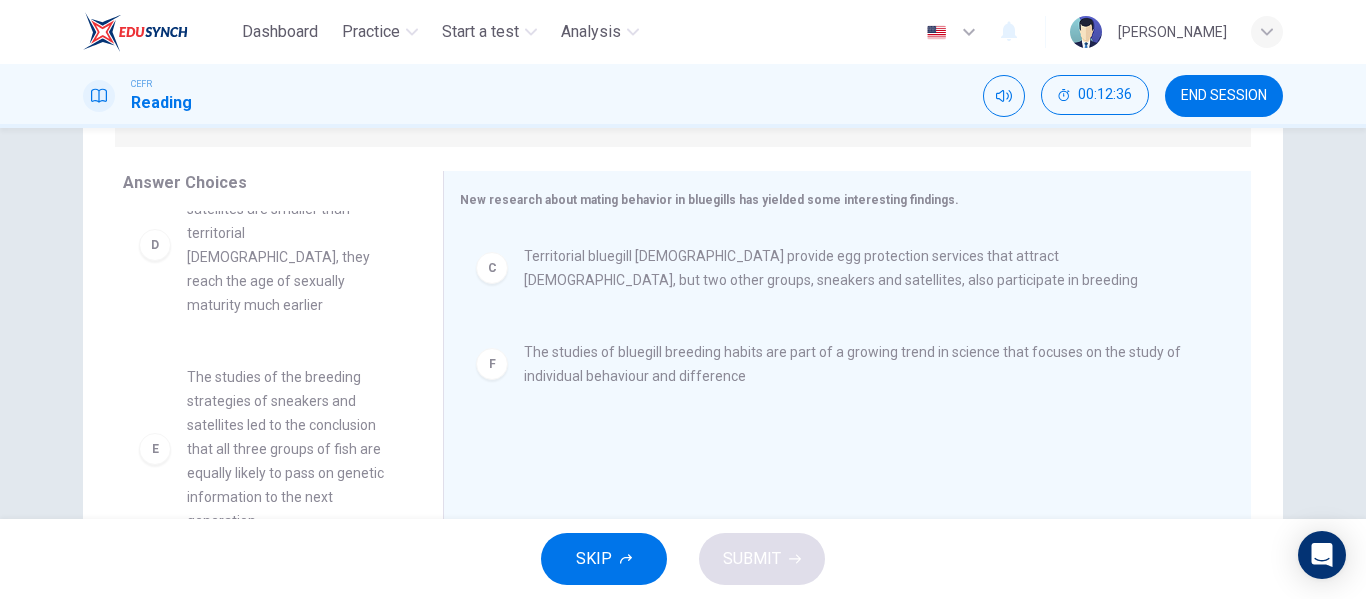 scroll, scrollTop: 372, scrollLeft: 0, axis: vertical 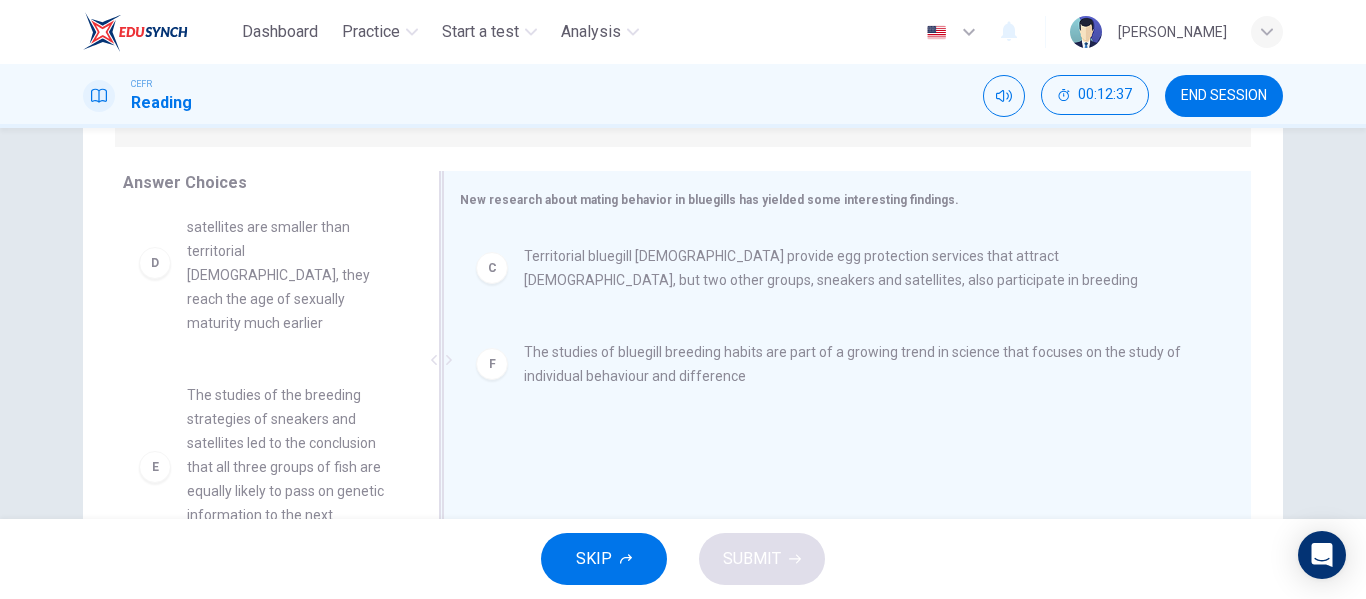 drag, startPoint x: 256, startPoint y: 403, endPoint x: 676, endPoint y: 387, distance: 420.30466 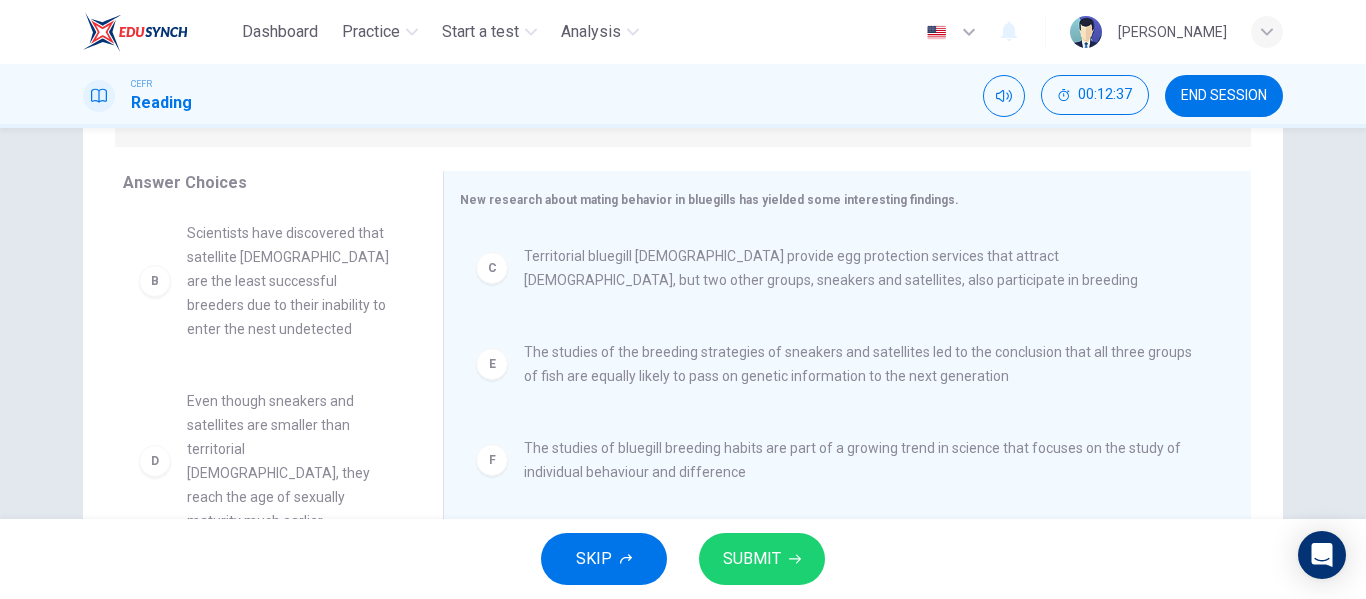 scroll, scrollTop: 156, scrollLeft: 0, axis: vertical 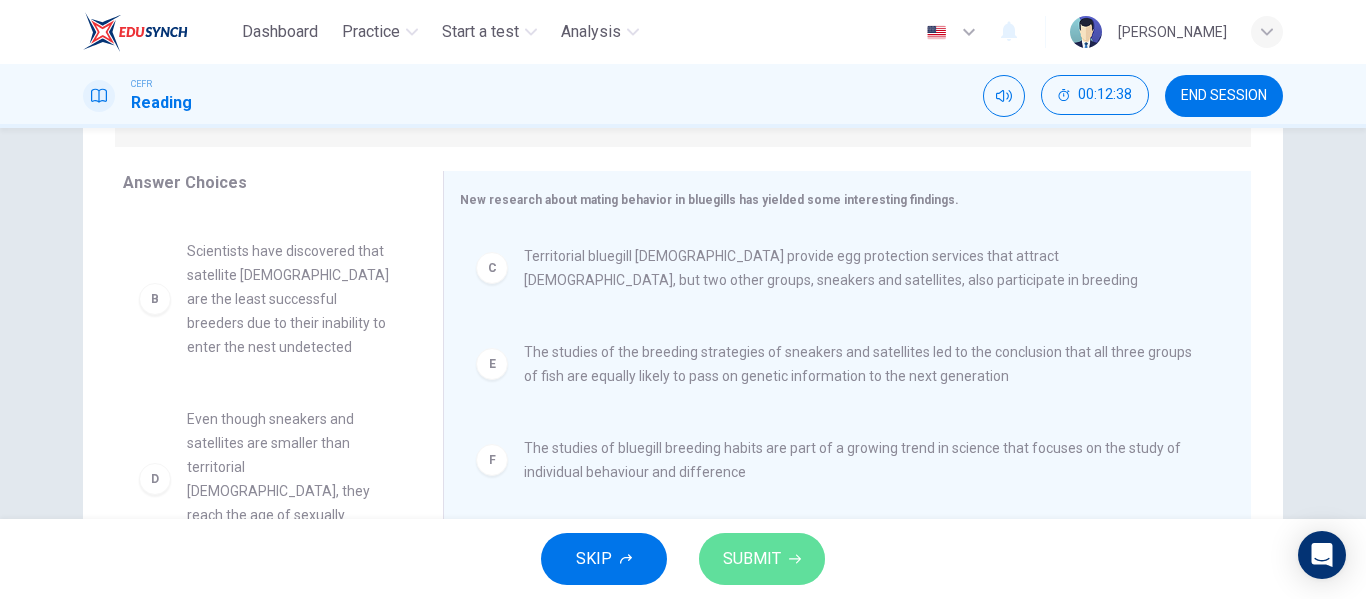 click on "SUBMIT" at bounding box center (752, 559) 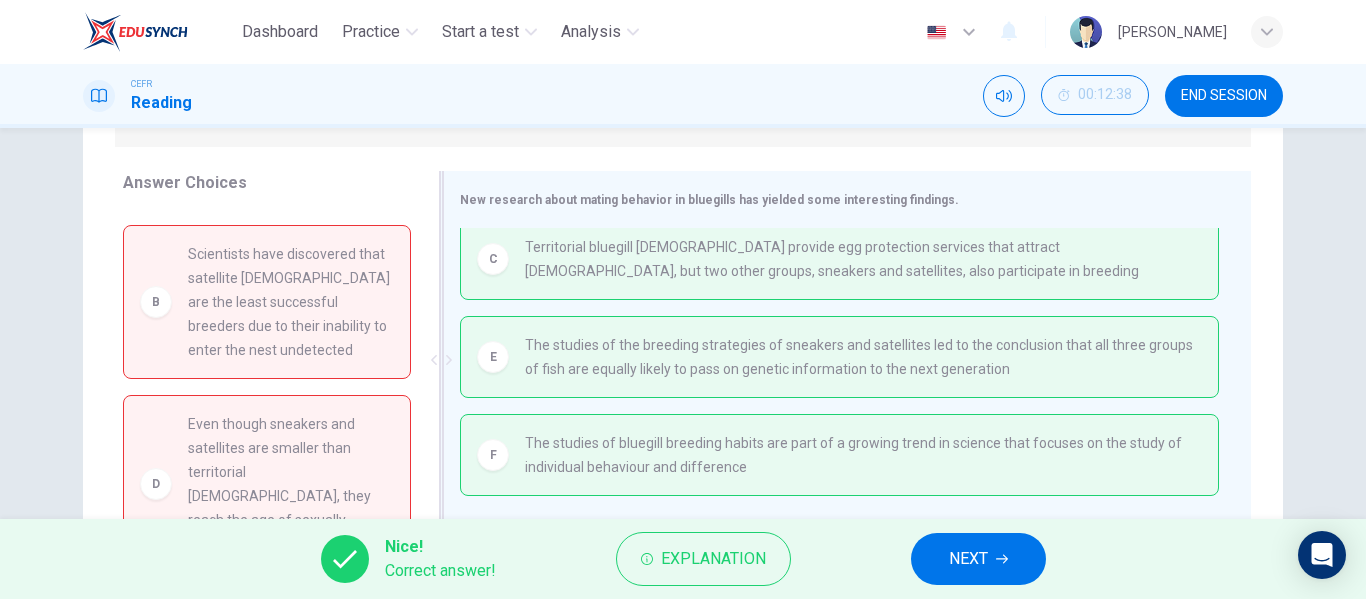 scroll, scrollTop: 0, scrollLeft: 0, axis: both 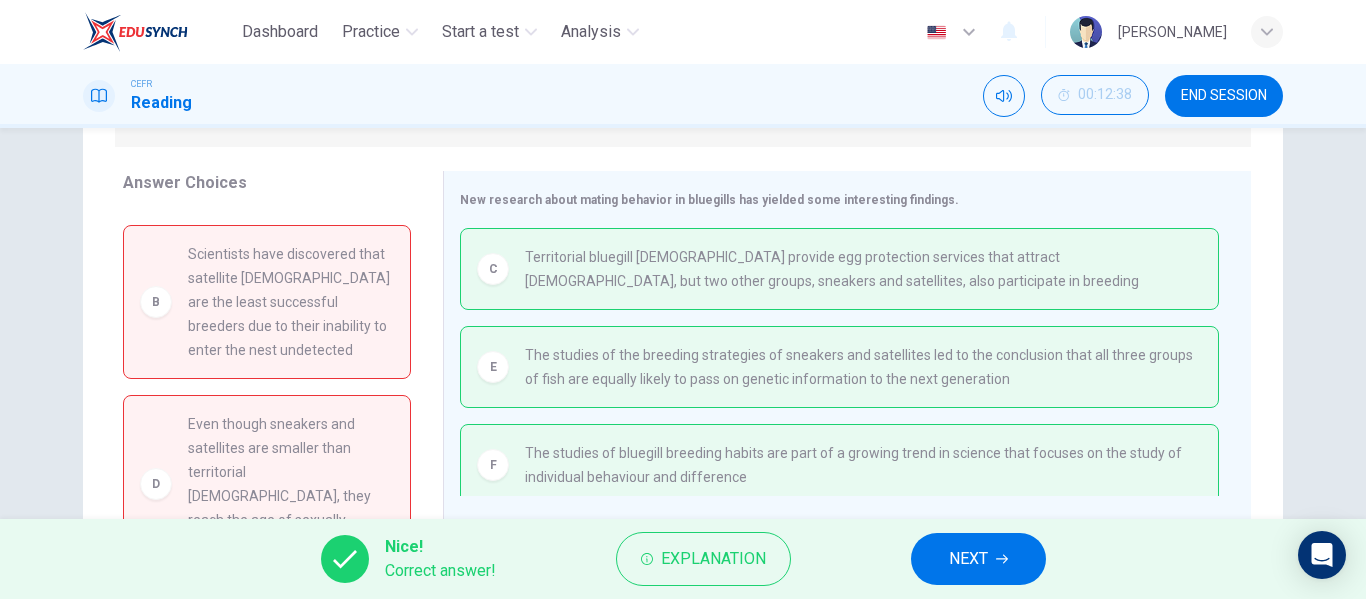 click 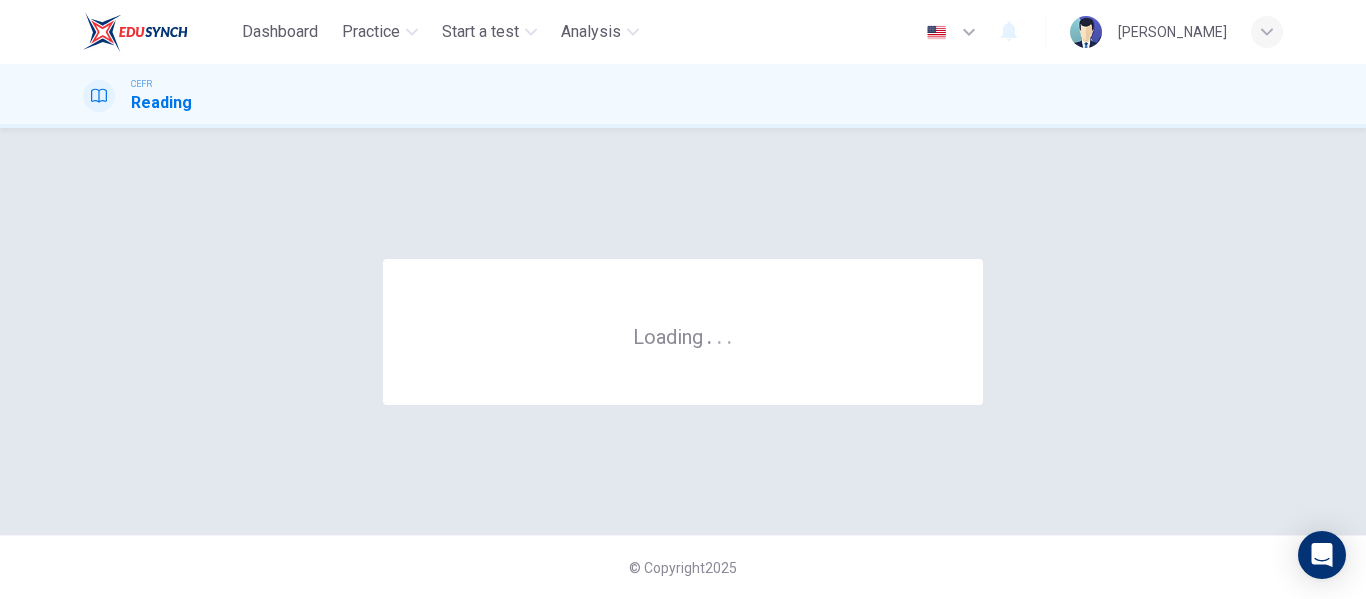 scroll, scrollTop: 0, scrollLeft: 0, axis: both 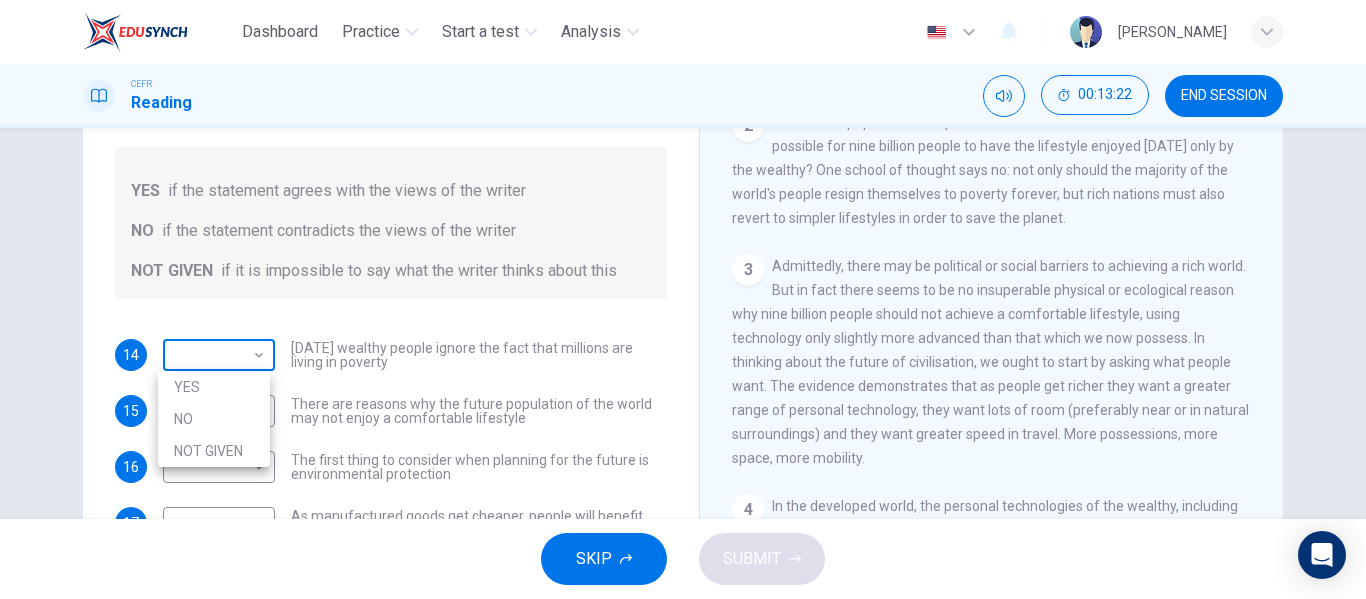 click on "Dashboard Practice Start a test Analysis English en ​ [PERSON_NAME] ZAMAN CEFR Reading 00:13:22 END SESSION Questions 14 - 19 Do the following statements reflect the claims of the writer in the Reading Passage?
In the boxes below, write YES if the statement agrees with the views of the writer NO if the statement contradicts the views of the writer NOT GIVEN if it is impossible to say what the writer thinks about this 14 ​ ​ [DATE] wealthy people ignore the fact that millions are living in poverty 15 ​ ​ There are reasons why the future population of the world may not enjoy a comfortable lifestyle 16 ​ ​ The first thing to consider when planning for the future is environmental protection 17 ​ ​ As manufactured goods get cheaper, people will benefit more from them 18 ​ ​ It may be possible to find new types of raw materials for use in the production of machinery 19 ​ ​ The rising prices of fossil fuels may bring some benefits Worldly Wealth CLICK TO ZOOM Click to Zoom 1 2" at bounding box center (683, 299) 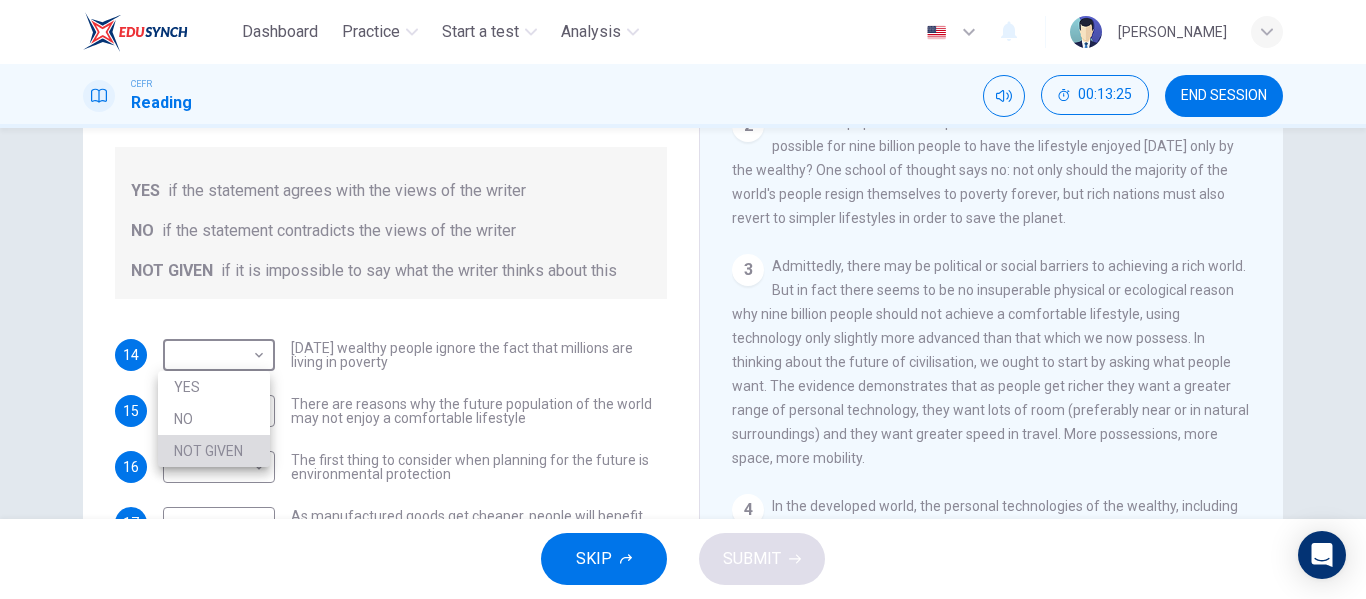 click on "NOT GIVEN" at bounding box center (214, 451) 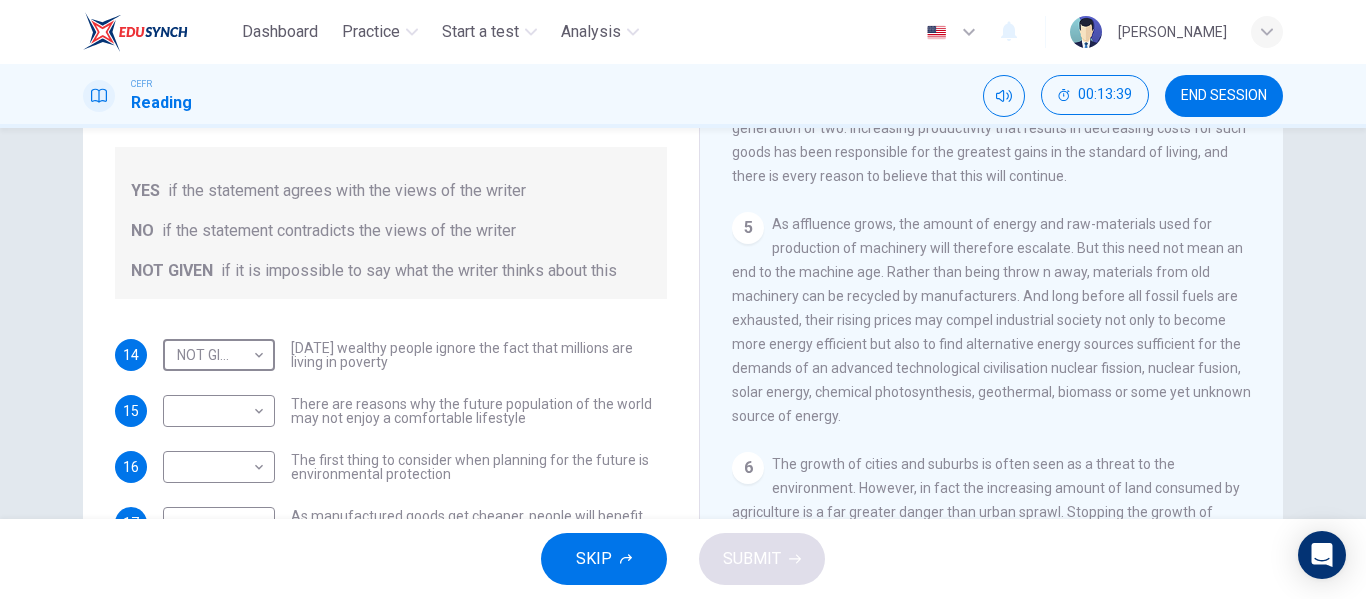 scroll, scrollTop: 894, scrollLeft: 0, axis: vertical 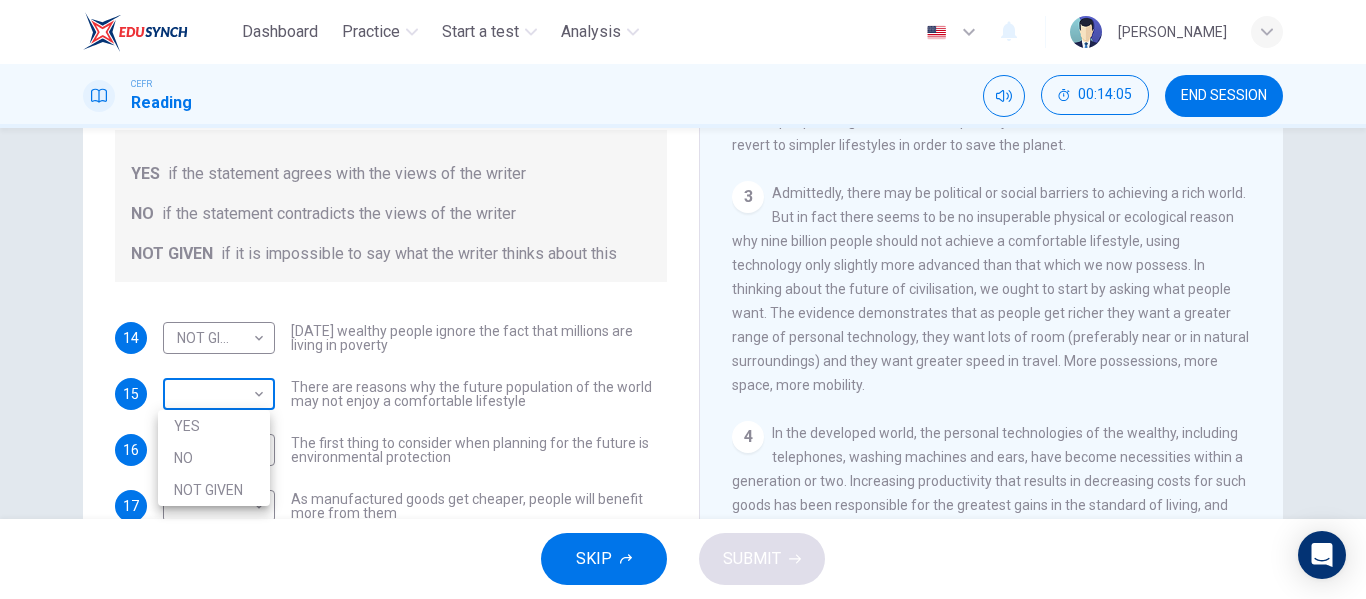 click on "Dashboard Practice Start a test Analysis English en ​ [PERSON_NAME] ZAMAN CEFR Reading 00:14:05 END SESSION Questions 14 - 19 Do the following statements reflect the claims of the writer in the Reading Passage?
In the boxes below, write YES if the statement agrees with the views of the writer NO if the statement contradicts the views of the writer NOT GIVEN if it is impossible to say what the writer thinks about this 14 NOT GIVEN NOT GIVEN ​ [DATE] wealthy people ignore the fact that millions are living in poverty 15 ​ ​ There are reasons why the future population of the world may not enjoy a comfortable lifestyle 16 ​ ​ The first thing to consider when planning for the future is environmental protection 17 ​ ​ As manufactured goods get cheaper, people will benefit more from them 18 ​ ​ It may be possible to find new types of raw materials for use in the production of machinery 19 ​ ​ The rising prices of fossil fuels may bring some benefits Worldly Wealth CLICK TO ZOOM 1" at bounding box center [683, 299] 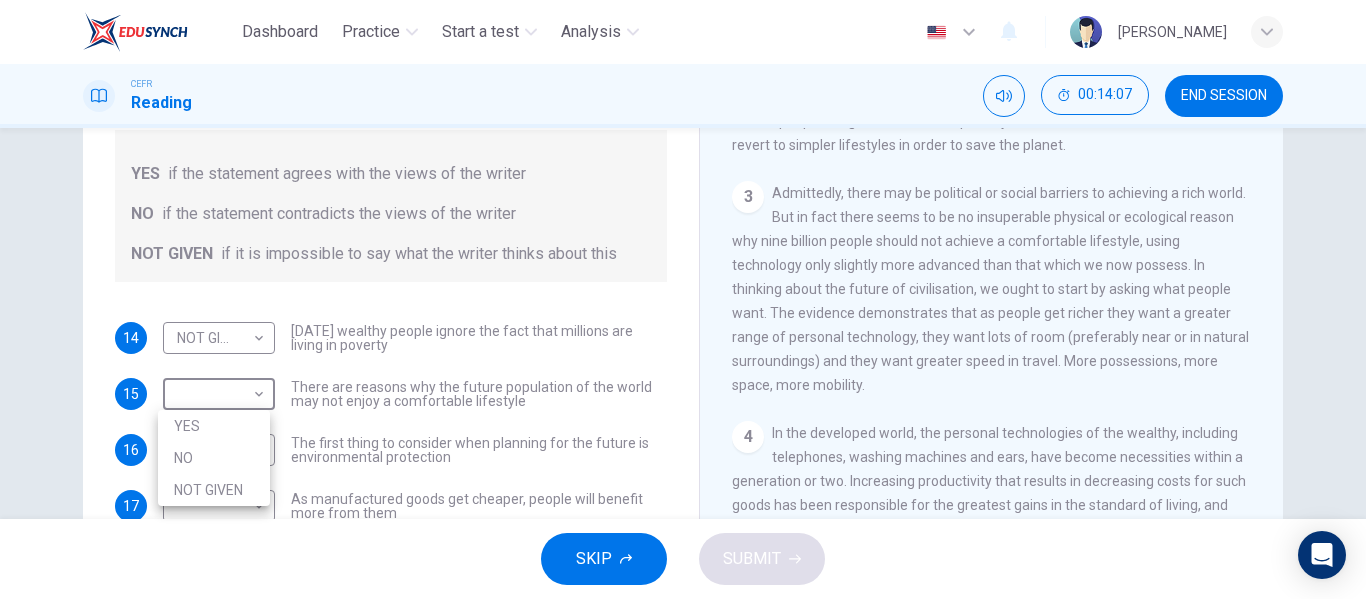 click on "NO" at bounding box center [214, 458] 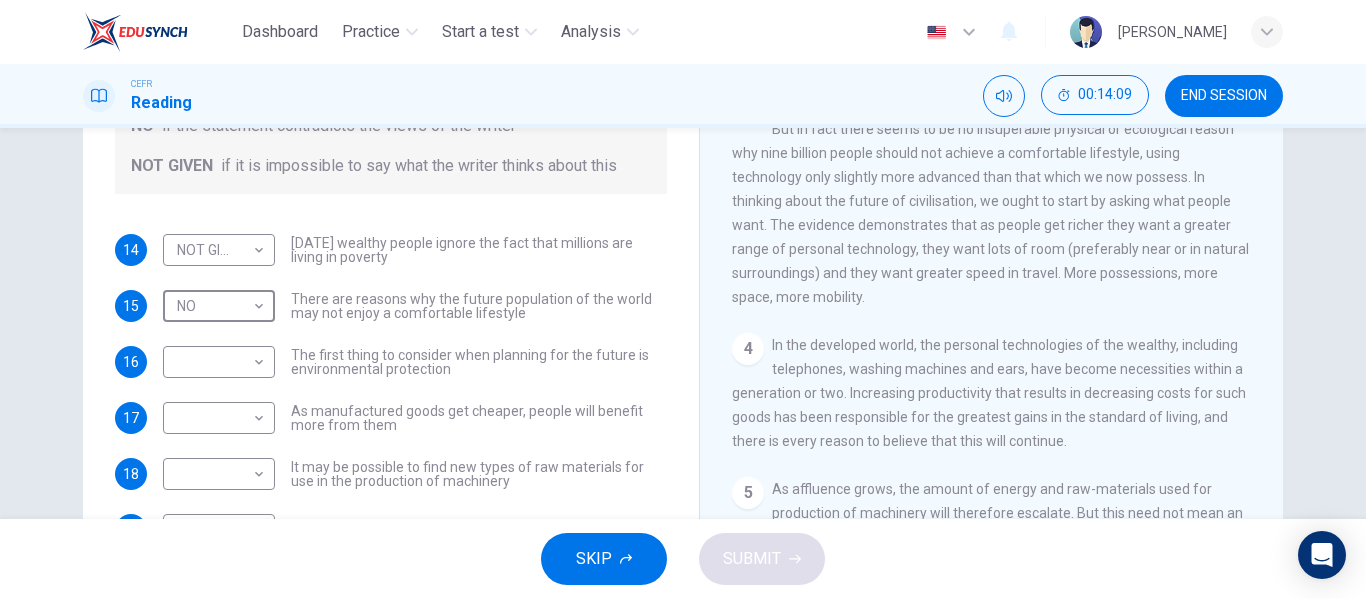 scroll, scrollTop: 279, scrollLeft: 0, axis: vertical 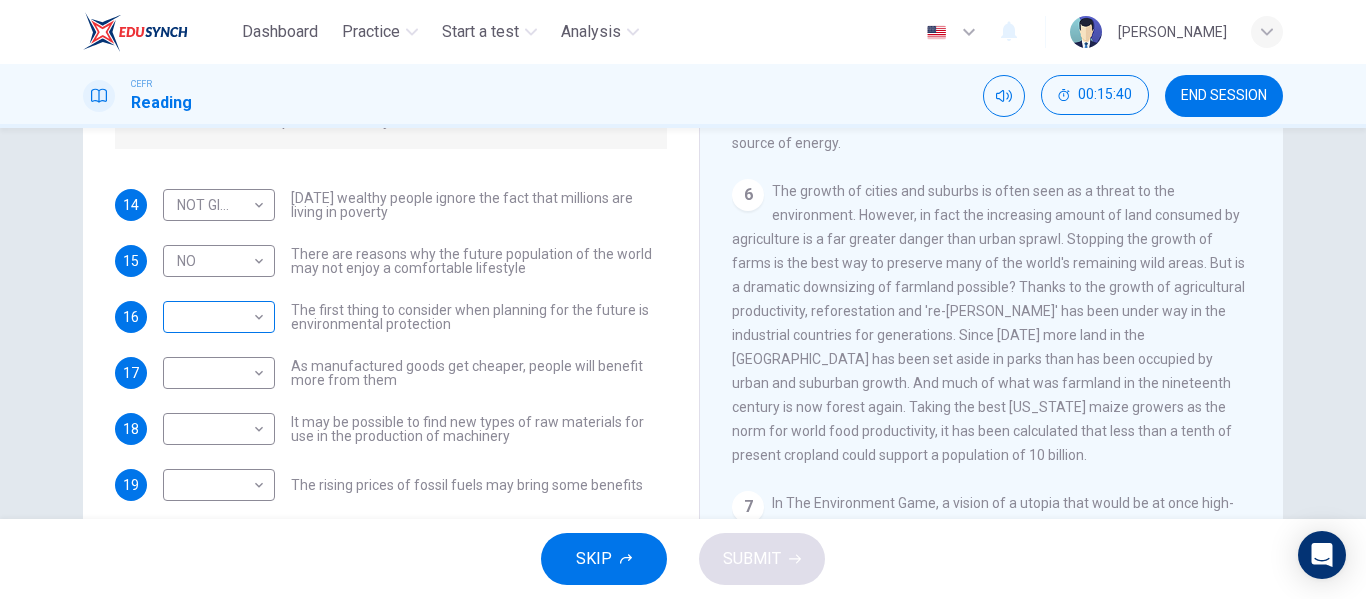 click on "Dashboard Practice Start a test Analysis English en ​ [PERSON_NAME] ZAMAN CEFR Reading 00:15:40 END SESSION Questions 14 - 19 Do the following statements reflect the claims of the writer in the Reading Passage?
In the boxes below, write YES if the statement agrees with the views of the writer NO if the statement contradicts the views of the writer NOT GIVEN if it is impossible to say what the writer thinks about this 14 NOT GIVEN NOT GIVEN ​ [DATE] wealthy people ignore the fact that millions are living in poverty 15 NO NO ​ There are reasons why the future population of the world may not enjoy a comfortable lifestyle 16 ​ ​ The first thing to consider when planning for the future is environmental protection 17 ​ ​ As manufactured goods get cheaper, people will benefit more from them 18 ​ ​ It may be possible to find new types of raw materials for use in the production of machinery 19 ​ ​ The rising prices of fossil fuels may bring some benefits Worldly Wealth CLICK TO ZOOM" at bounding box center (683, 299) 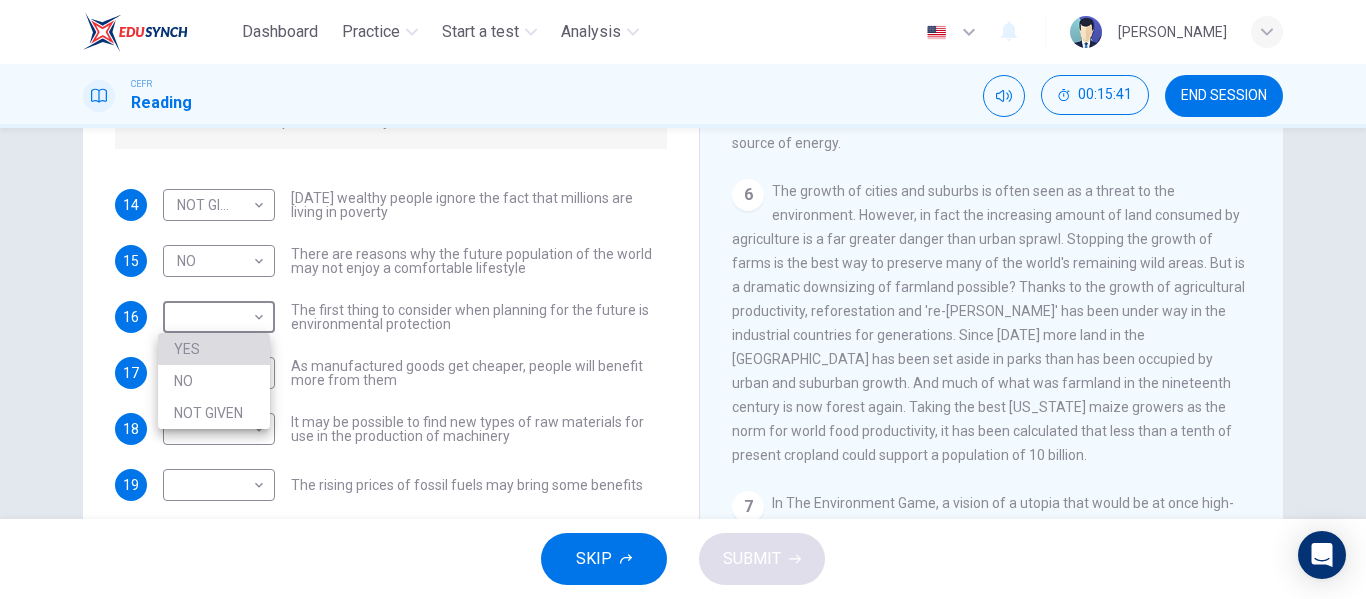 click on "YES" at bounding box center (214, 349) 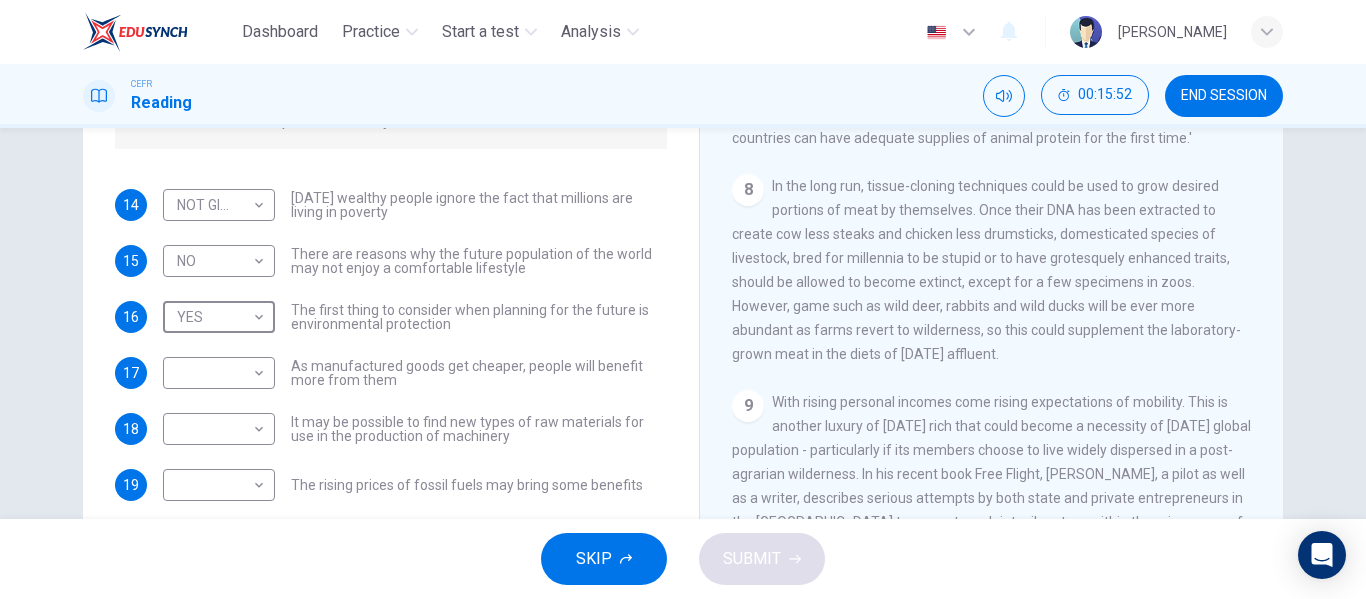 scroll, scrollTop: 1500, scrollLeft: 0, axis: vertical 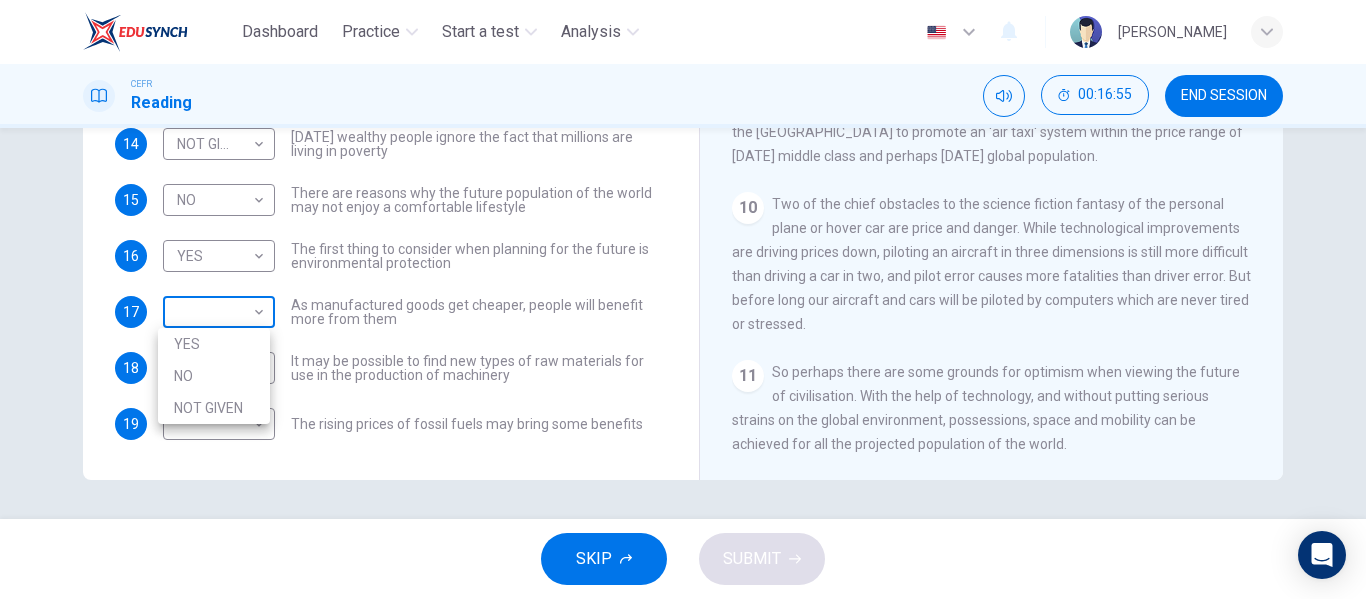 click on "Dashboard Practice Start a test Analysis English en ​ [PERSON_NAME] ZAMAN CEFR Reading 00:16:55 END SESSION Questions 14 - 19 Do the following statements reflect the claims of the writer in the Reading Passage?
In the boxes below, write YES if the statement agrees with the views of the writer NO if the statement contradicts the views of the writer NOT GIVEN if it is impossible to say what the writer thinks about this 14 NOT GIVEN NOT GIVEN ​ [DATE] wealthy people ignore the fact that millions are living in poverty 15 NO NO ​ There are reasons why the future population of the world may not enjoy a comfortable lifestyle 16 YES YES ​ The first thing to consider when planning for the future is environmental protection 17 ​ ​ As manufactured goods get cheaper, people will benefit more from them 18 ​ ​ It may be possible to find new types of raw materials for use in the production of machinery 19 ​ ​ The rising prices of fossil fuels may bring some benefits Worldly Wealth 1 2 3 4 5" at bounding box center [683, 299] 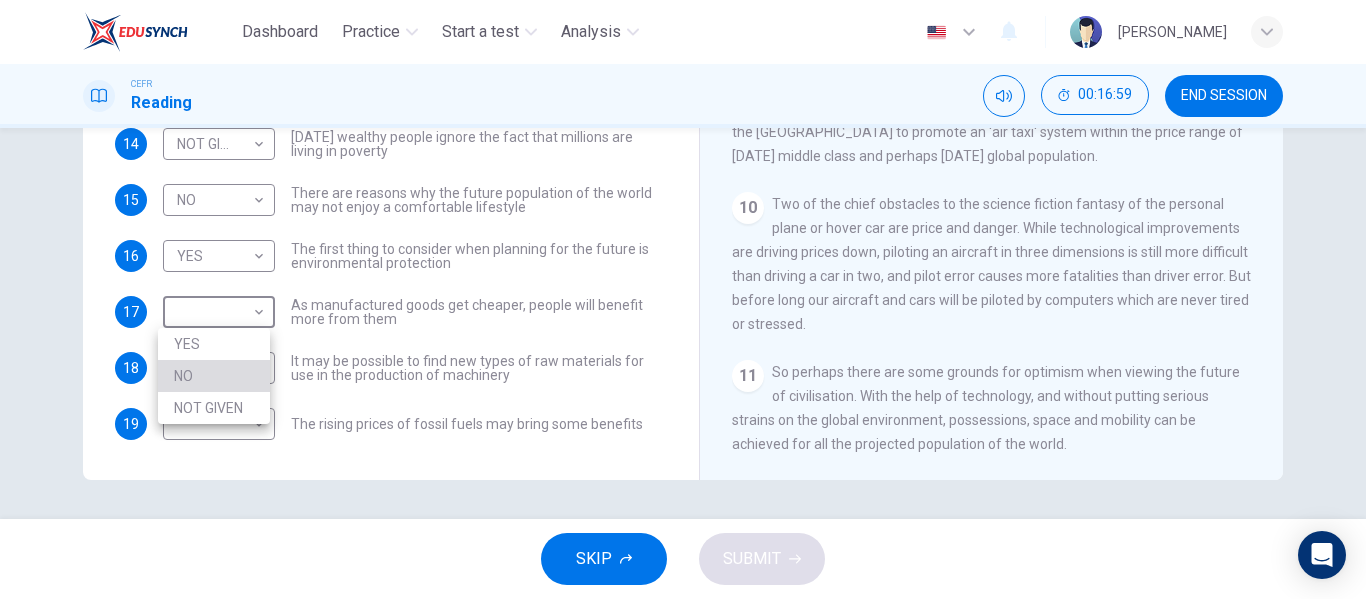 click on "NO" at bounding box center (214, 376) 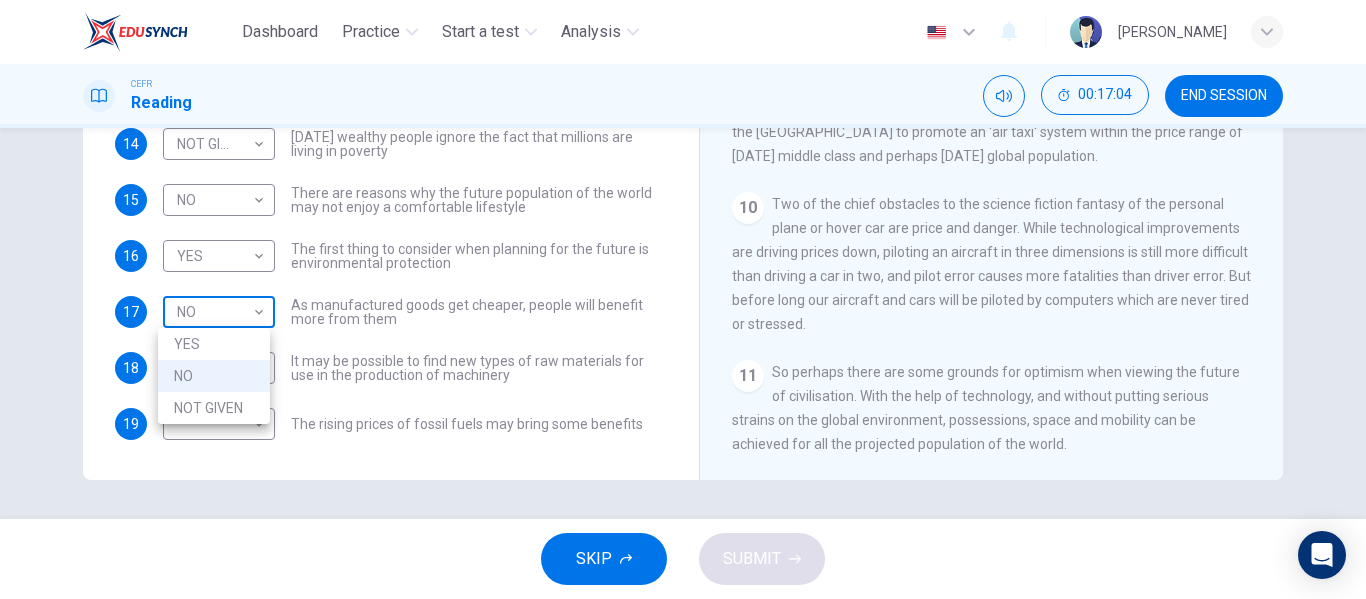 click on "Dashboard Practice Start a test Analysis English en ​ [PERSON_NAME] ZAMAN CEFR Reading 00:17:04 END SESSION Questions 14 - 19 Do the following statements reflect the claims of the writer in the Reading Passage?
In the boxes below, write YES if the statement agrees with the views of the writer NO if the statement contradicts the views of the writer NOT GIVEN if it is impossible to say what the writer thinks about this 14 NOT GIVEN NOT GIVEN ​ [DATE] wealthy people ignore the fact that millions are living in poverty 15 NO NO ​ There are reasons why the future population of the world may not enjoy a comfortable lifestyle 16 YES YES ​ The first thing to consider when planning for the future is environmental protection 17 NO NO ​ As manufactured goods get cheaper, people will benefit more from them 18 ​ ​ It may be possible to find new types of raw materials for use in the production of machinery 19 ​ ​ The rising prices of fossil fuels may bring some benefits Worldly Wealth 1 2 3 4" at bounding box center (683, 299) 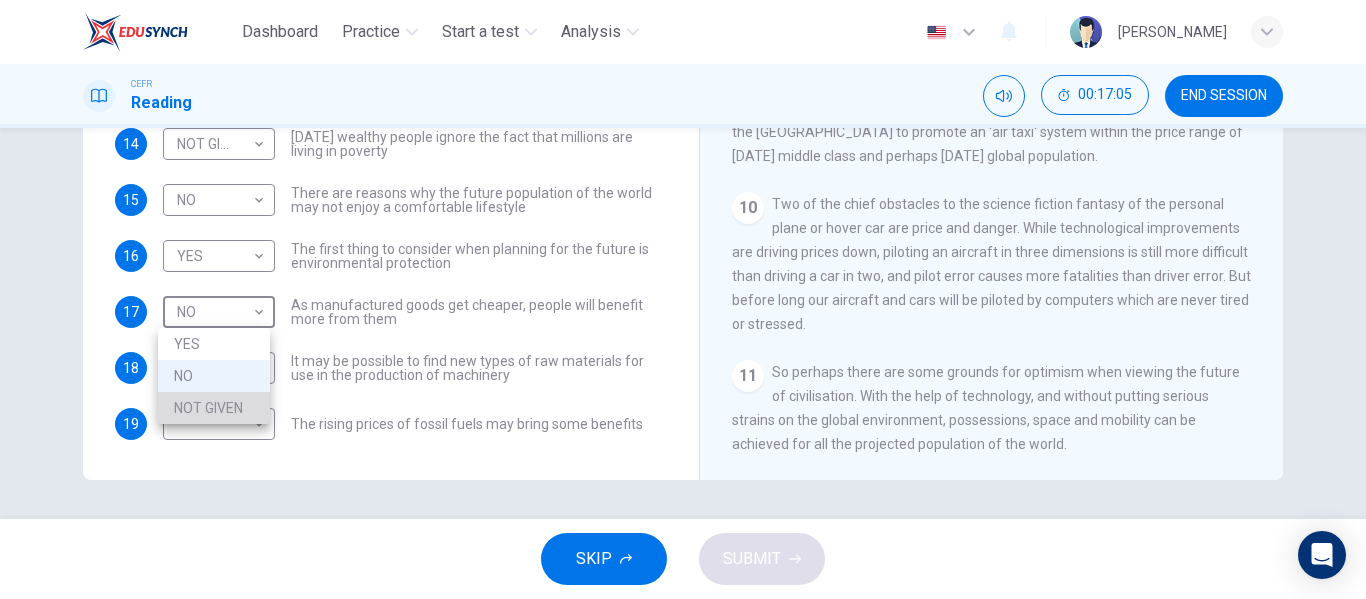 click on "NOT GIVEN" at bounding box center [214, 408] 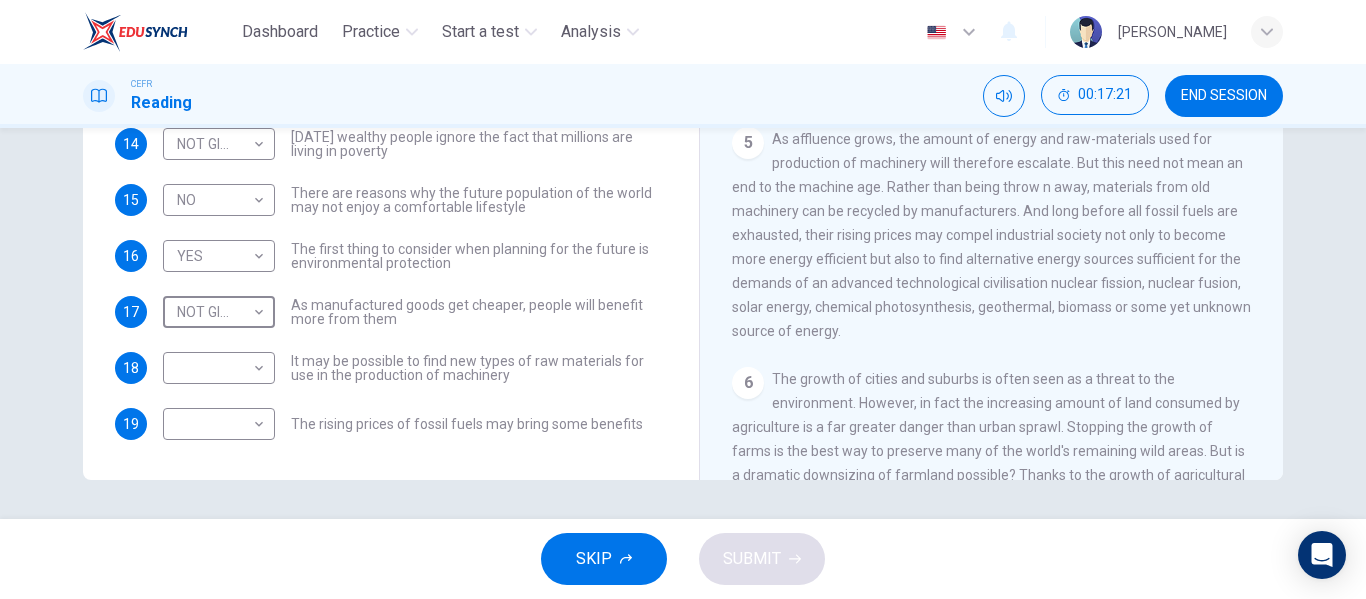 scroll, scrollTop: 749, scrollLeft: 0, axis: vertical 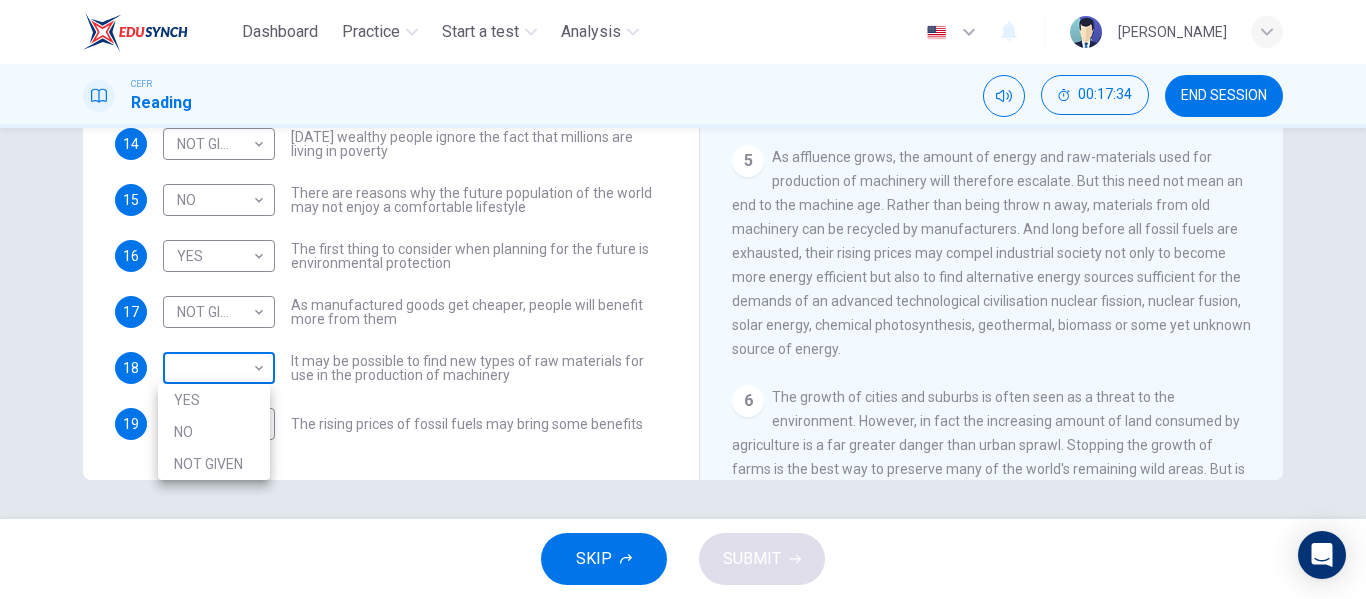 click on "Dashboard Practice Start a test Analysis English en ​ [PERSON_NAME] ZAMAN CEFR Reading 00:17:34 END SESSION Questions 14 - 19 Do the following statements reflect the claims of the writer in the Reading Passage?
In the boxes below, write YES if the statement agrees with the views of the writer NO if the statement contradicts the views of the writer NOT GIVEN if it is impossible to say what the writer thinks about this 14 NOT GIVEN NOT GIVEN ​ [DATE] wealthy people ignore the fact that millions are living in poverty 15 NO NO ​ There are reasons why the future population of the world may not enjoy a comfortable lifestyle 16 YES YES ​ The first thing to consider when planning for the future is environmental protection 17 NOT GIVEN NOT GIVEN ​ As manufactured goods get cheaper, people will benefit more from them 18 ​ ​ It may be possible to find new types of raw materials for use in the production of machinery 19 ​ ​ The rising prices of fossil fuels may bring some benefits 1 2 3 4" at bounding box center (683, 299) 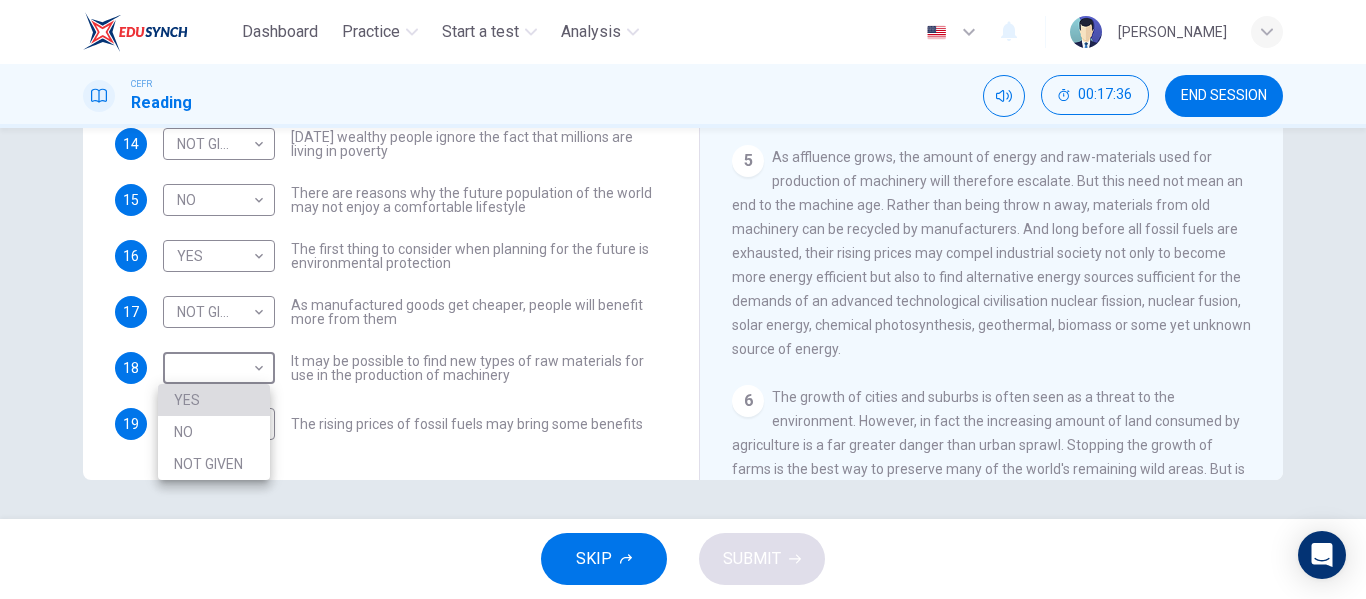 click on "YES" at bounding box center (214, 400) 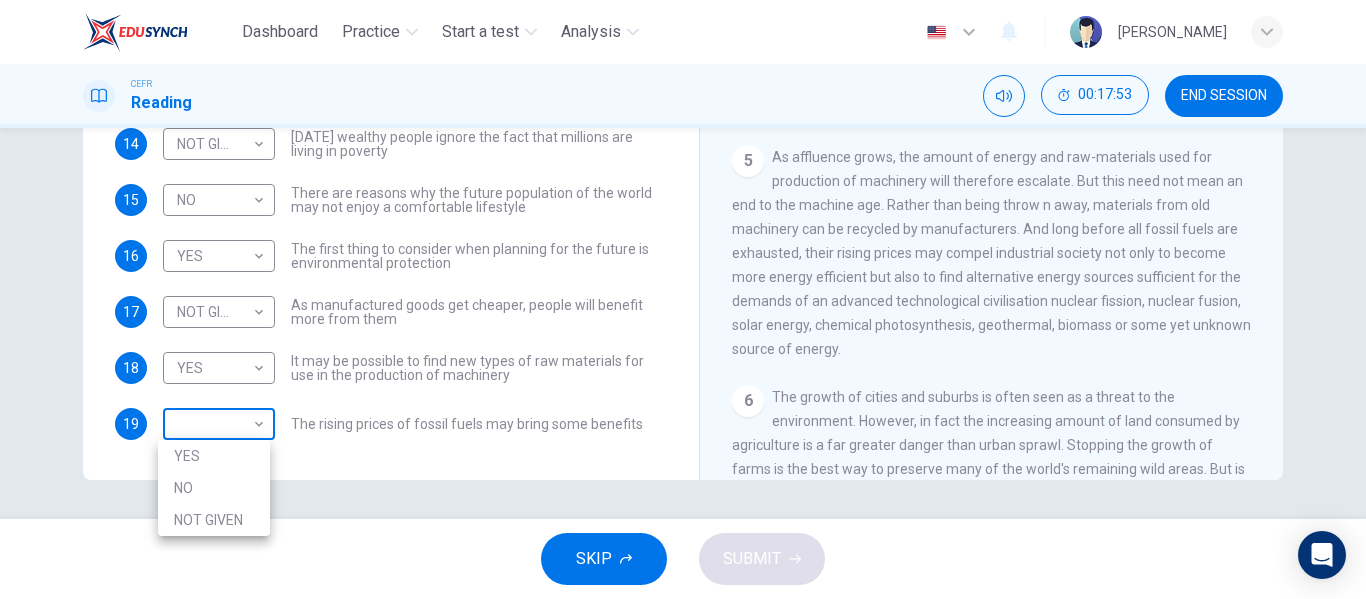 click on "Dashboard Practice Start a test Analysis English en ​ [PERSON_NAME] ZAMAN CEFR Reading 00:17:53 END SESSION Questions 14 - 19 Do the following statements reflect the claims of the writer in the Reading Passage?
In the boxes below, write YES if the statement agrees with the views of the writer NO if the statement contradicts the views of the writer NOT GIVEN if it is impossible to say what the writer thinks about this 14 NOT GIVEN NOT GIVEN ​ [DATE] wealthy people ignore the fact that millions are living in poverty 15 NO NO ​ There are reasons why the future population of the world may not enjoy a comfortable lifestyle 16 YES YES ​ The first thing to consider when planning for the future is environmental protection 17 NOT GIVEN NOT GIVEN ​ As manufactured goods get cheaper, people will benefit more from them 18 YES YES ​ It may be possible to find new types of raw materials for use in the production of machinery 19 ​ ​ The rising prices of fossil fuels may bring some benefits 1 2" at bounding box center [683, 299] 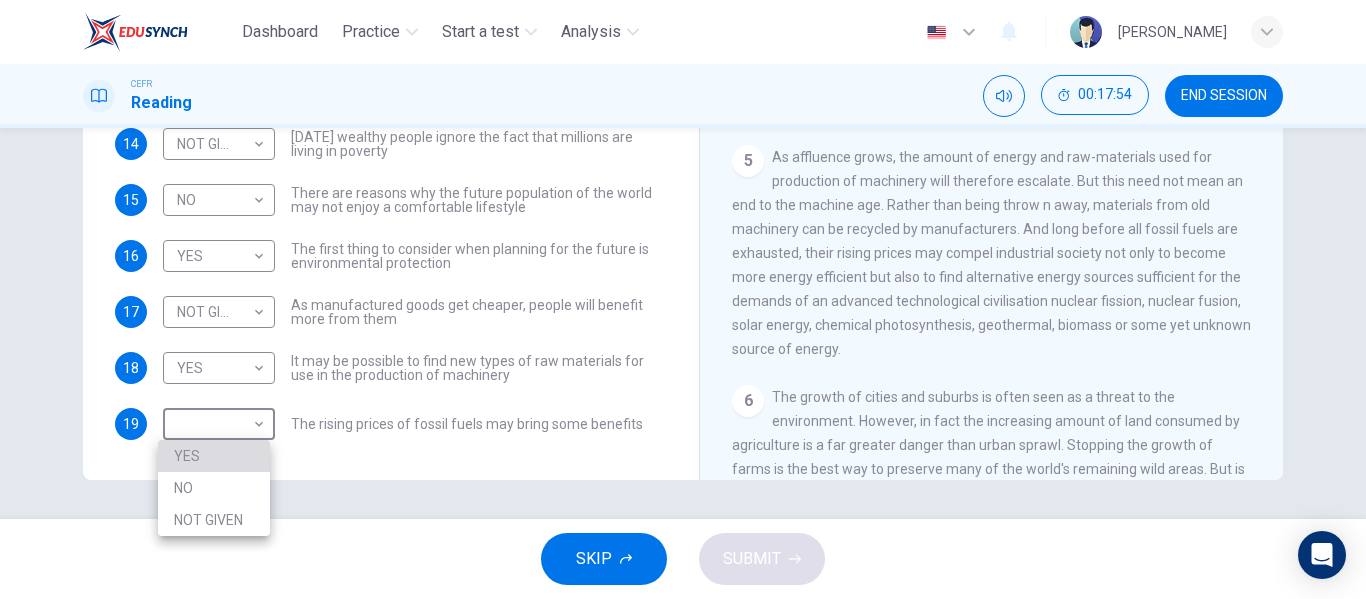 click on "YES" at bounding box center [214, 456] 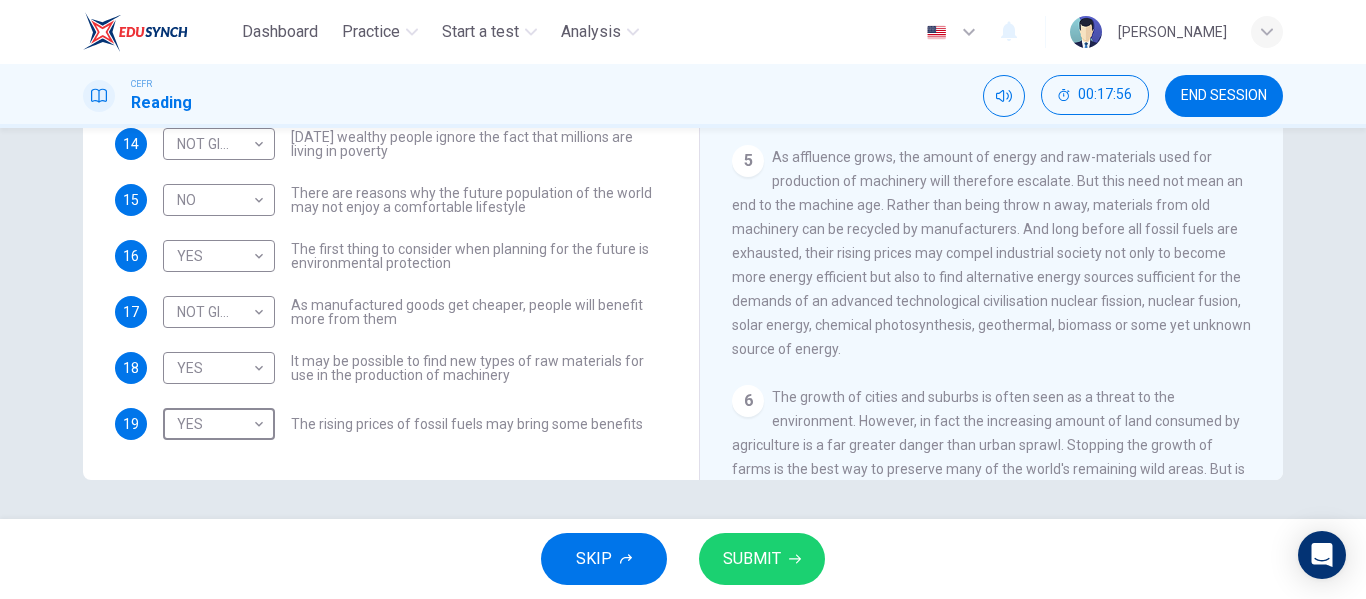 click 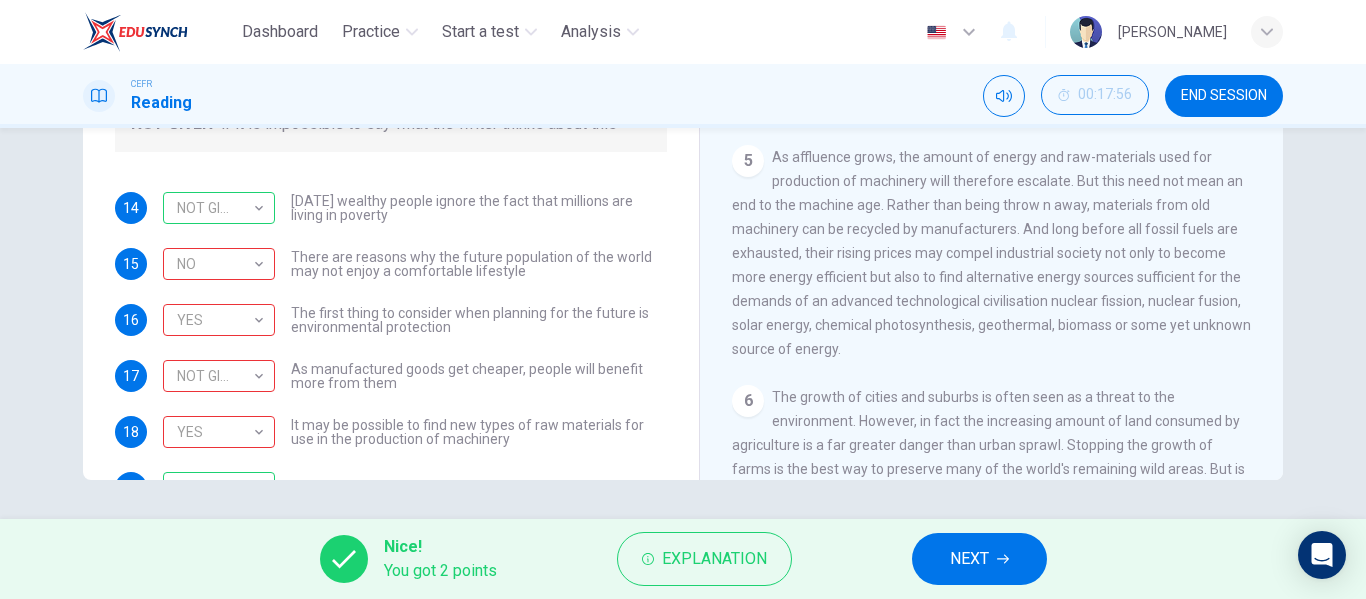 scroll, scrollTop: 15, scrollLeft: 0, axis: vertical 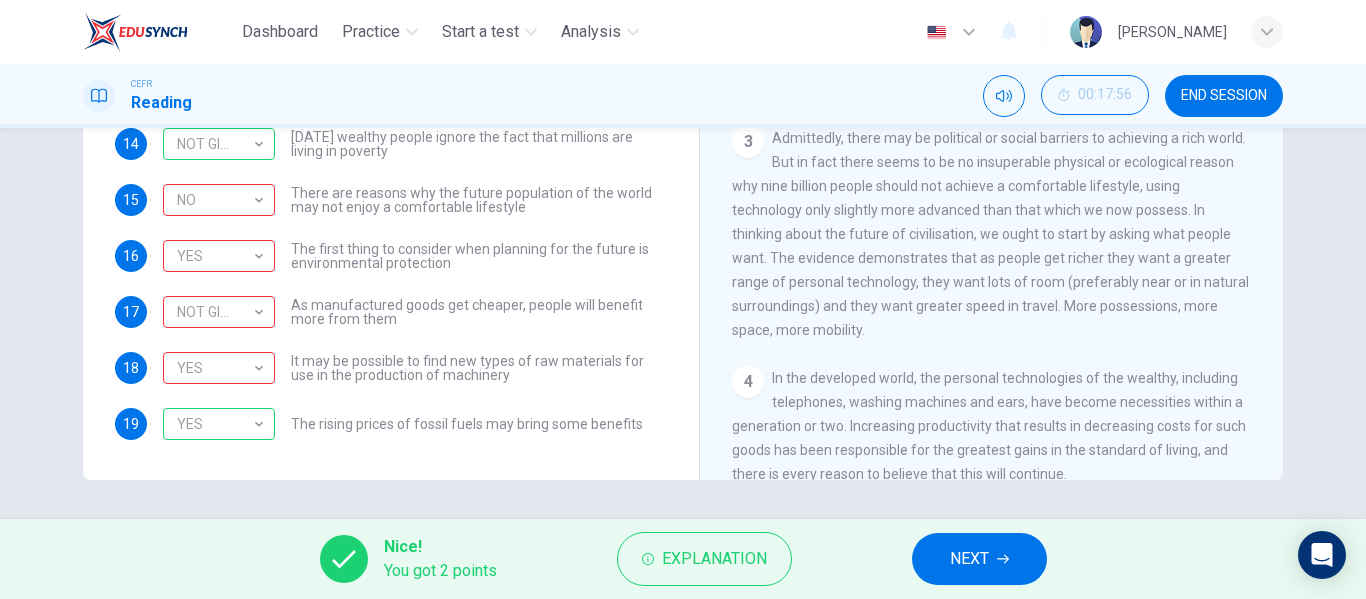 click on "NEXT" at bounding box center (969, 559) 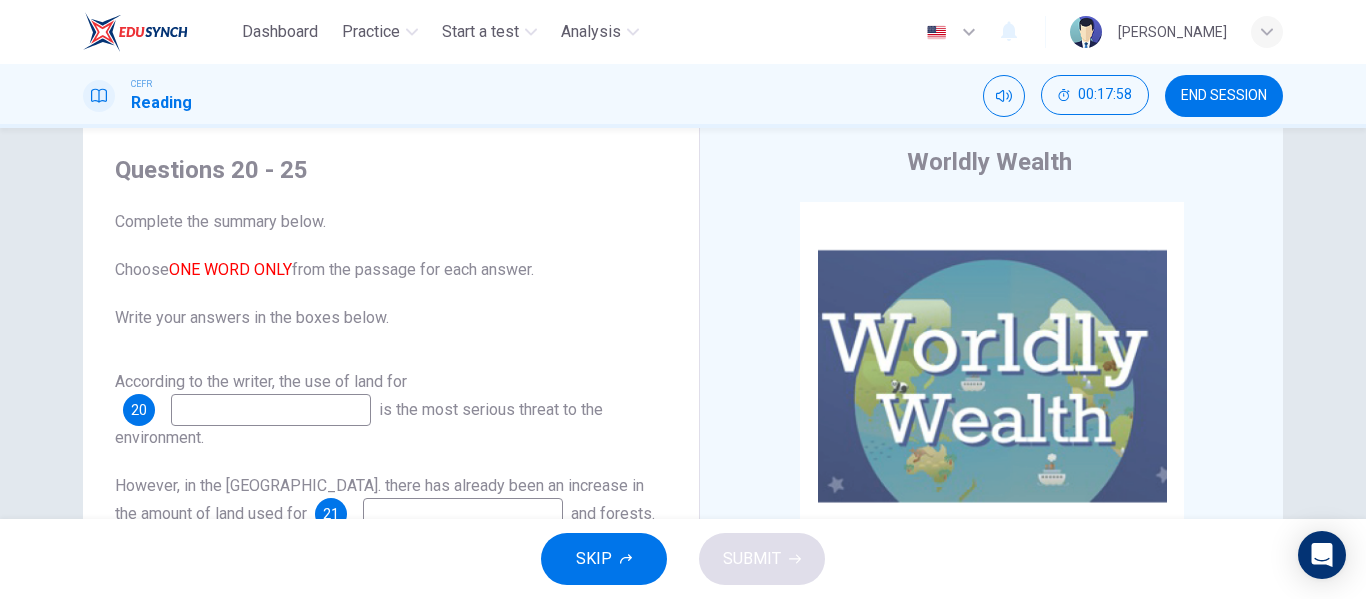 scroll, scrollTop: 28, scrollLeft: 0, axis: vertical 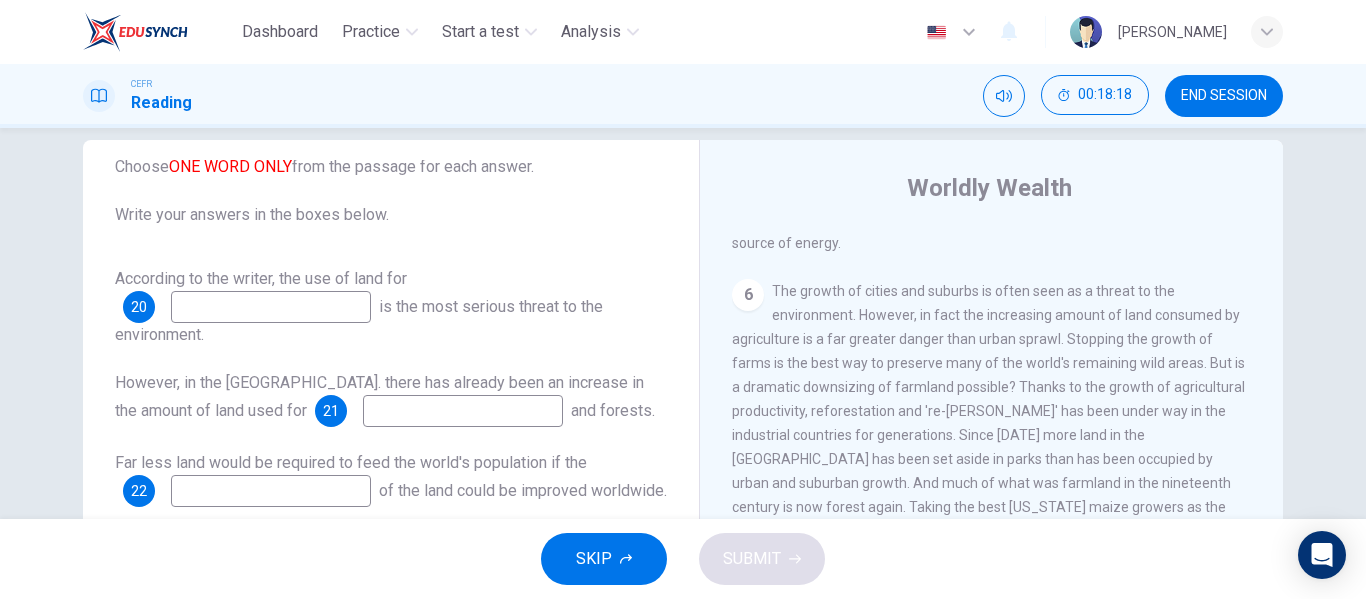 click at bounding box center [271, 307] 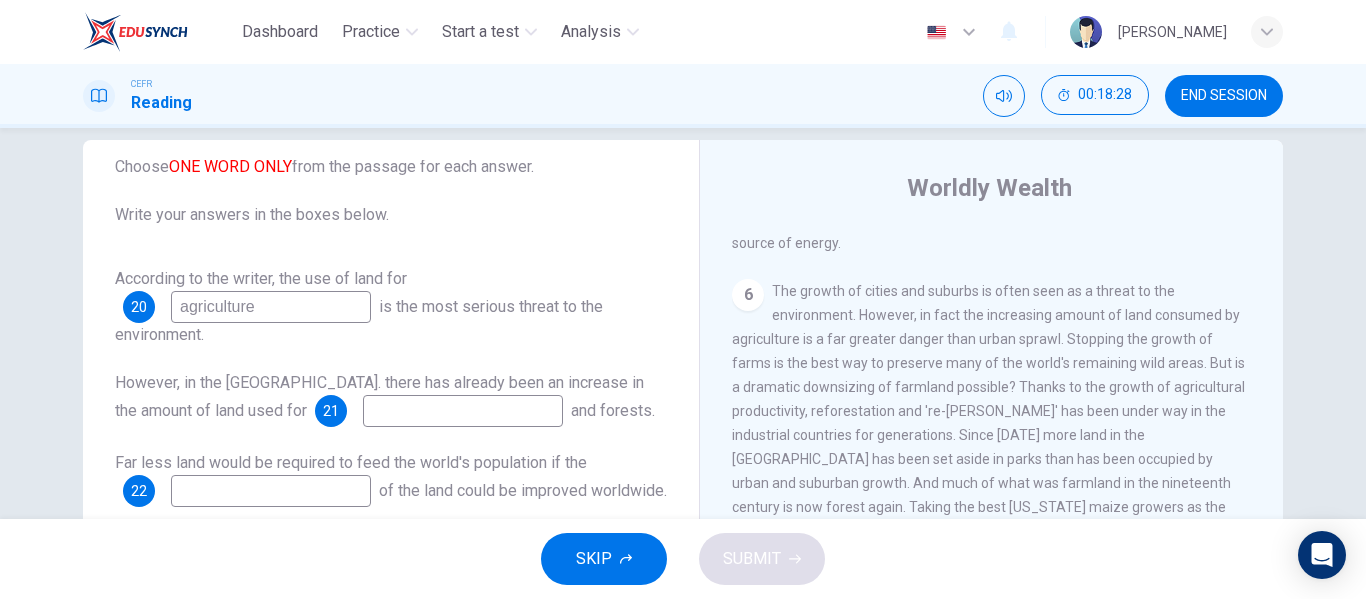 type on "agriculture" 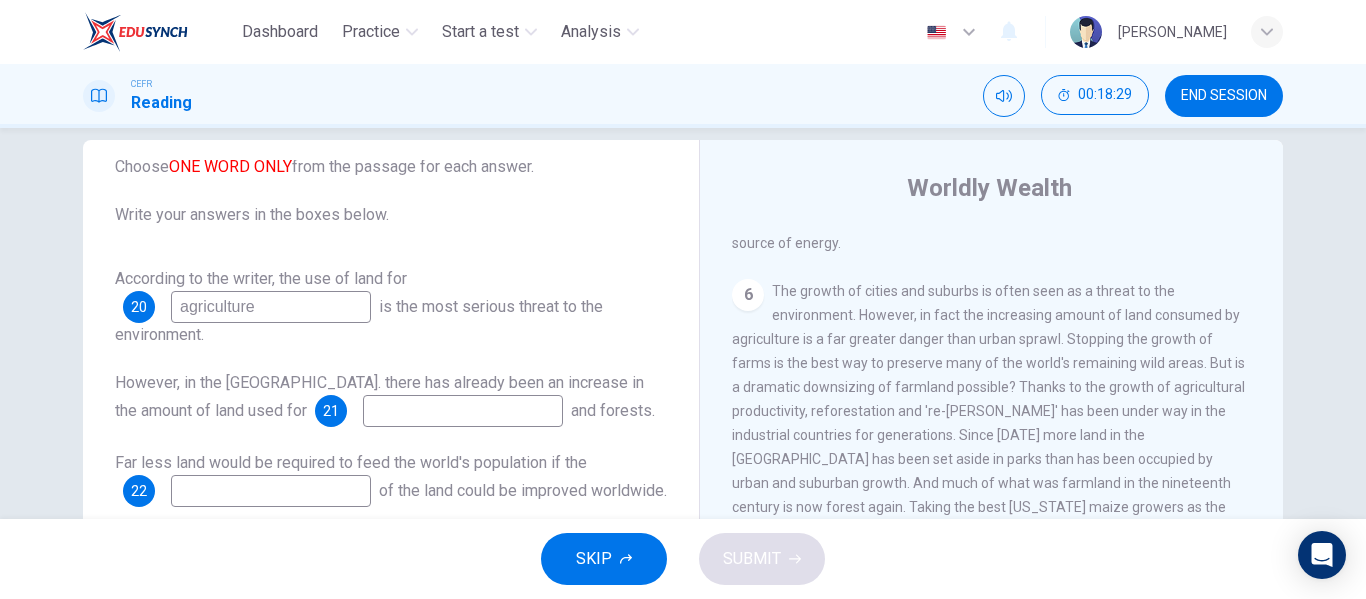 click at bounding box center (463, 411) 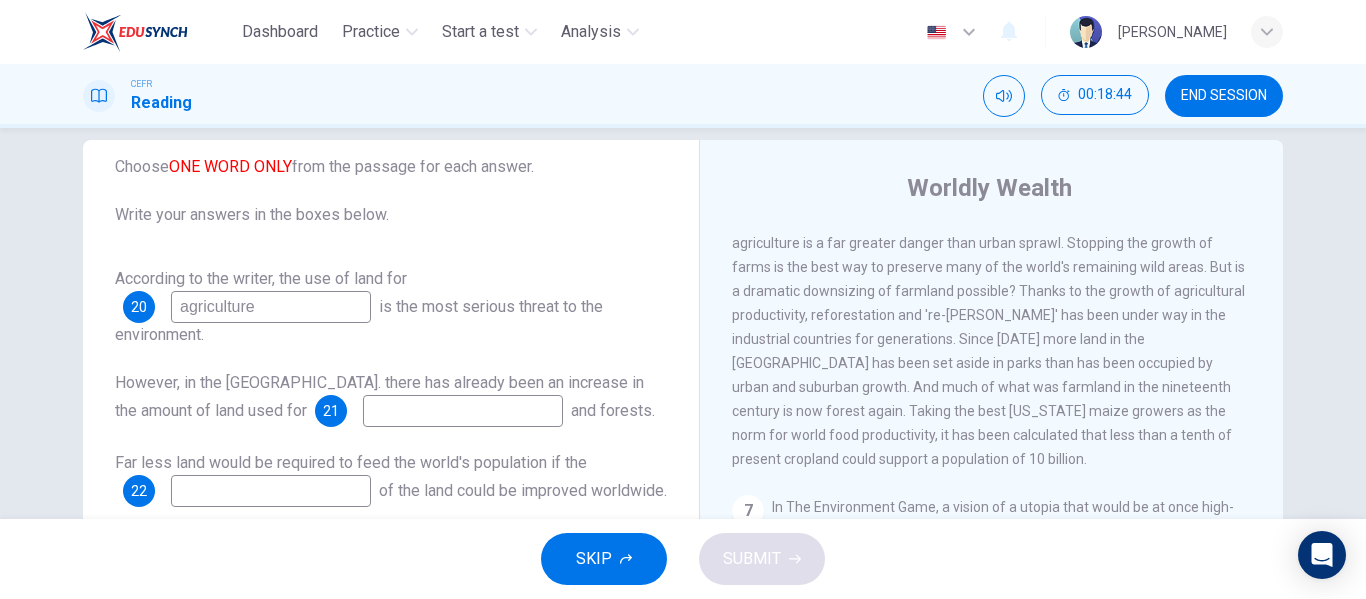 scroll, scrollTop: 1307, scrollLeft: 0, axis: vertical 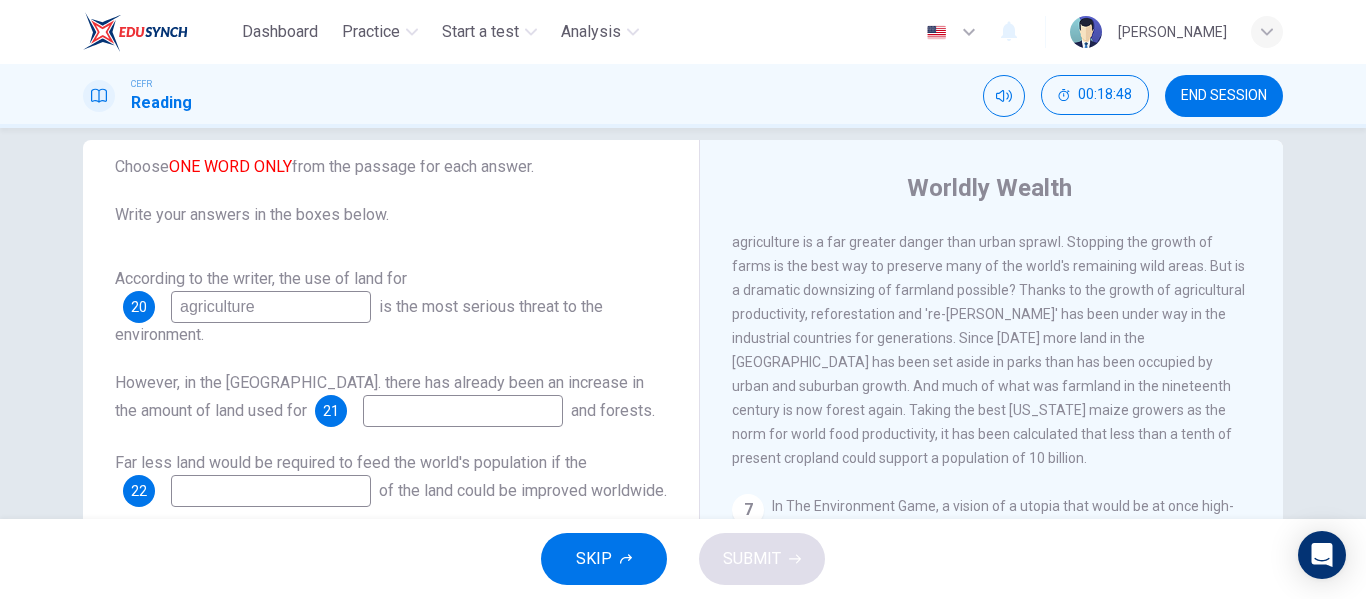 click at bounding box center (463, 411) 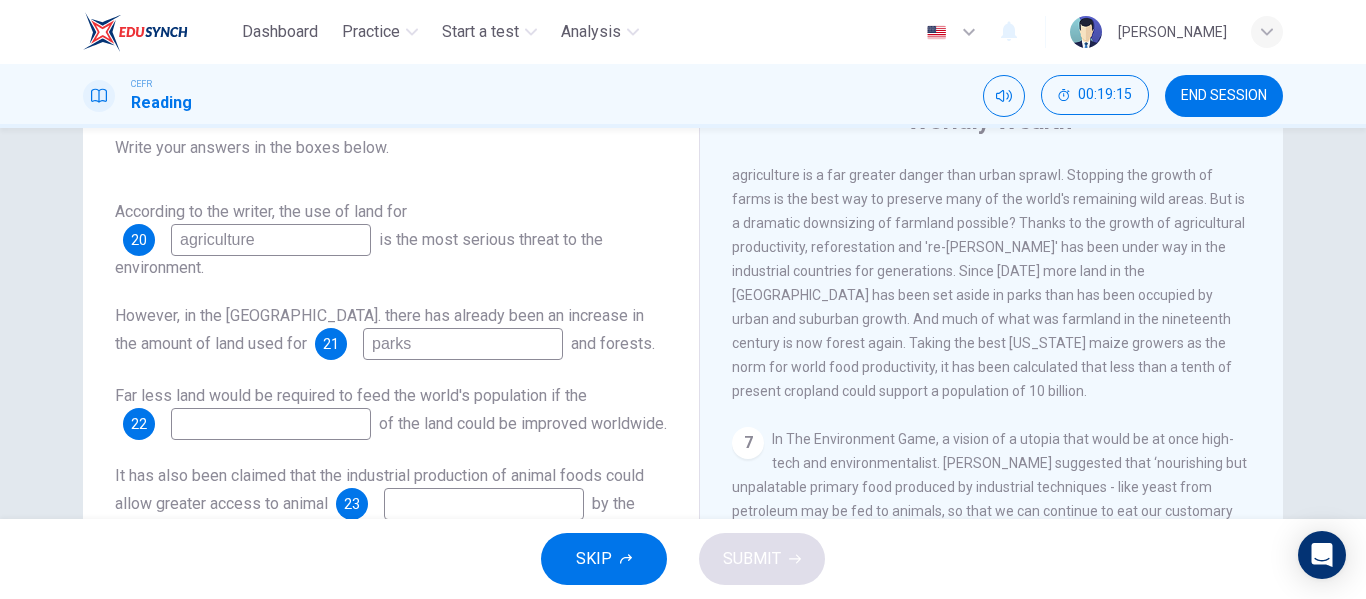 scroll, scrollTop: 105, scrollLeft: 0, axis: vertical 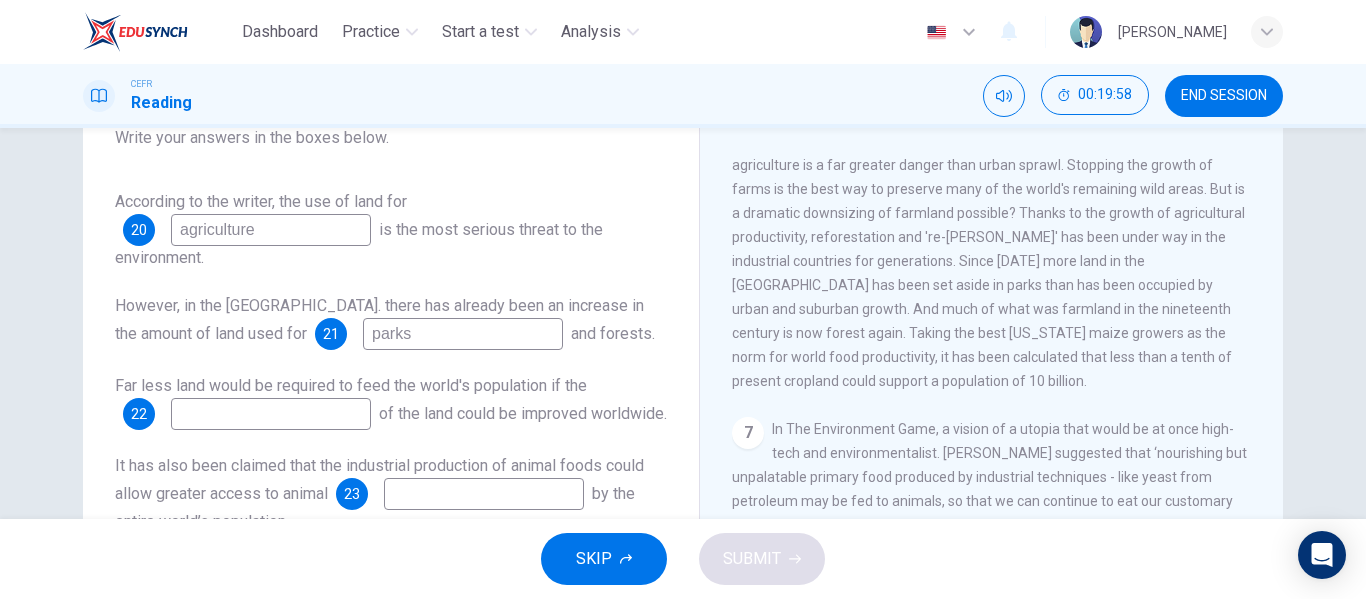 type on "parks" 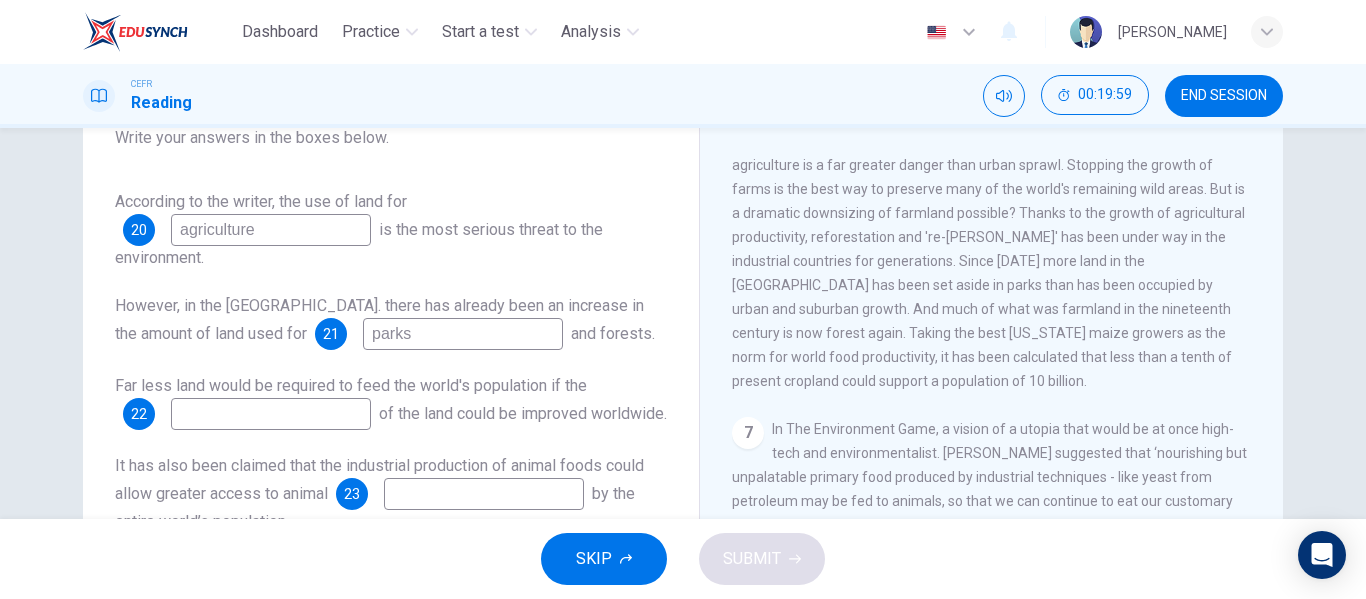 click at bounding box center [271, 414] 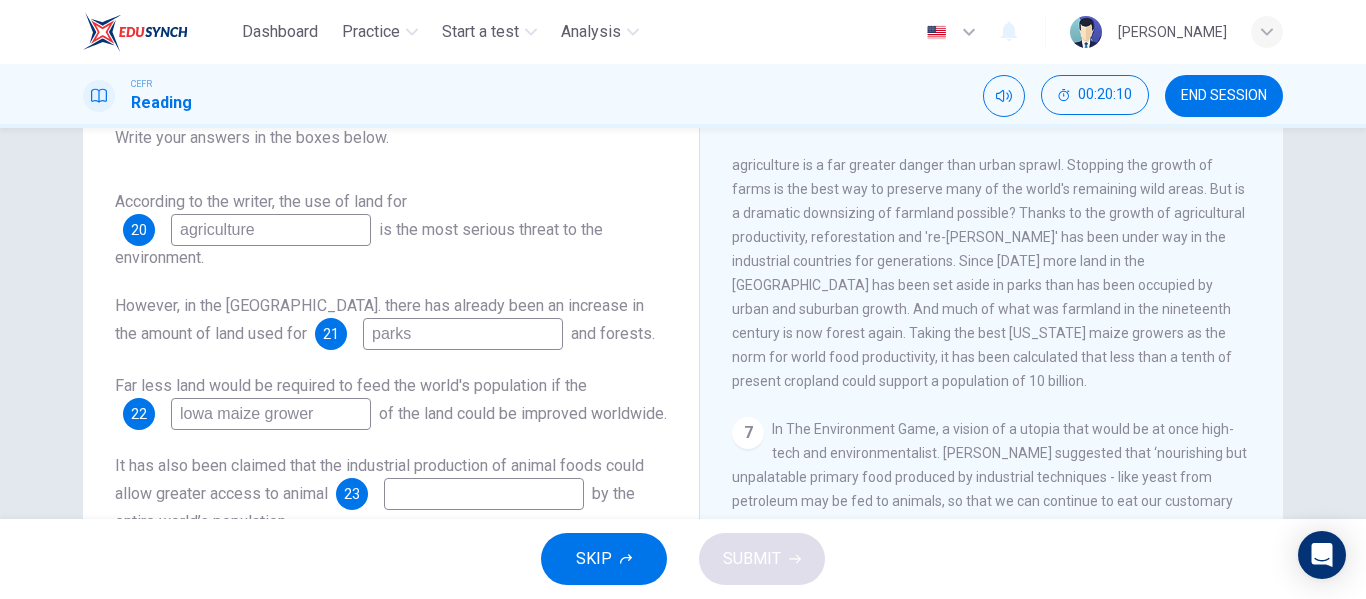 type on "lowa maize growers" 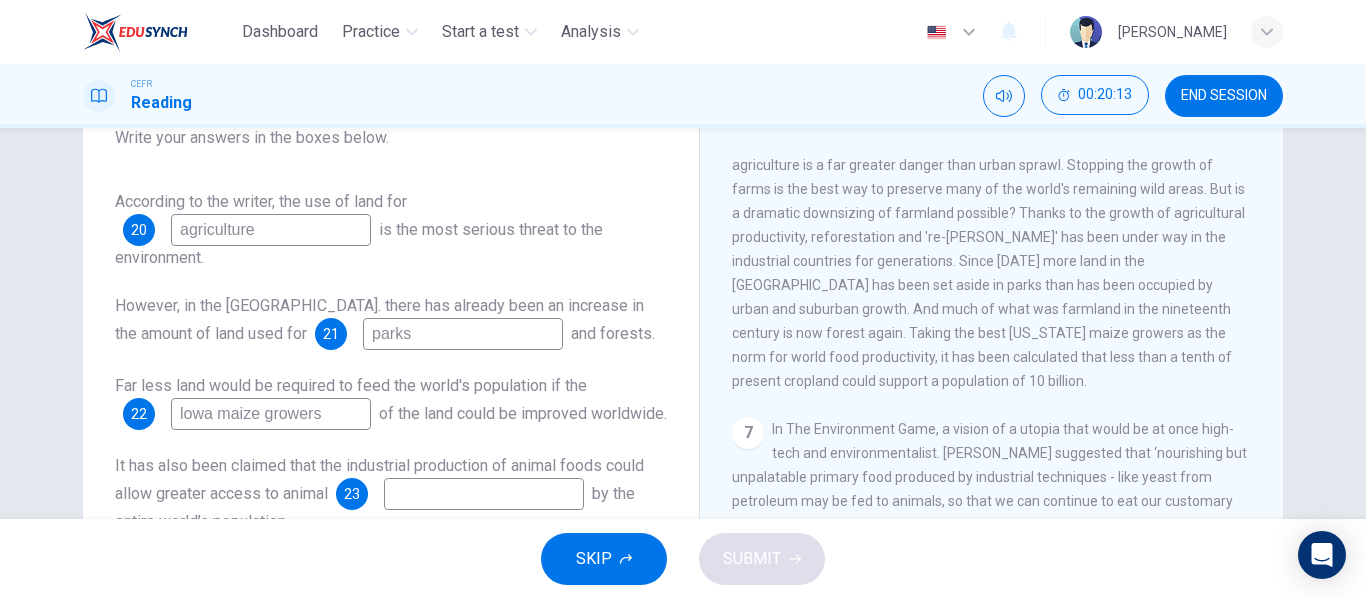 scroll, scrollTop: 153, scrollLeft: 0, axis: vertical 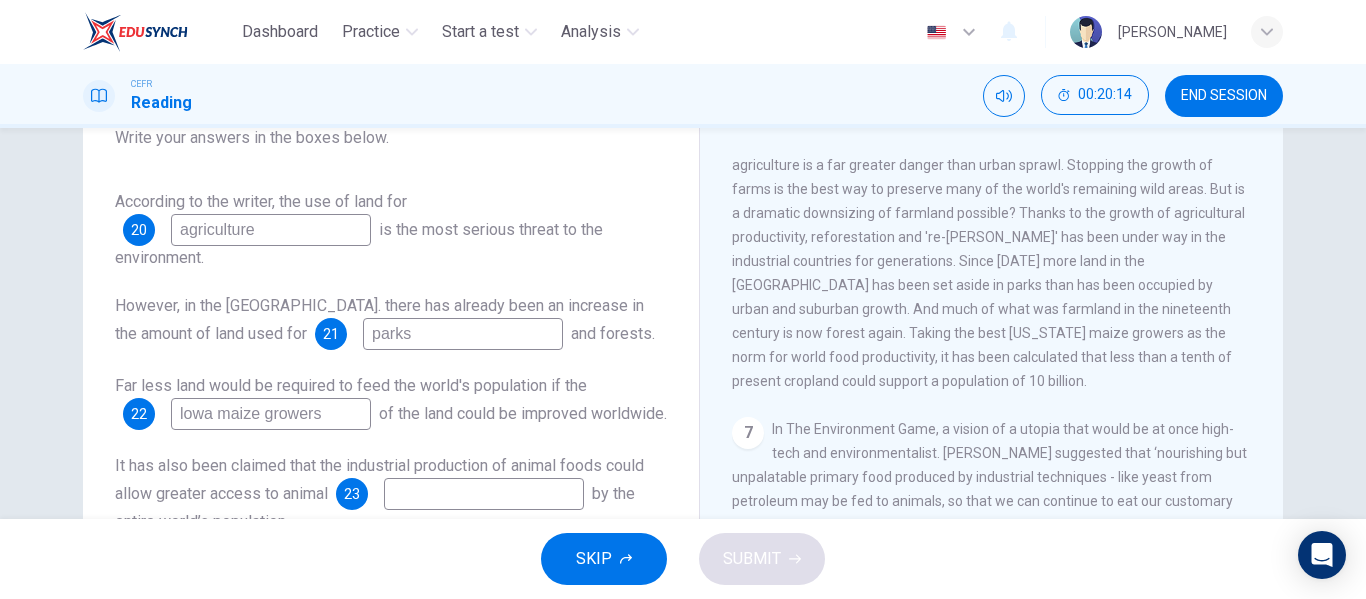 type on "aize growers" 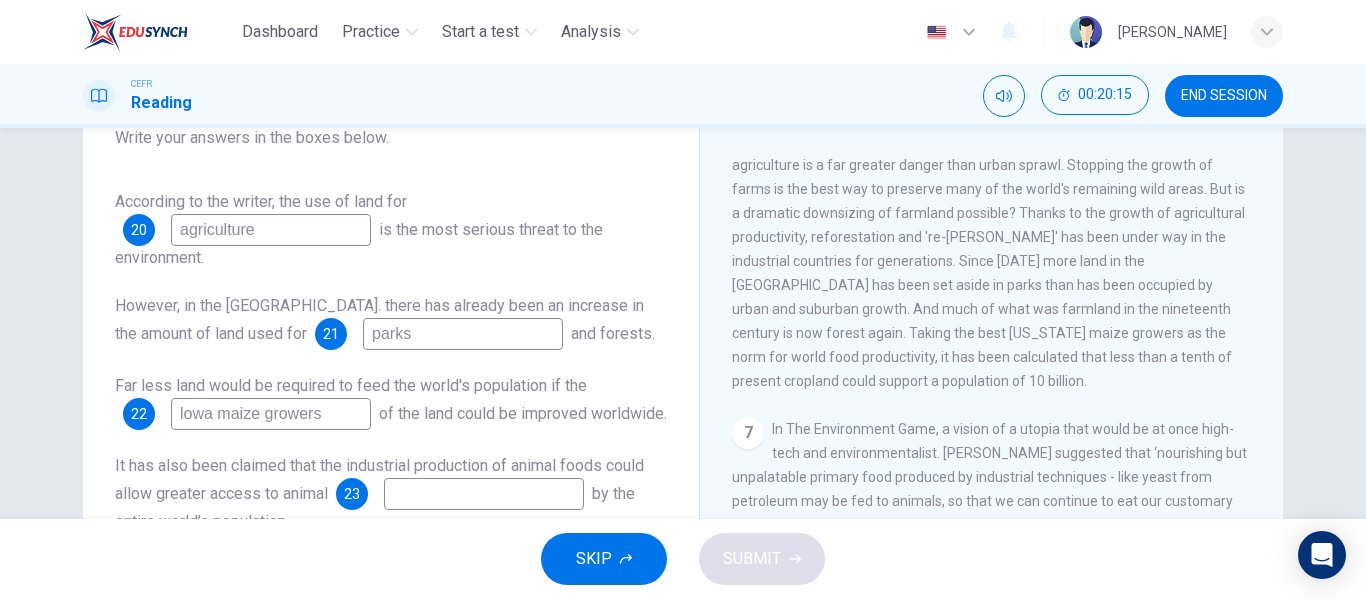 drag, startPoint x: 337, startPoint y: 387, endPoint x: 166, endPoint y: 403, distance: 171.7469 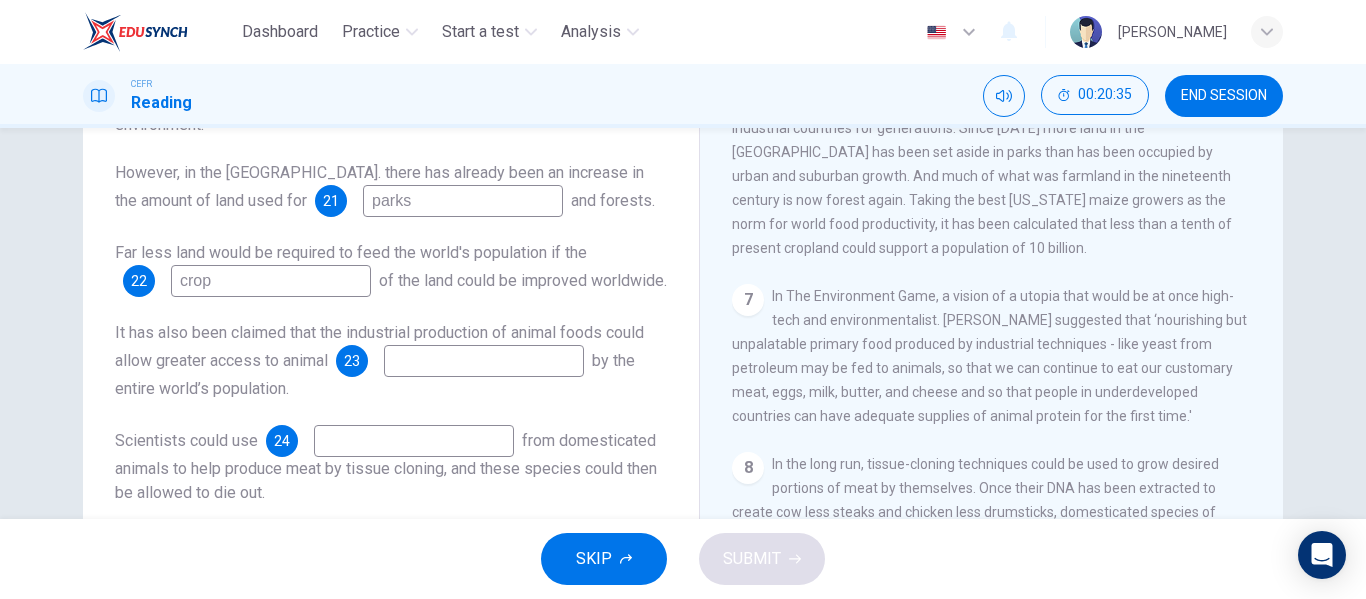 scroll, scrollTop: 241, scrollLeft: 0, axis: vertical 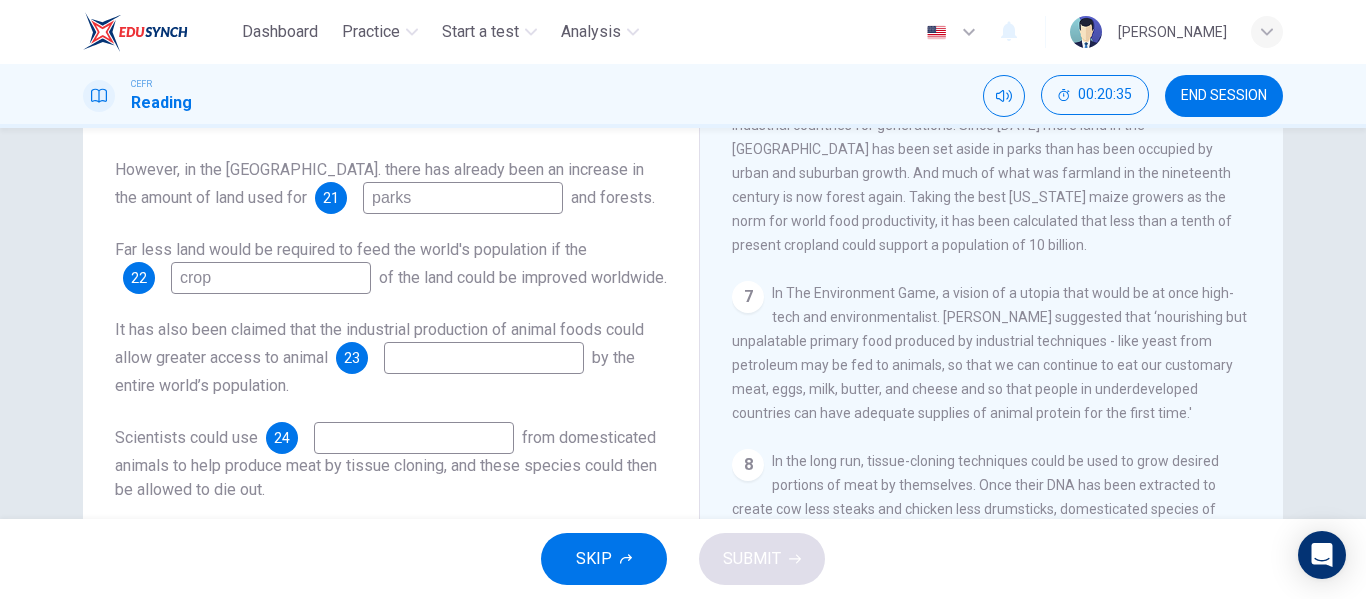 type on "crop" 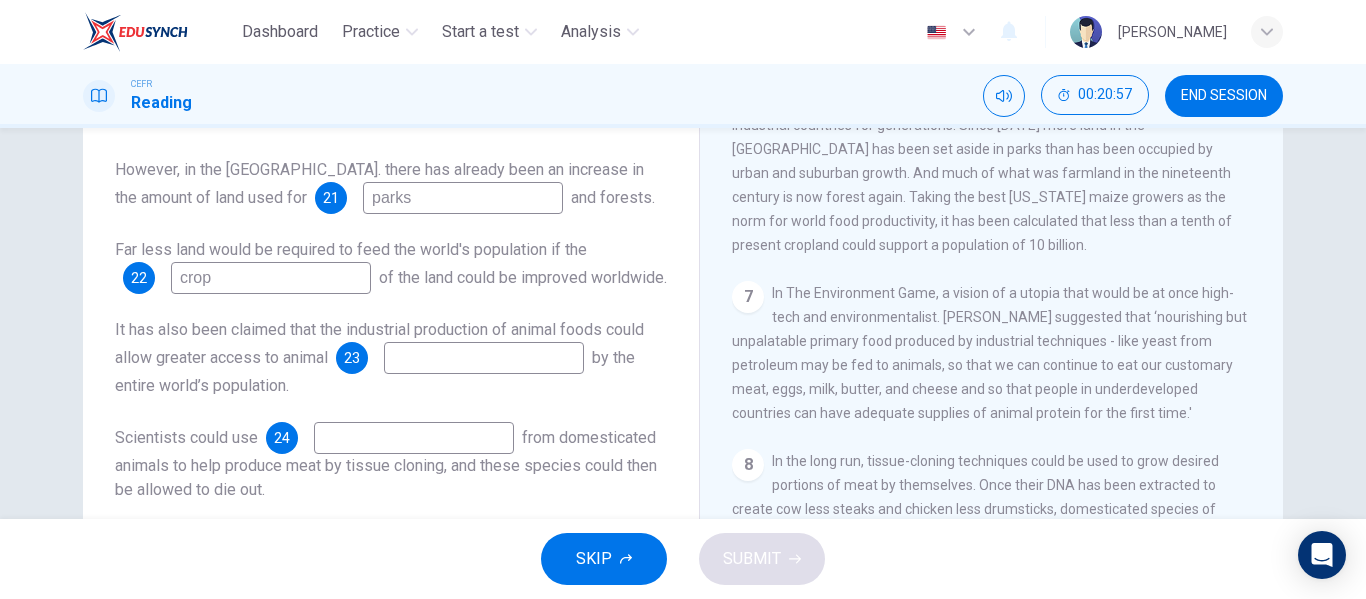 click at bounding box center (484, 358) 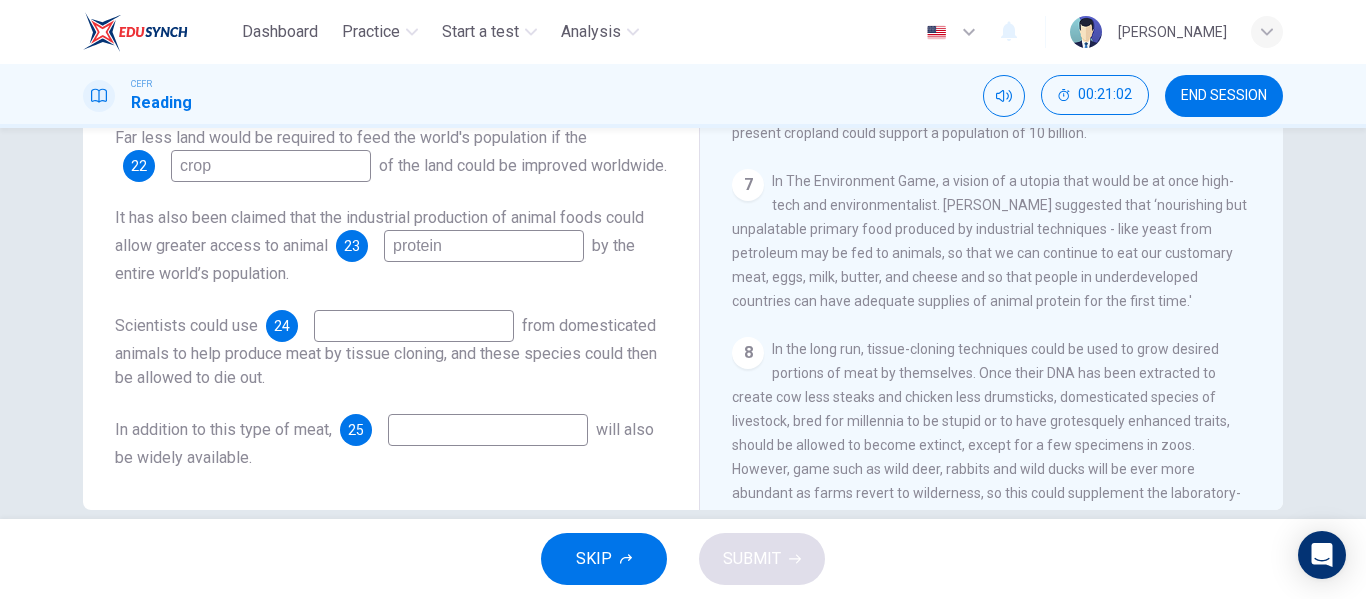 scroll, scrollTop: 356, scrollLeft: 0, axis: vertical 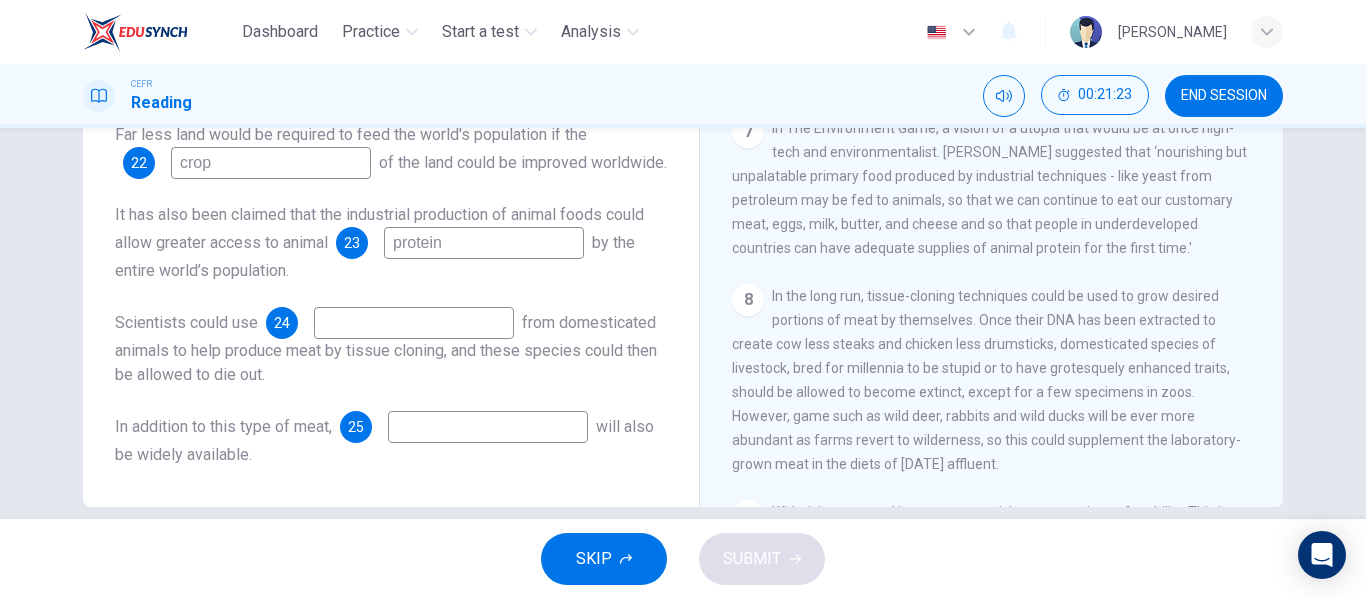 type on "protein" 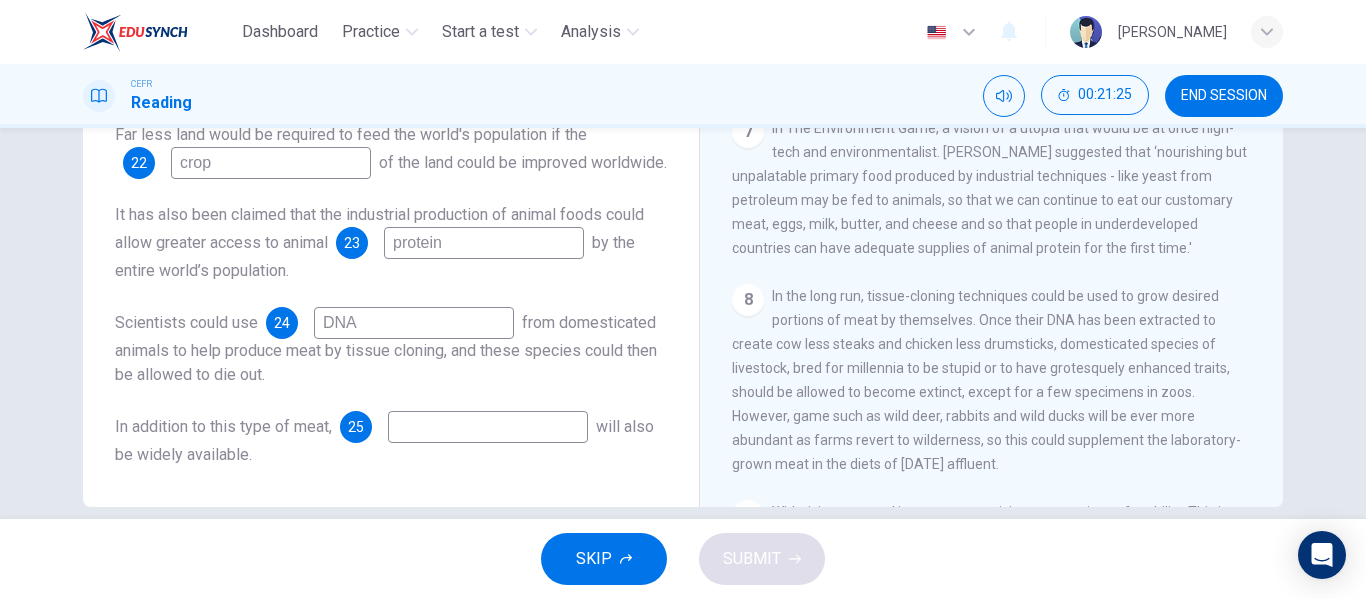 type on "DNA" 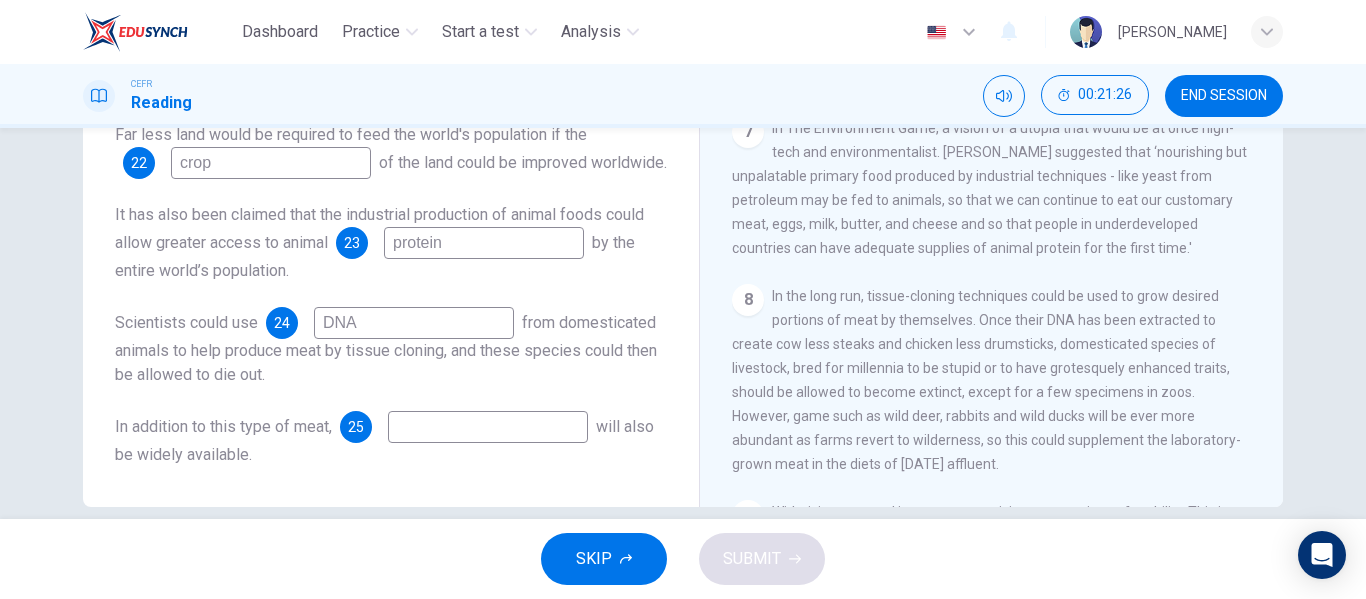 click at bounding box center (488, 427) 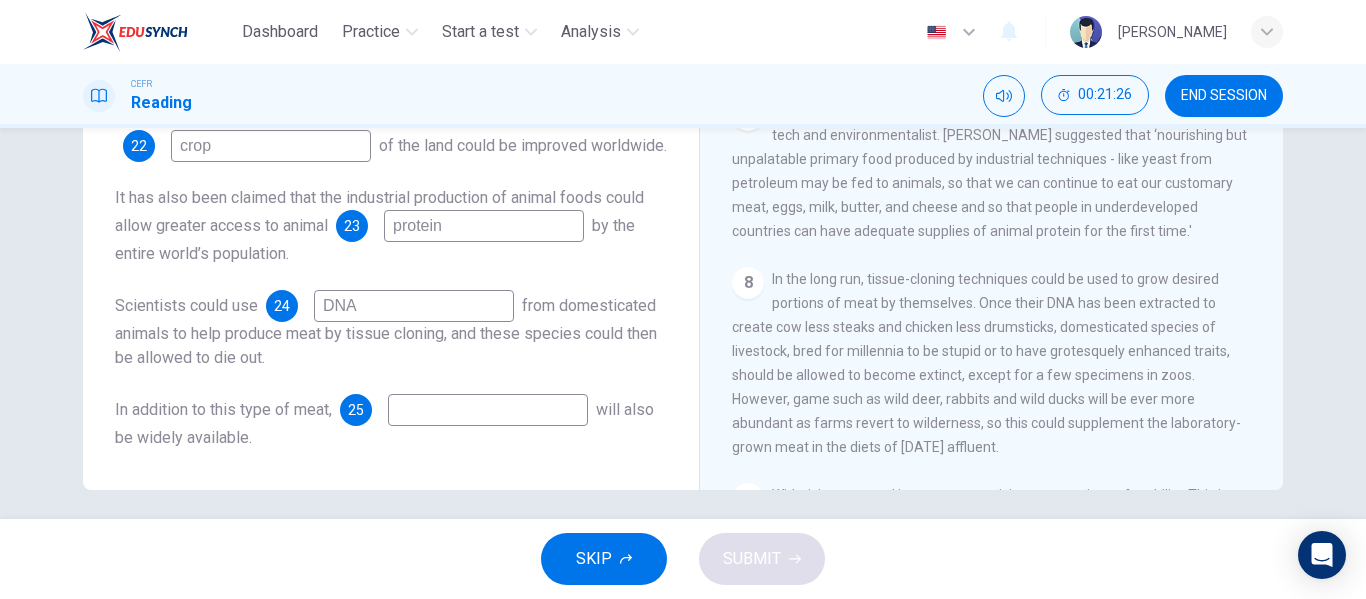 scroll, scrollTop: 384, scrollLeft: 0, axis: vertical 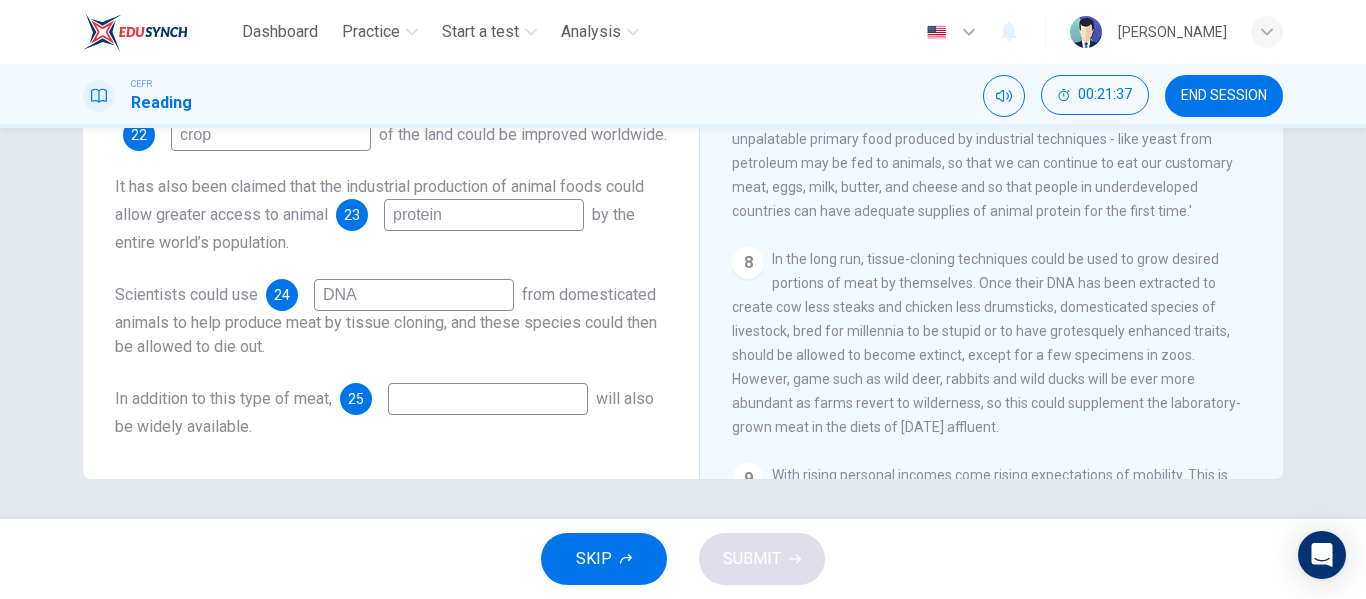 click at bounding box center (488, 399) 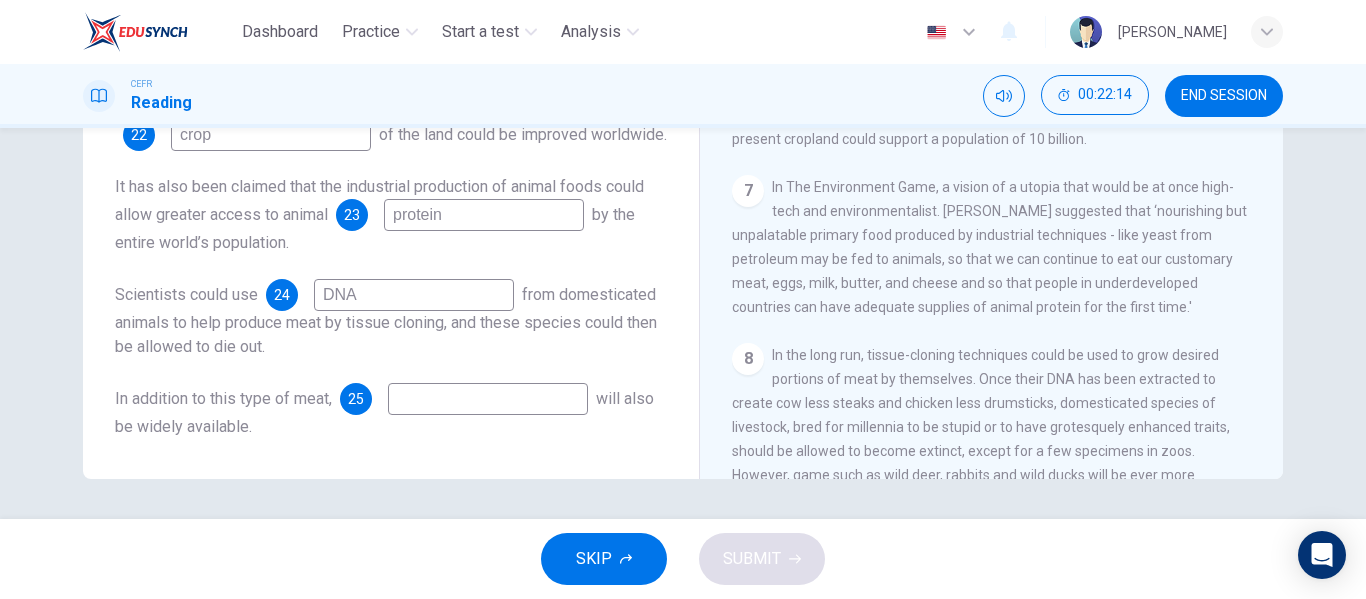 scroll, scrollTop: 1269, scrollLeft: 0, axis: vertical 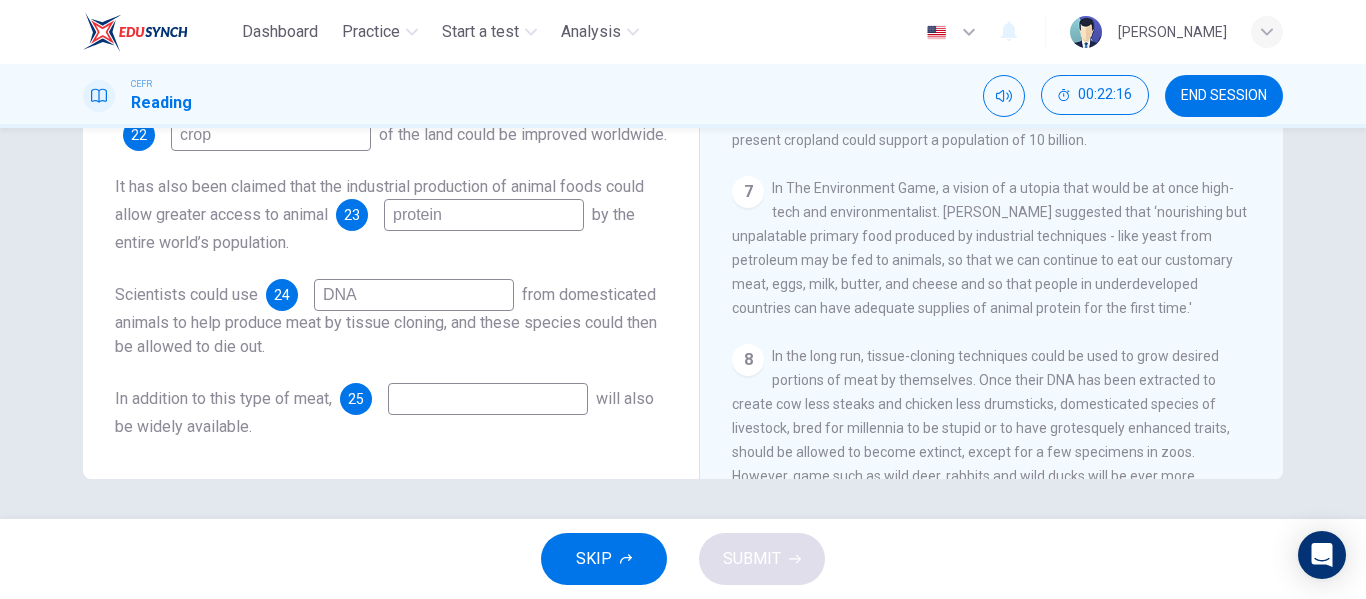 click on "In The Environment Game, a vision of a utopia that would be at once high-tech and environmentalist. [PERSON_NAME] suggested that ‘nourishing but unpalatable primary food produced by industrial techniques - like yeast from petroleum may be fed to animals, so that we can continue to eat our customary meat, eggs, milk, butter, and cheese and so that people in underdeveloped countries can have adequate supplies of animal protein for the first time.'" at bounding box center (989, 248) 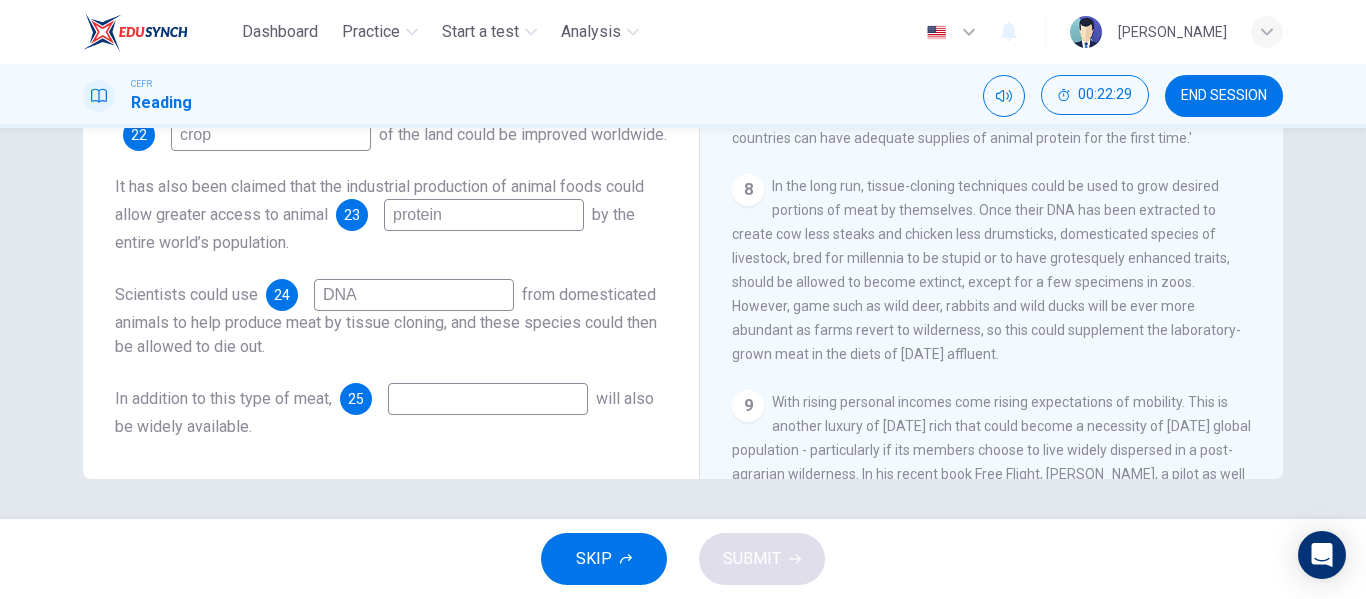 scroll, scrollTop: 1437, scrollLeft: 0, axis: vertical 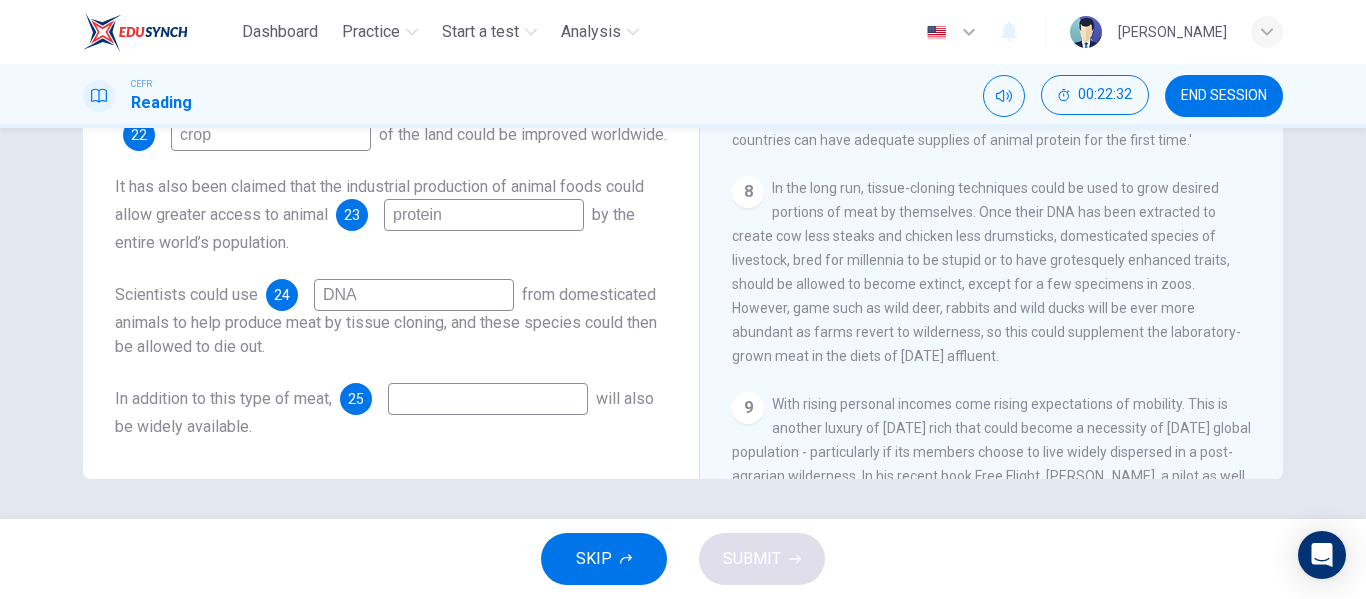 click at bounding box center (488, 399) 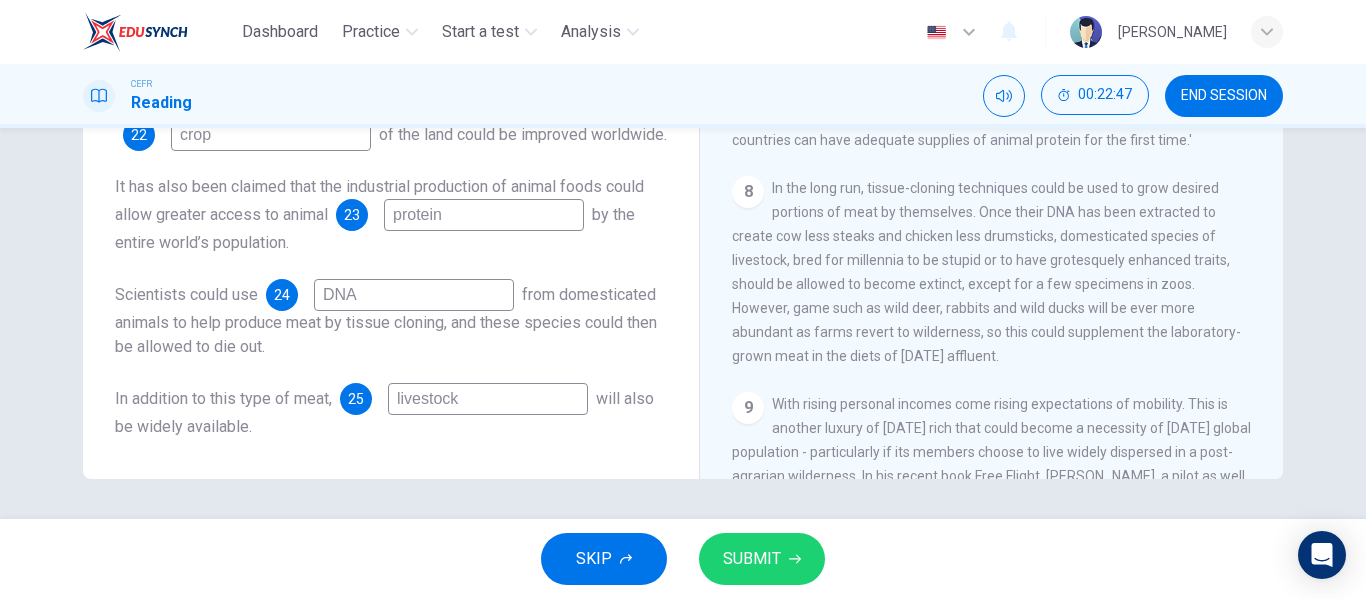 type on "livestock" 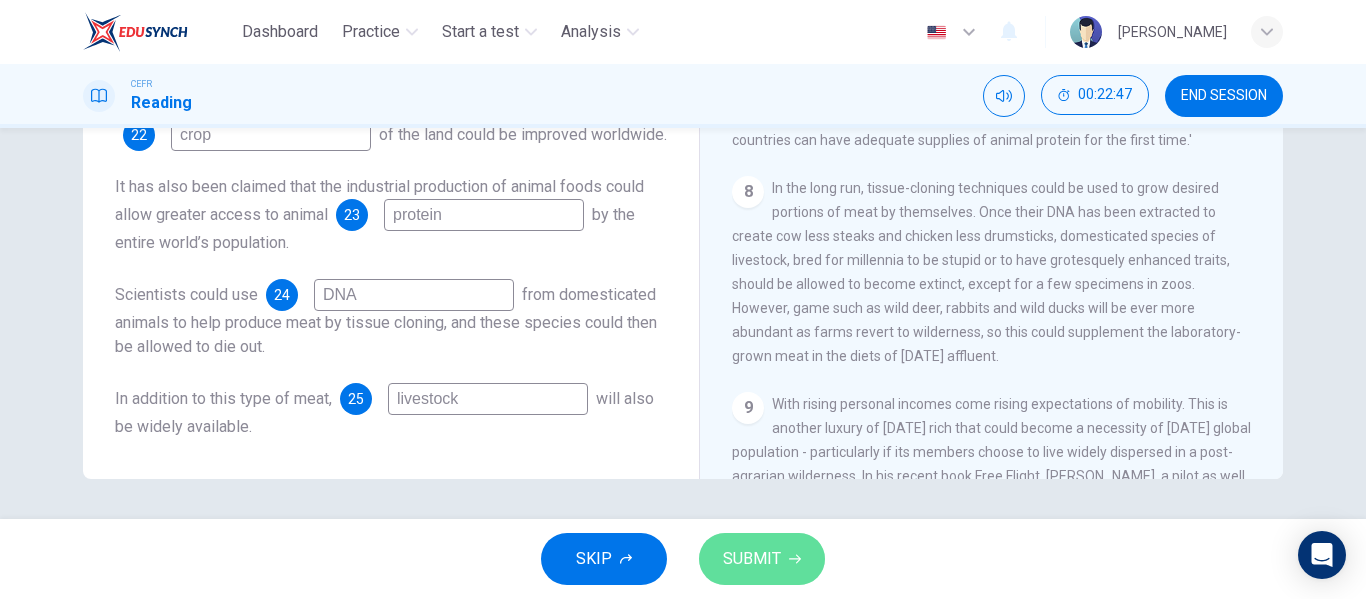 click on "SUBMIT" at bounding box center (762, 559) 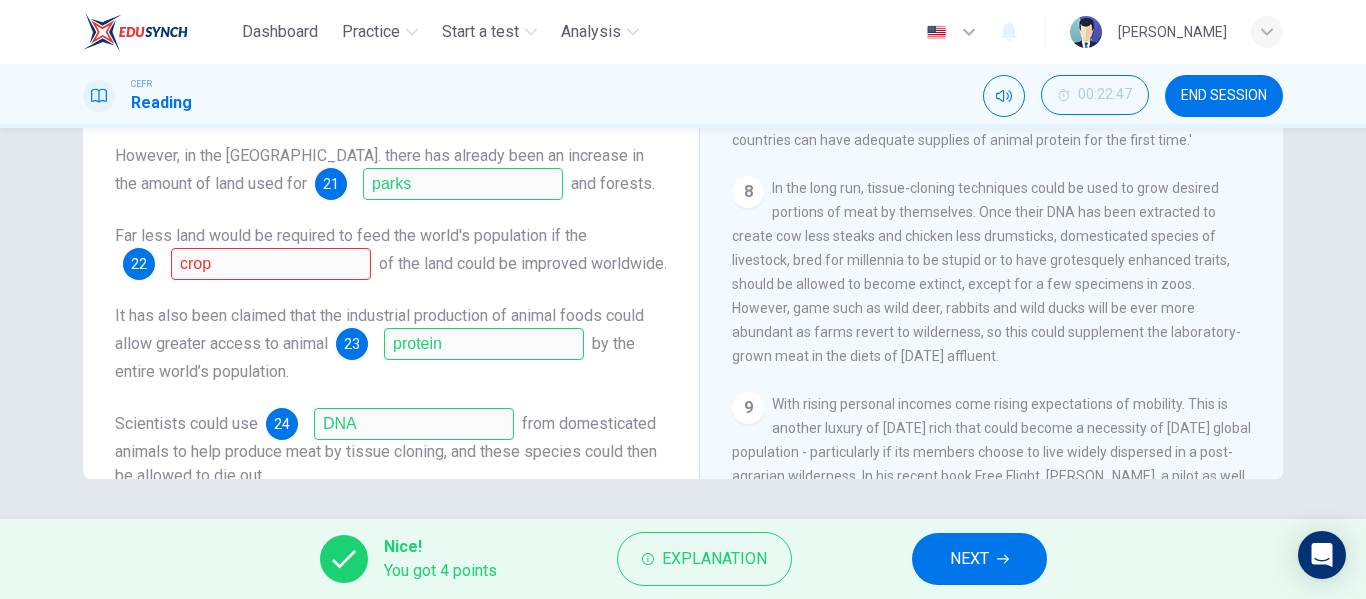 scroll, scrollTop: 153, scrollLeft: 0, axis: vertical 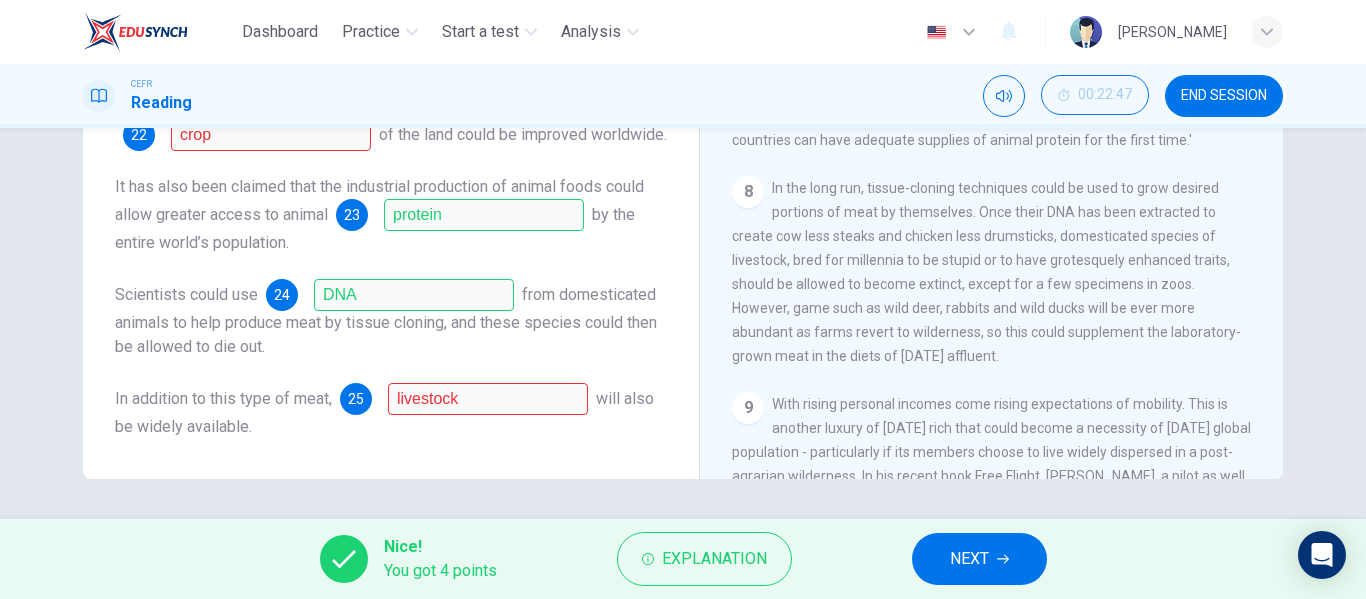 click on "NEXT" at bounding box center [979, 559] 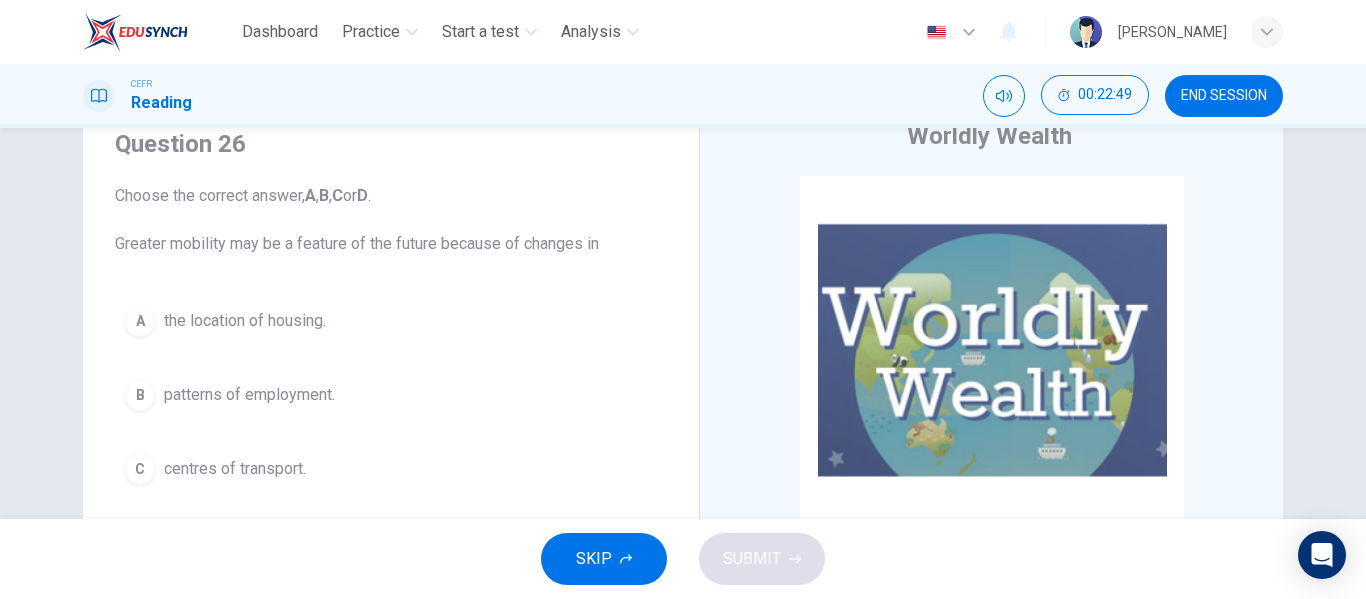 scroll, scrollTop: 79, scrollLeft: 0, axis: vertical 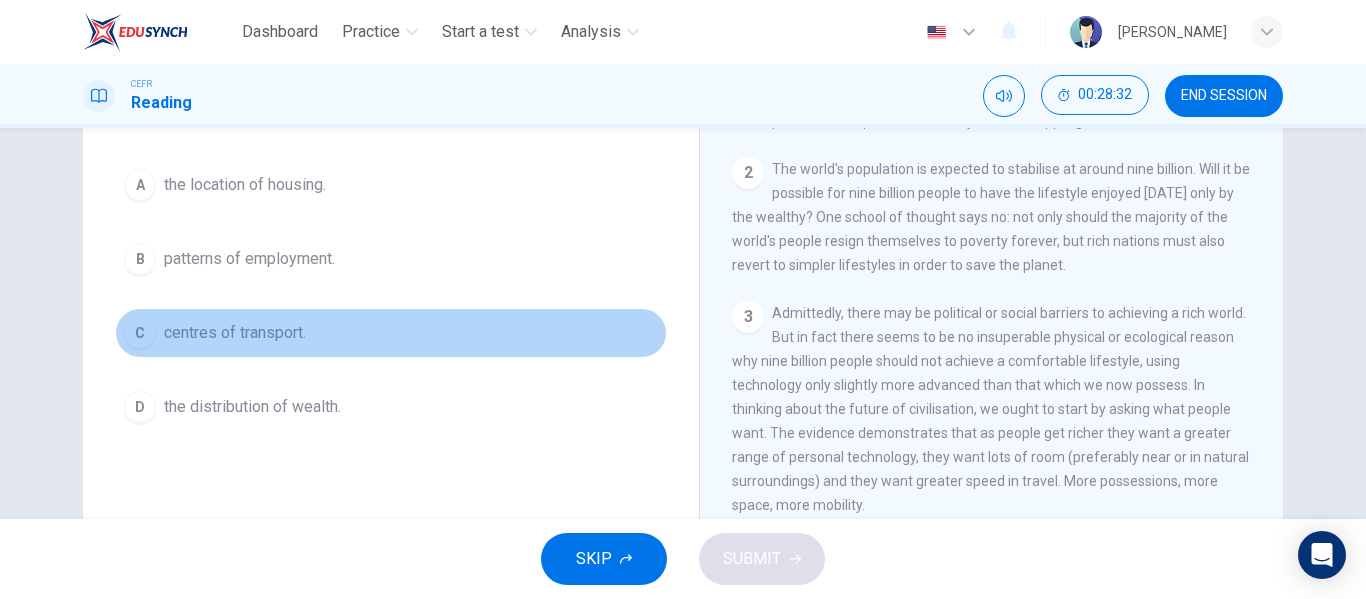 click on "centres of transport." at bounding box center [235, 333] 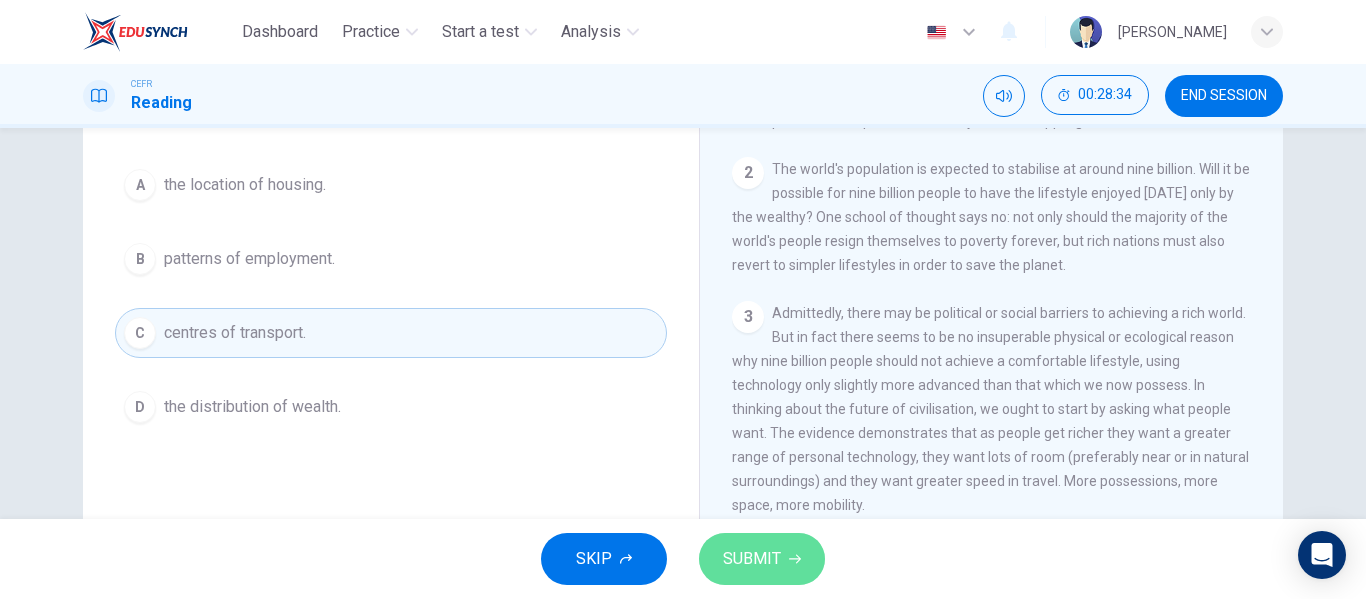 click on "SUBMIT" at bounding box center [752, 559] 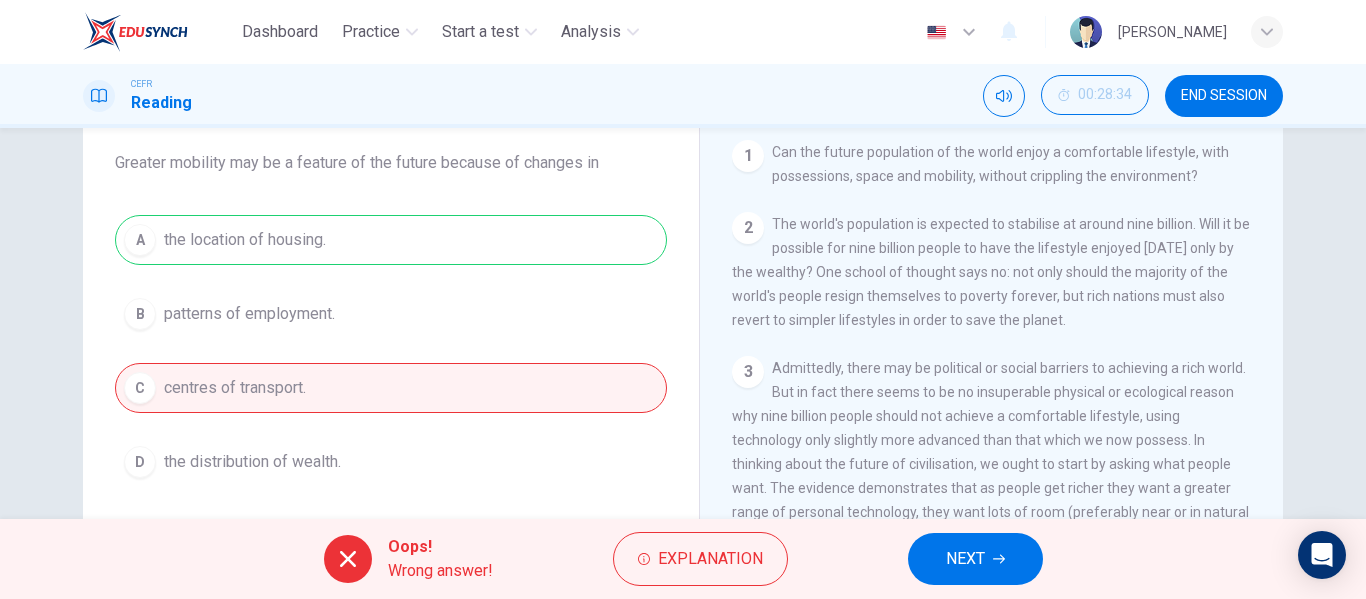 scroll, scrollTop: 160, scrollLeft: 0, axis: vertical 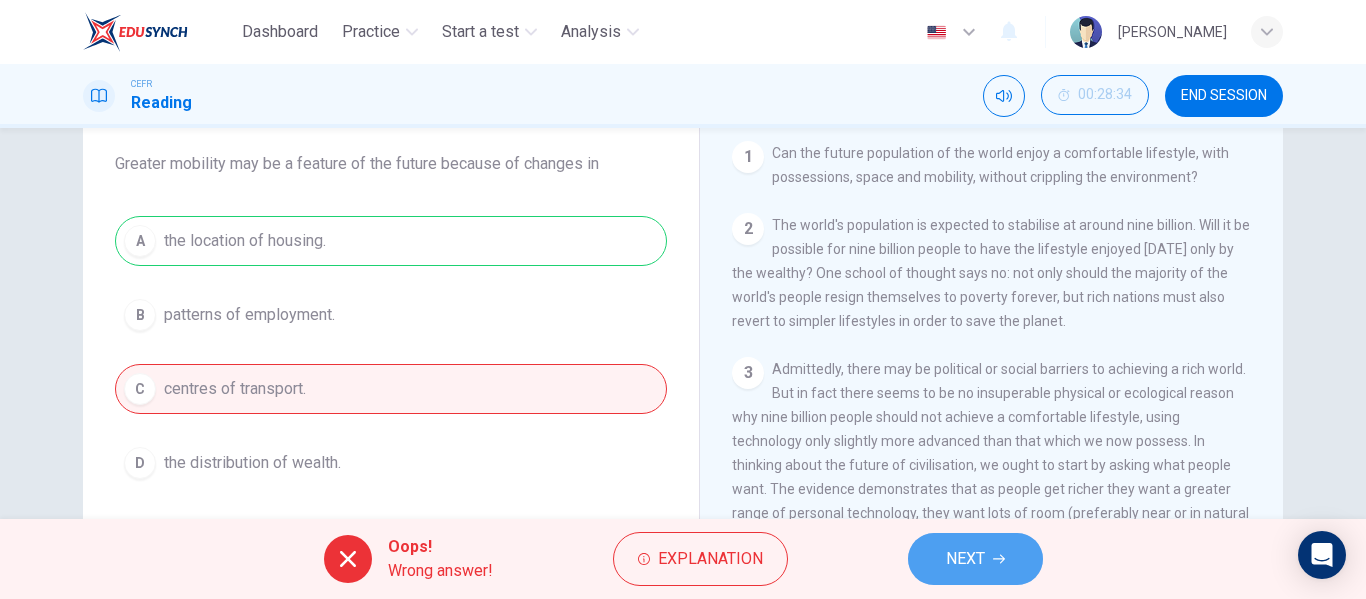 click on "NEXT" at bounding box center (965, 559) 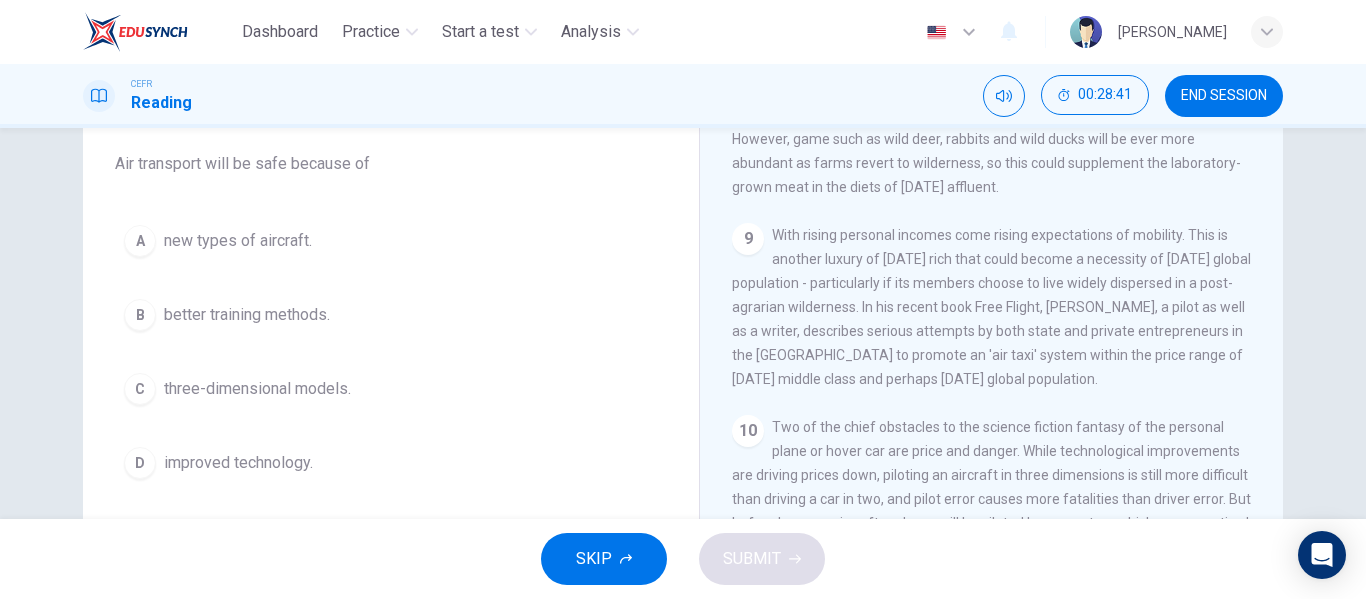 scroll, scrollTop: 1878, scrollLeft: 0, axis: vertical 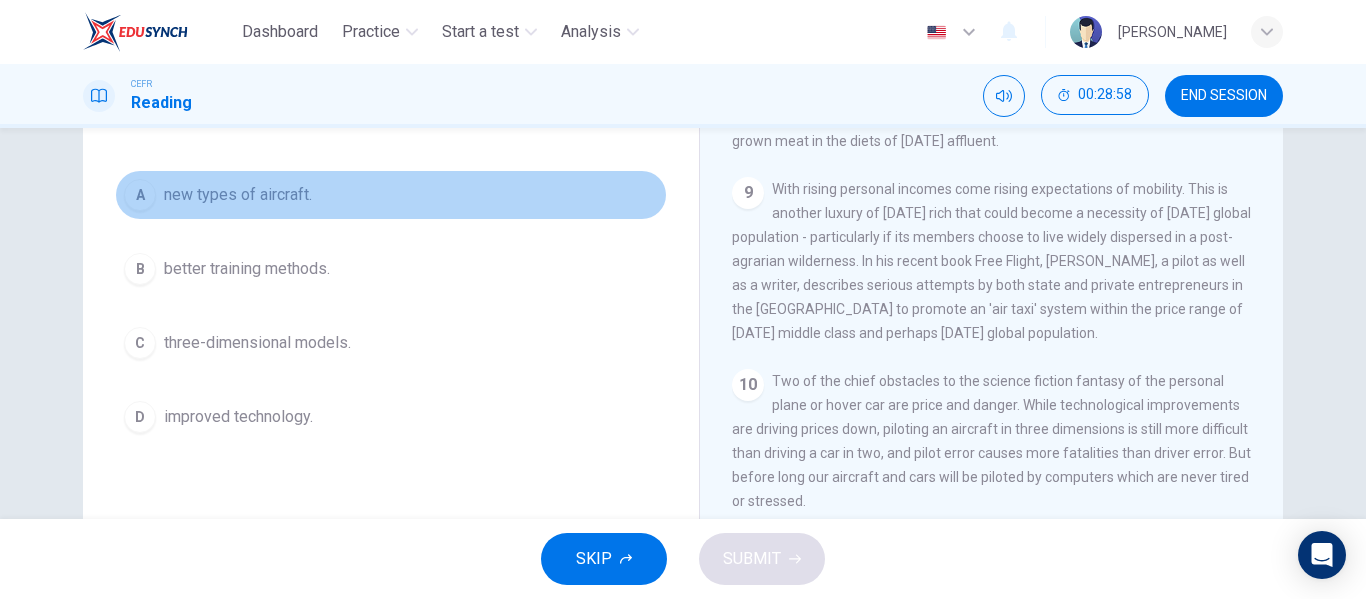 click on "new types of aircraft." at bounding box center [238, 195] 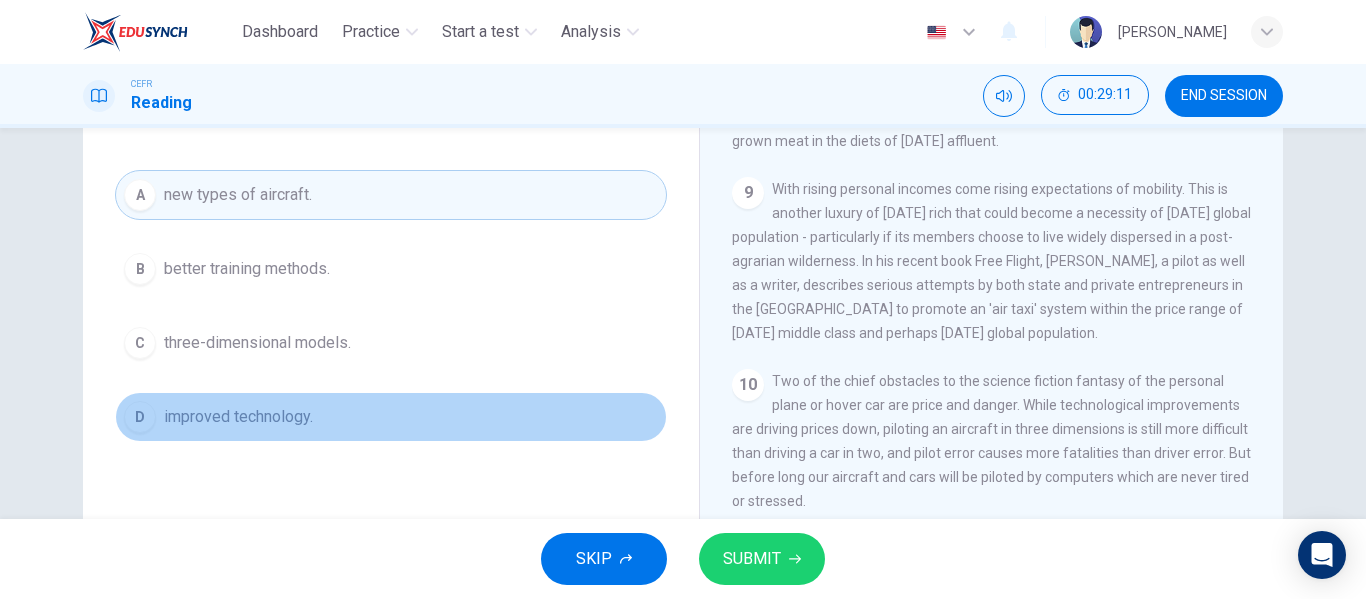 click on "D improved technology." at bounding box center [391, 417] 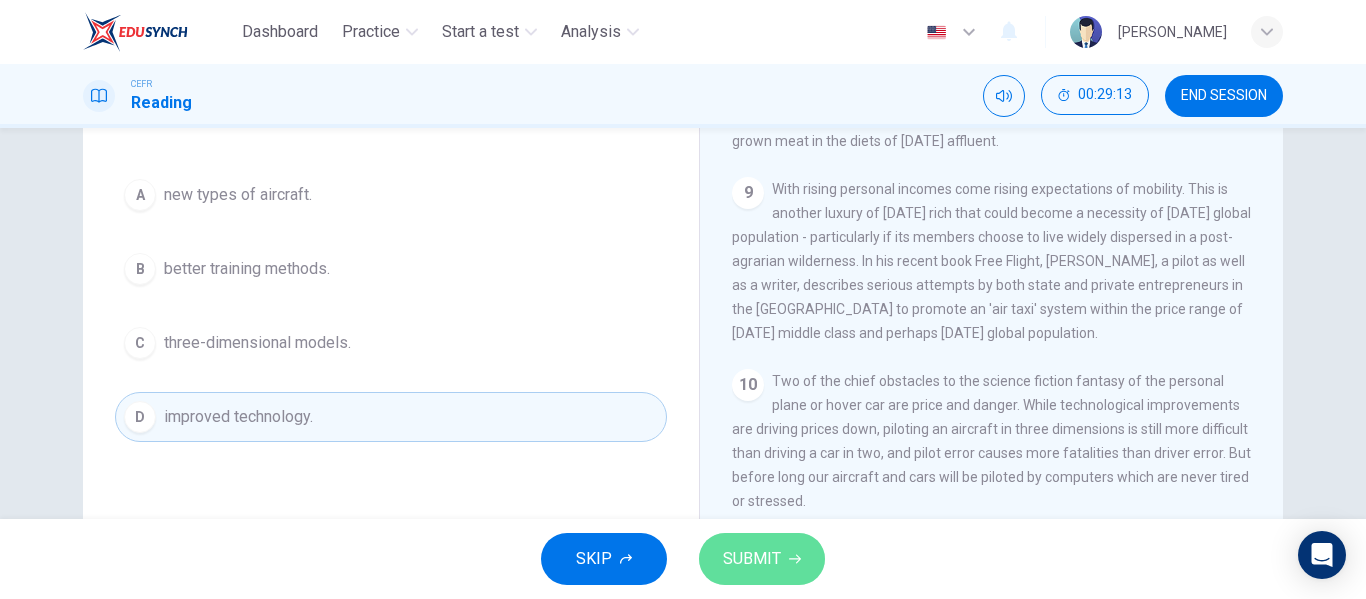 click on "SUBMIT" at bounding box center [762, 559] 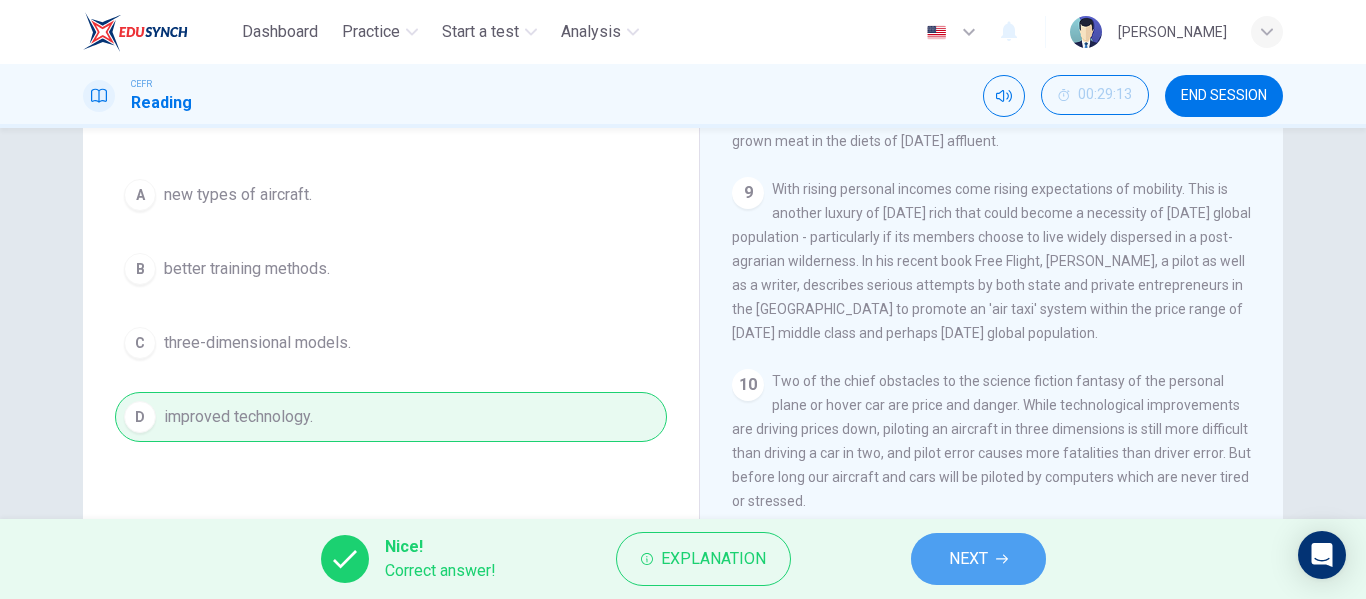 click on "NEXT" at bounding box center [978, 559] 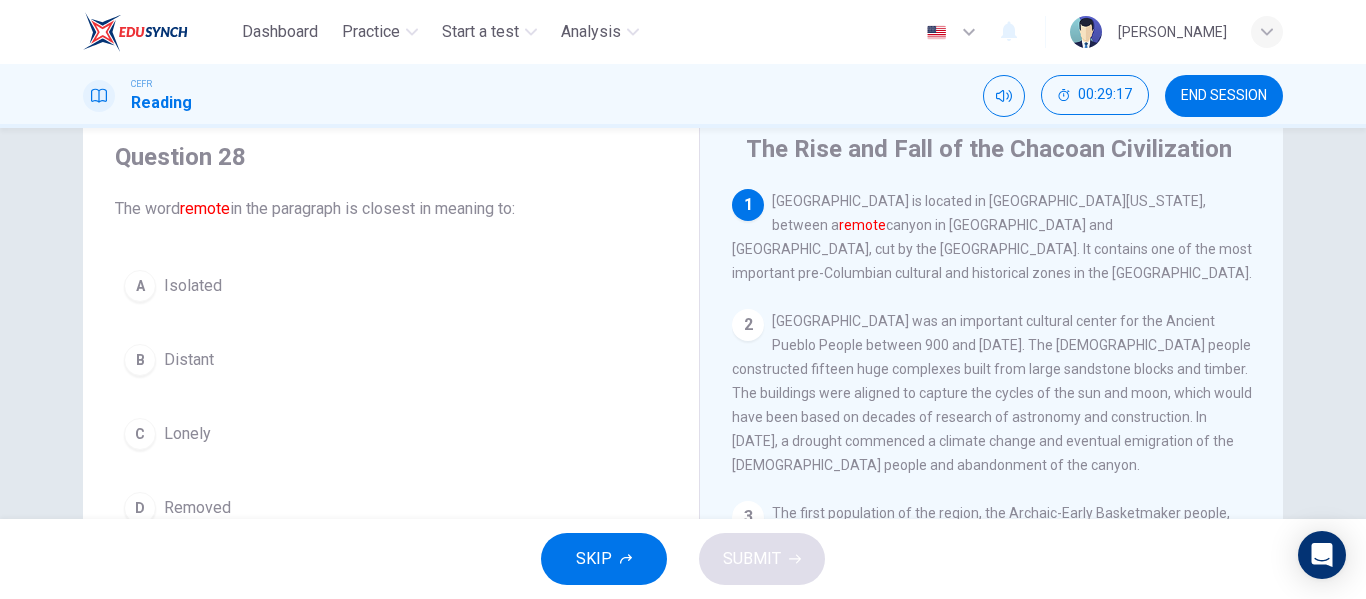 scroll, scrollTop: 68, scrollLeft: 0, axis: vertical 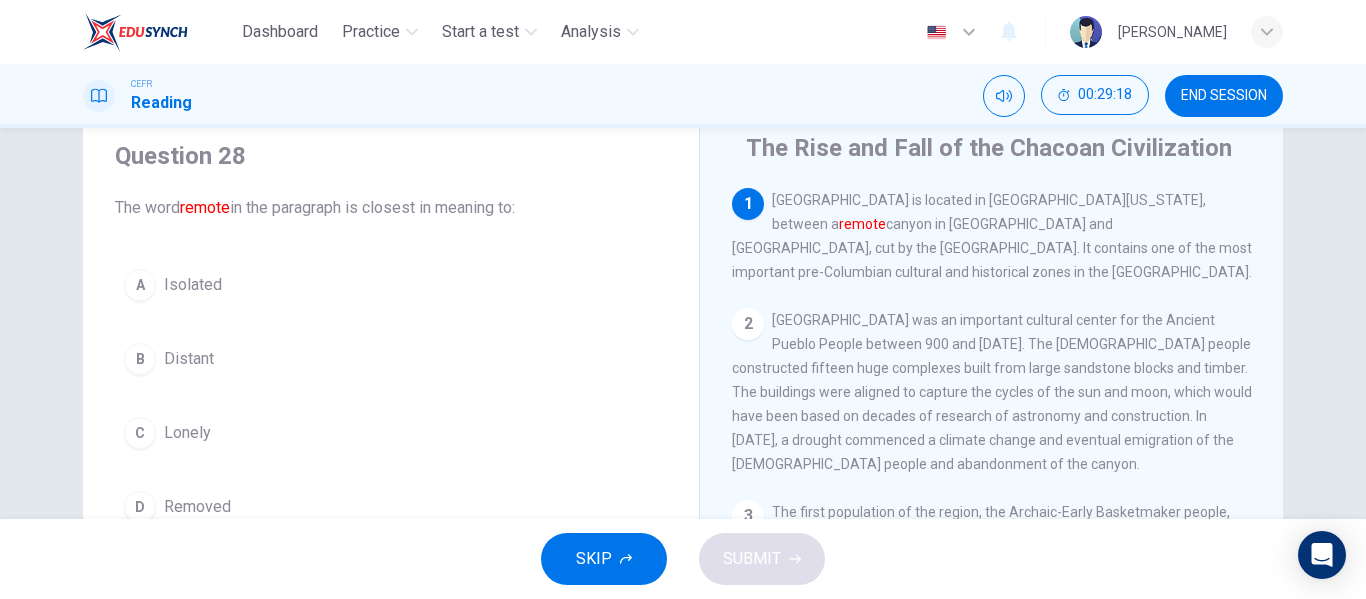 drag, startPoint x: 214, startPoint y: 325, endPoint x: 212, endPoint y: 291, distance: 34.058773 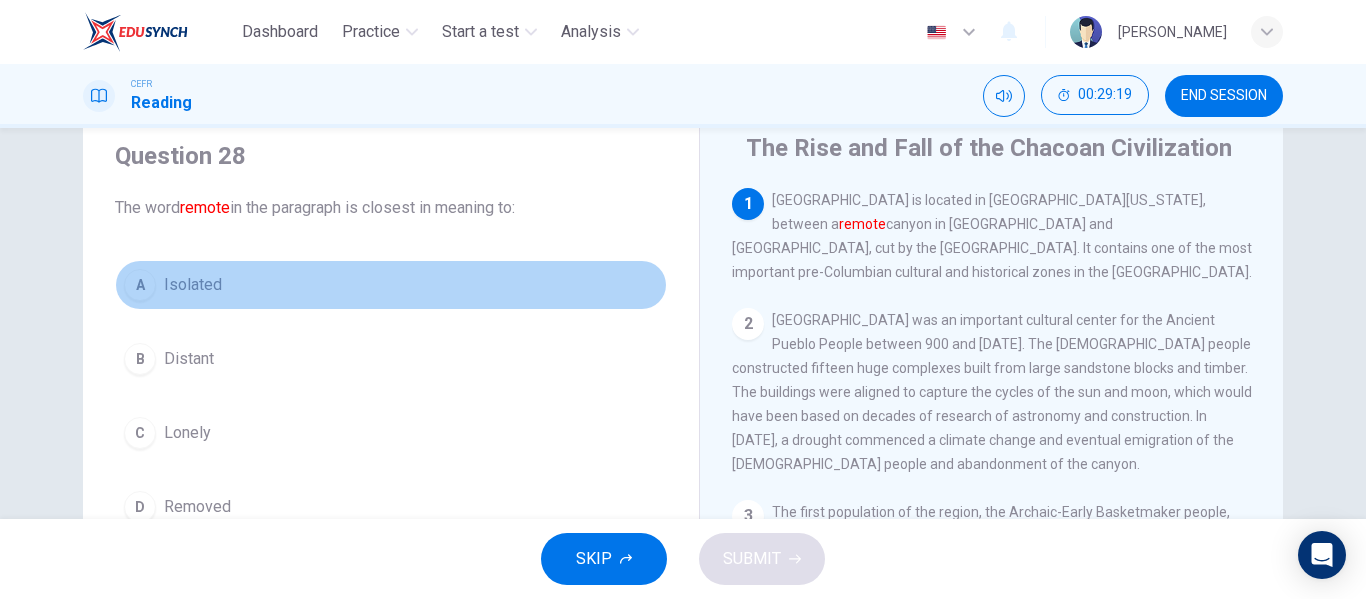 click on "Isolated" at bounding box center [193, 285] 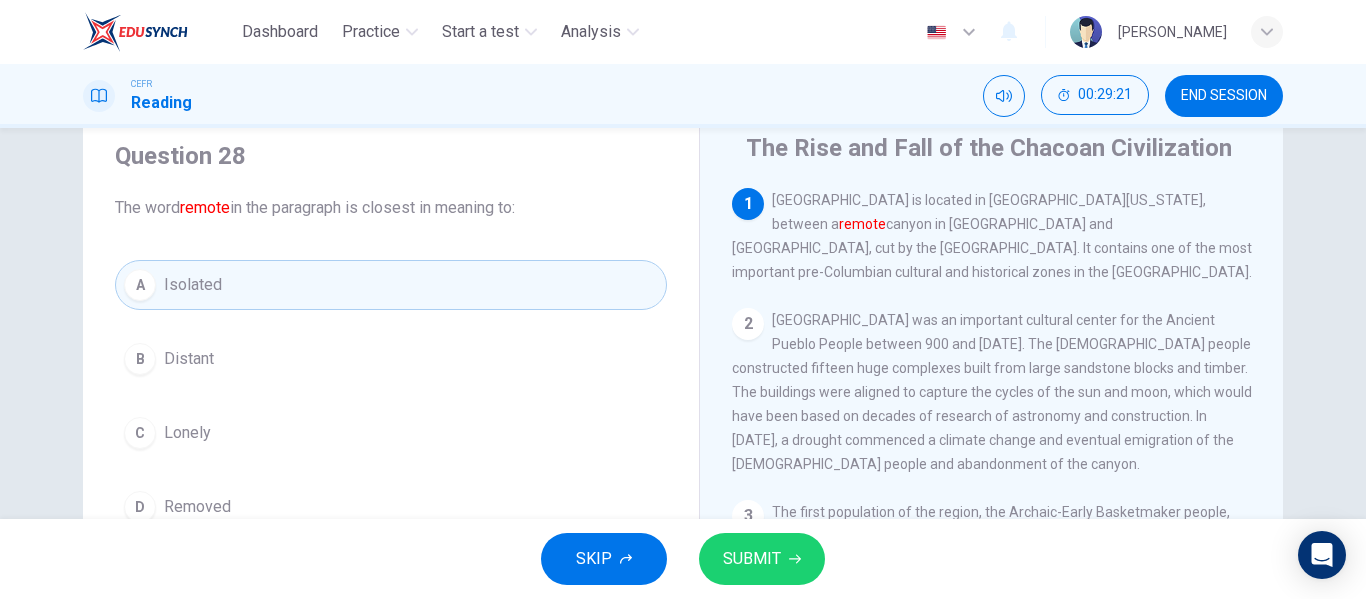 click on "B Distant" at bounding box center (391, 359) 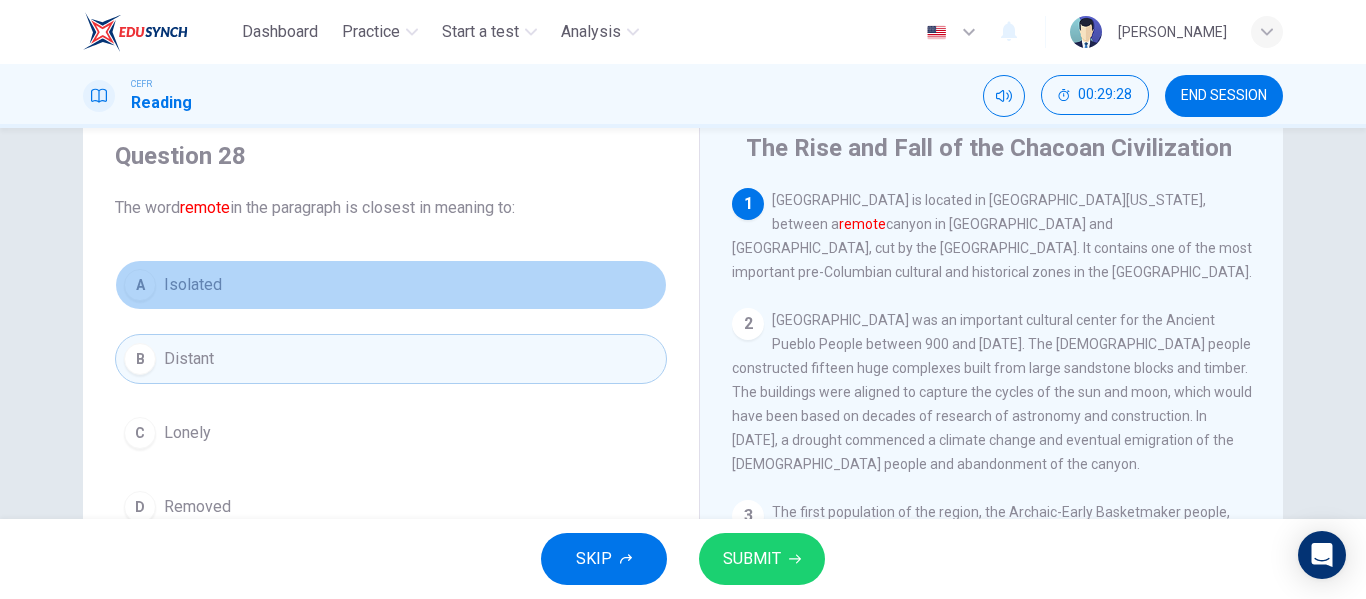 click on "A Isolated" at bounding box center [391, 285] 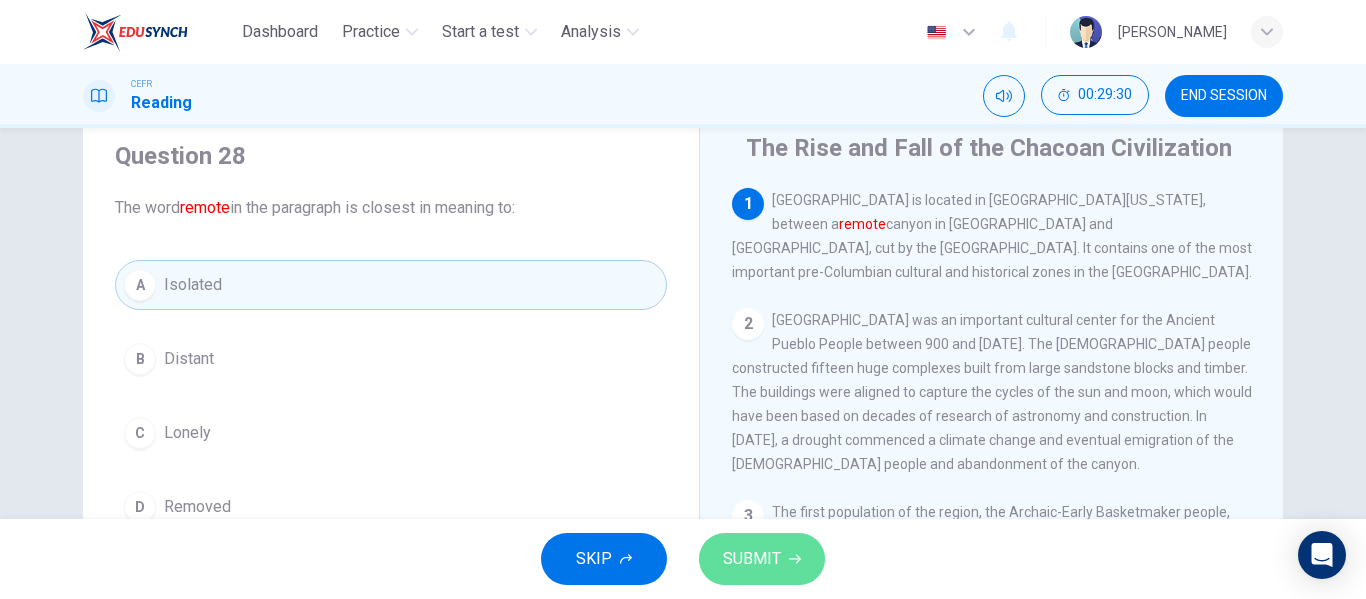 click on "SUBMIT" at bounding box center (752, 559) 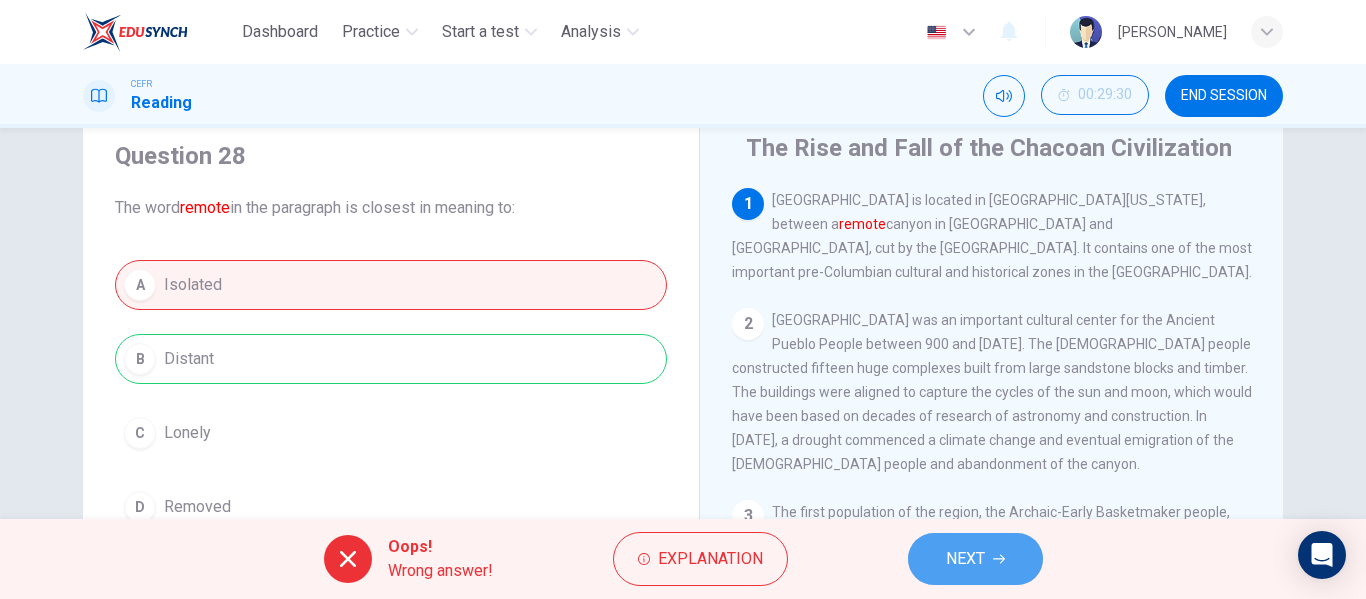 click on "NEXT" at bounding box center [975, 559] 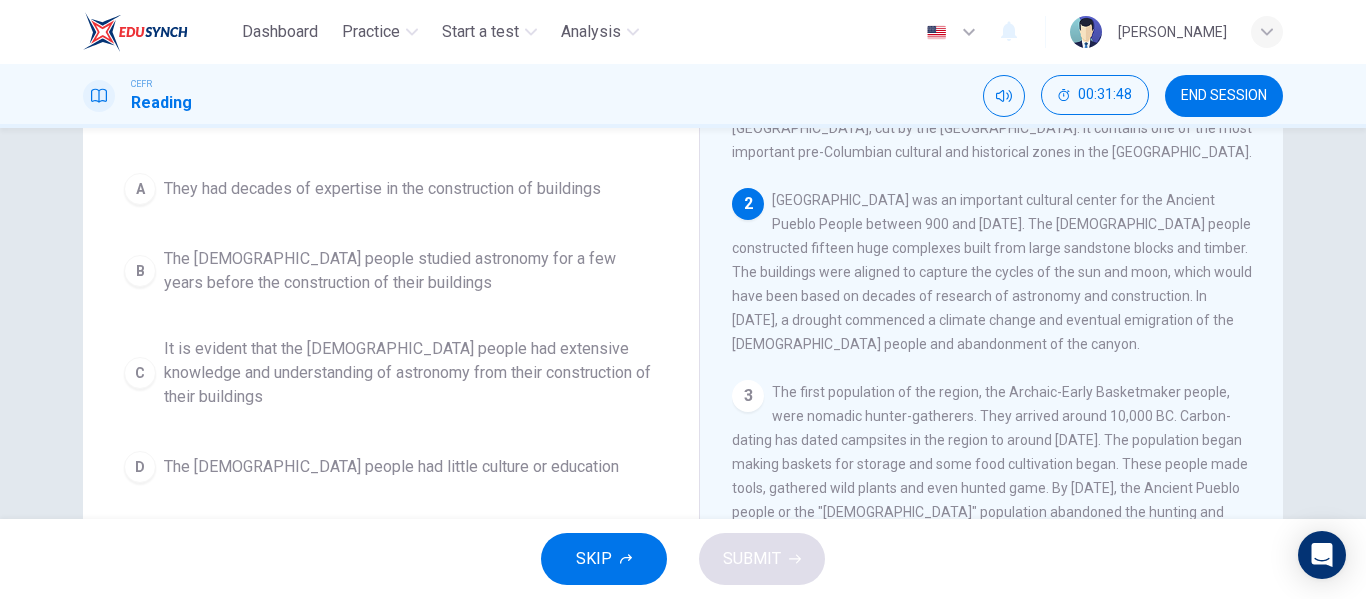 scroll, scrollTop: 193, scrollLeft: 0, axis: vertical 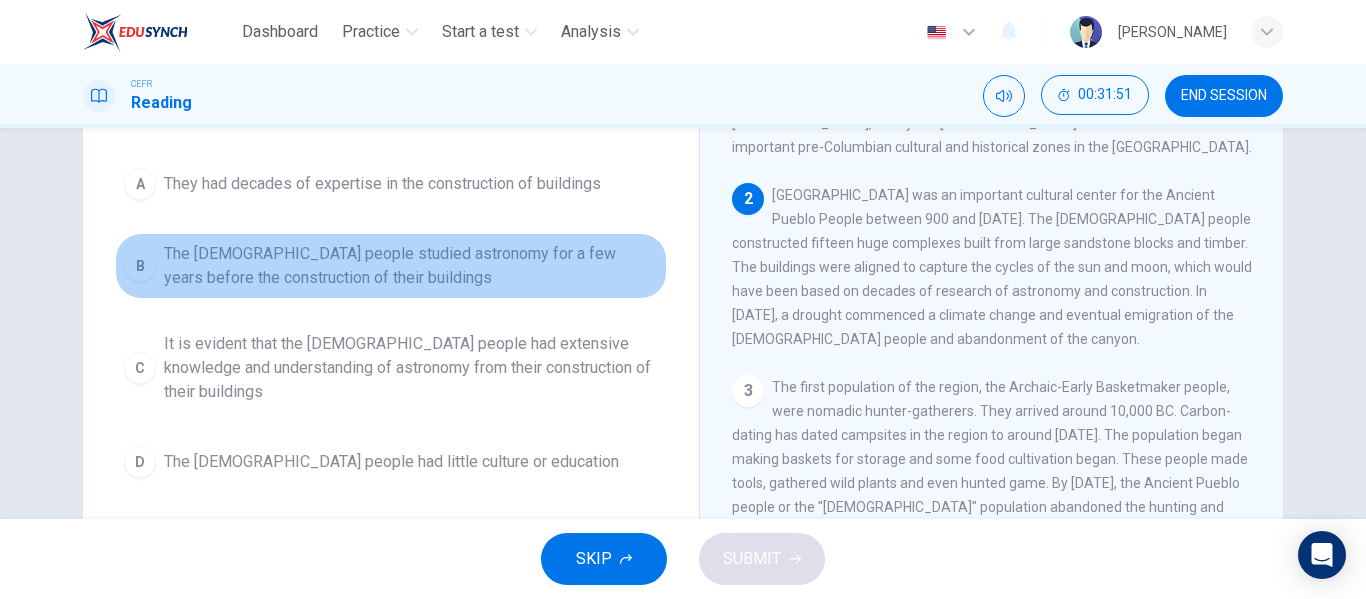 click on "The [DEMOGRAPHIC_DATA] people studied astronomy for a few years before the construction of their buildings" at bounding box center [411, 266] 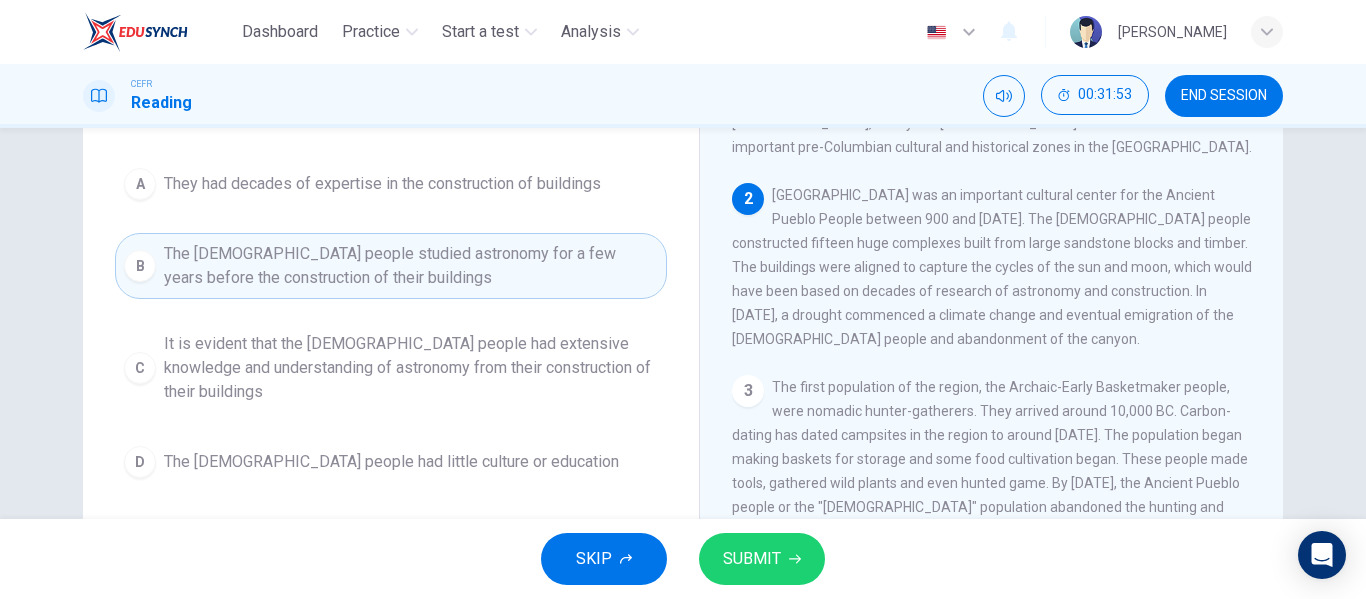 click on "SUBMIT" at bounding box center (752, 559) 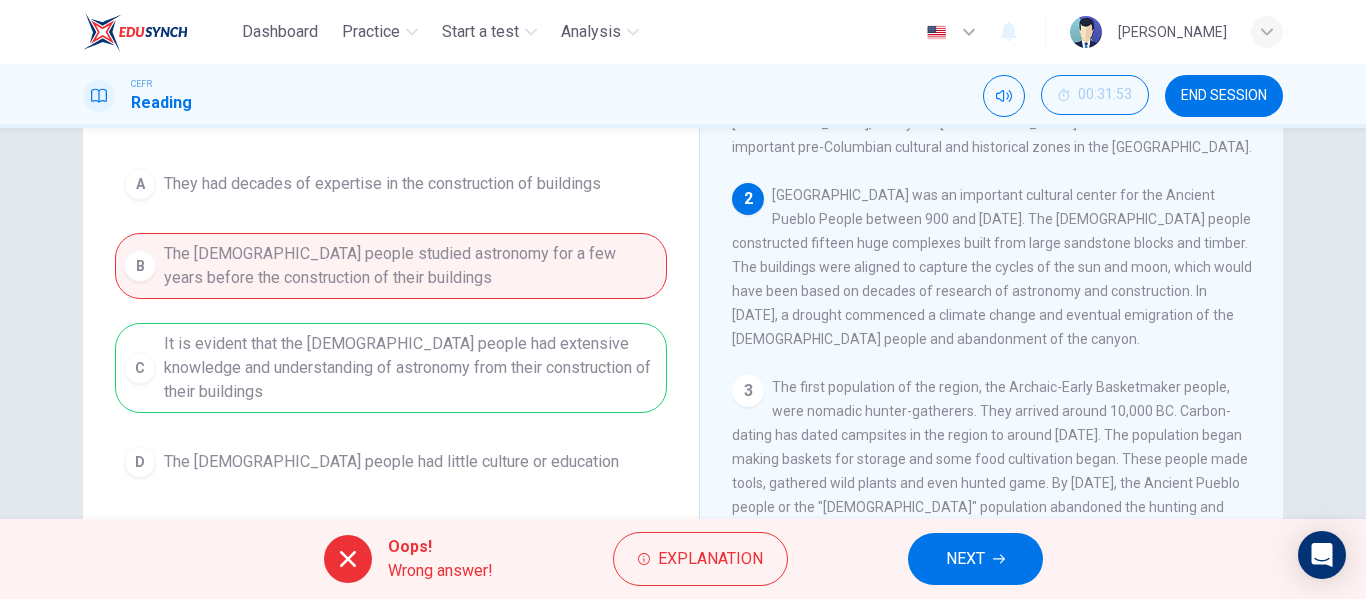 click on "NEXT" at bounding box center [965, 559] 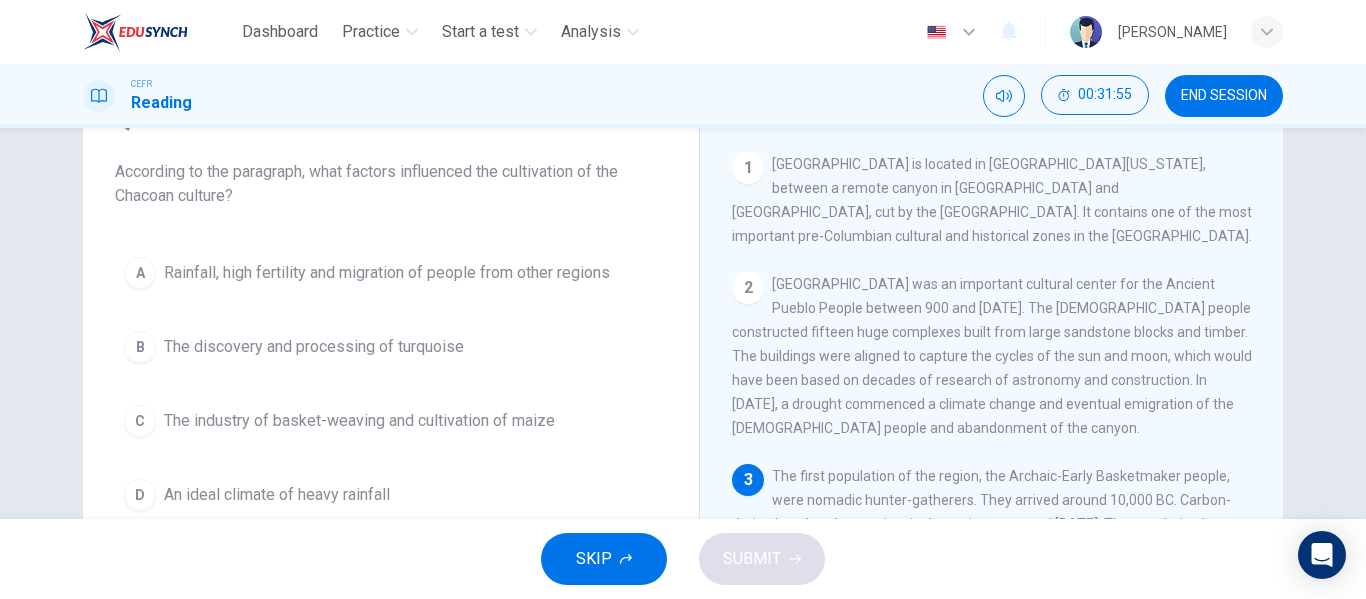 scroll, scrollTop: 107, scrollLeft: 0, axis: vertical 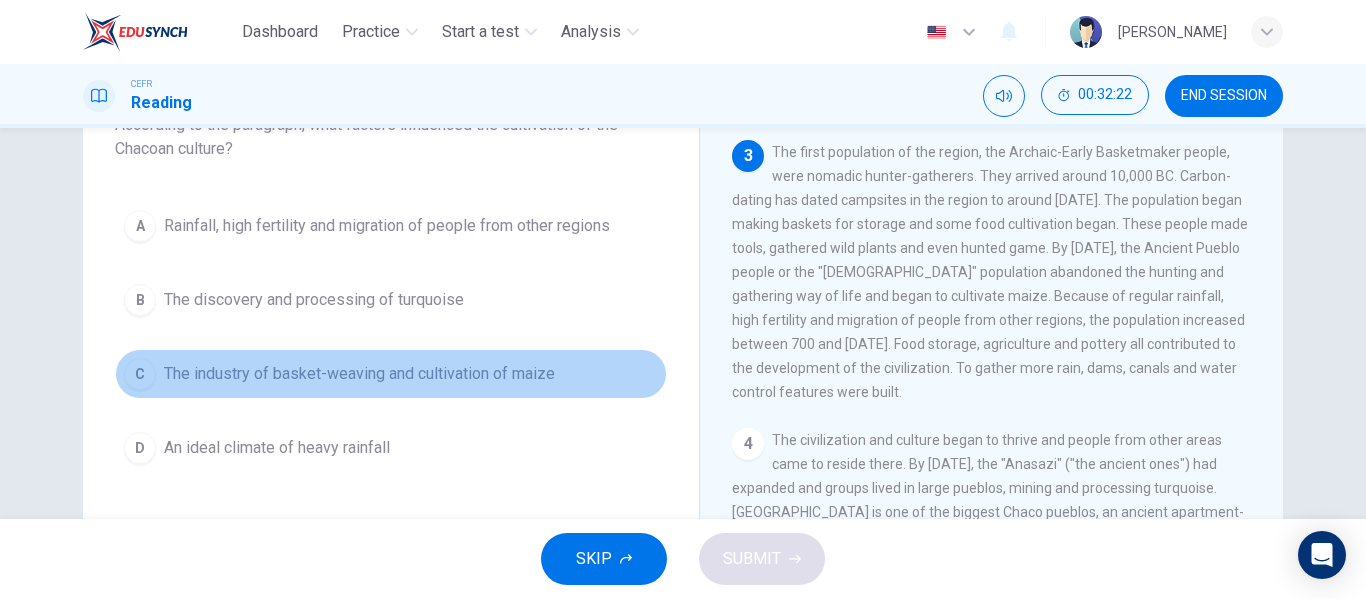 click on "The industry of basket-weaving and cultivation of maize" at bounding box center (359, 374) 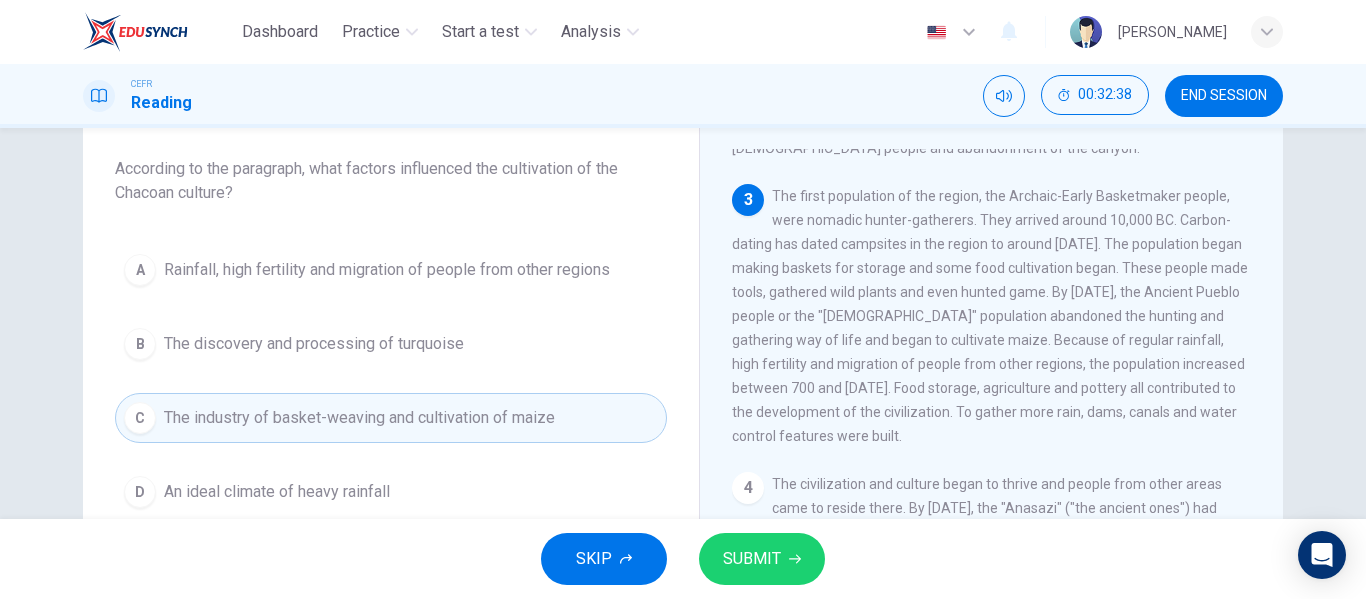 scroll, scrollTop: 106, scrollLeft: 0, axis: vertical 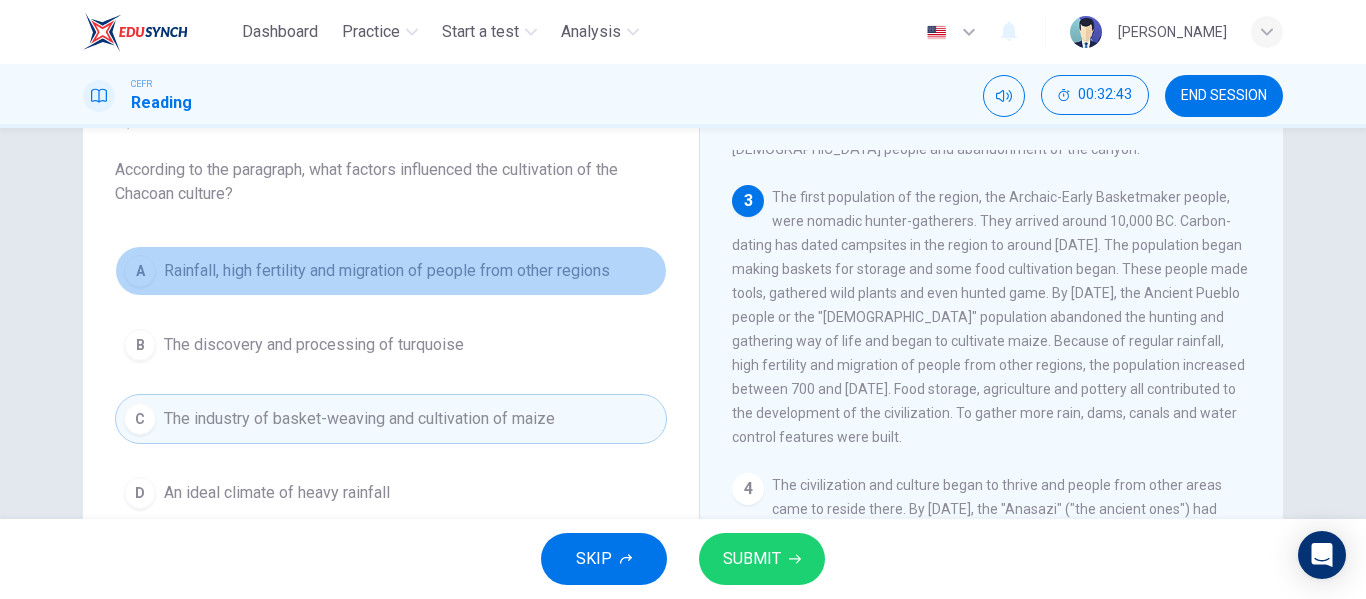click on "Rainfall, high fertility and migration of people from other regions" at bounding box center [387, 271] 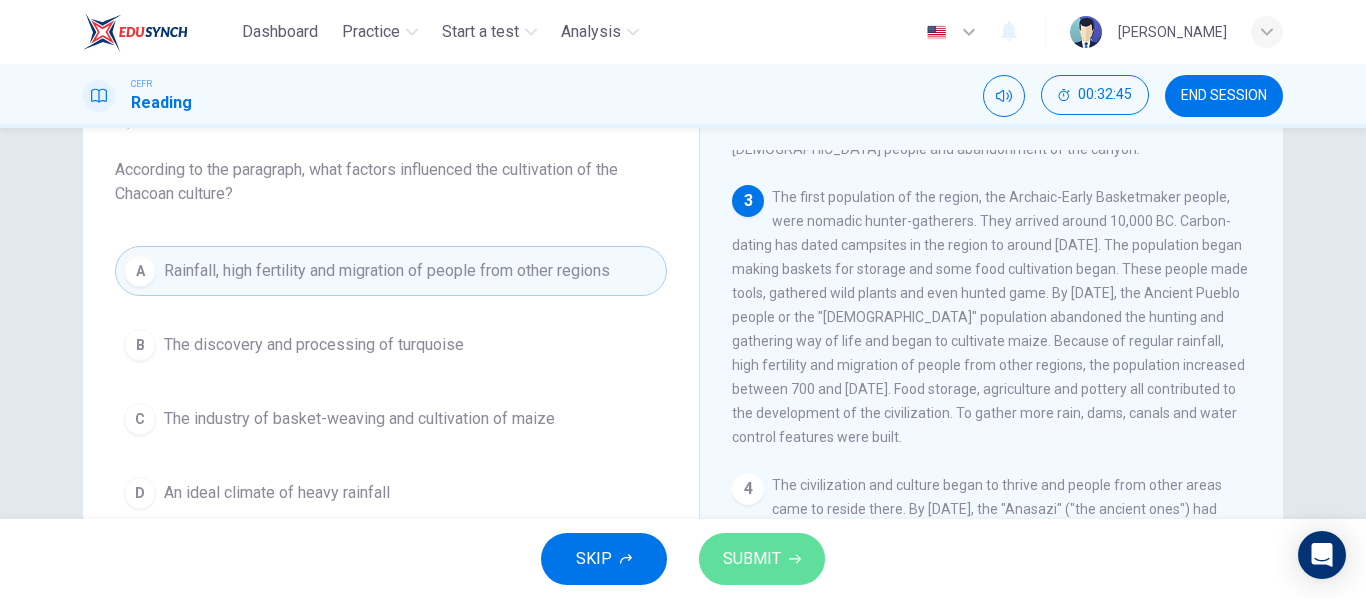 click on "SUBMIT" at bounding box center (752, 559) 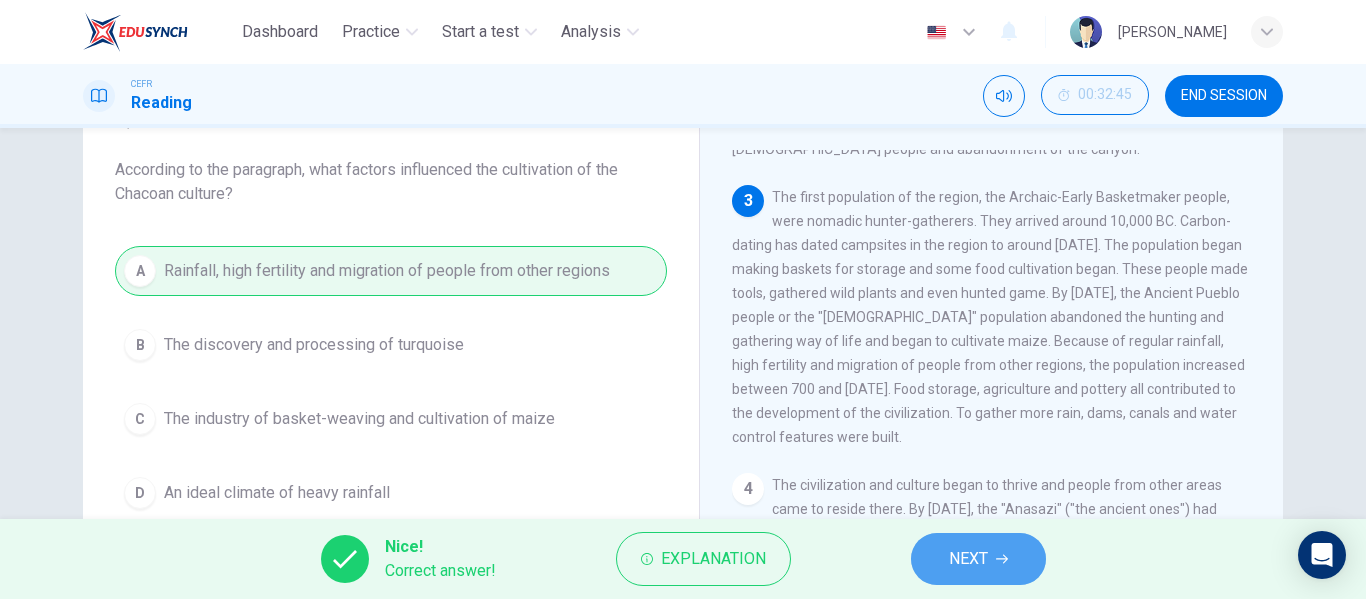 click on "NEXT" at bounding box center (978, 559) 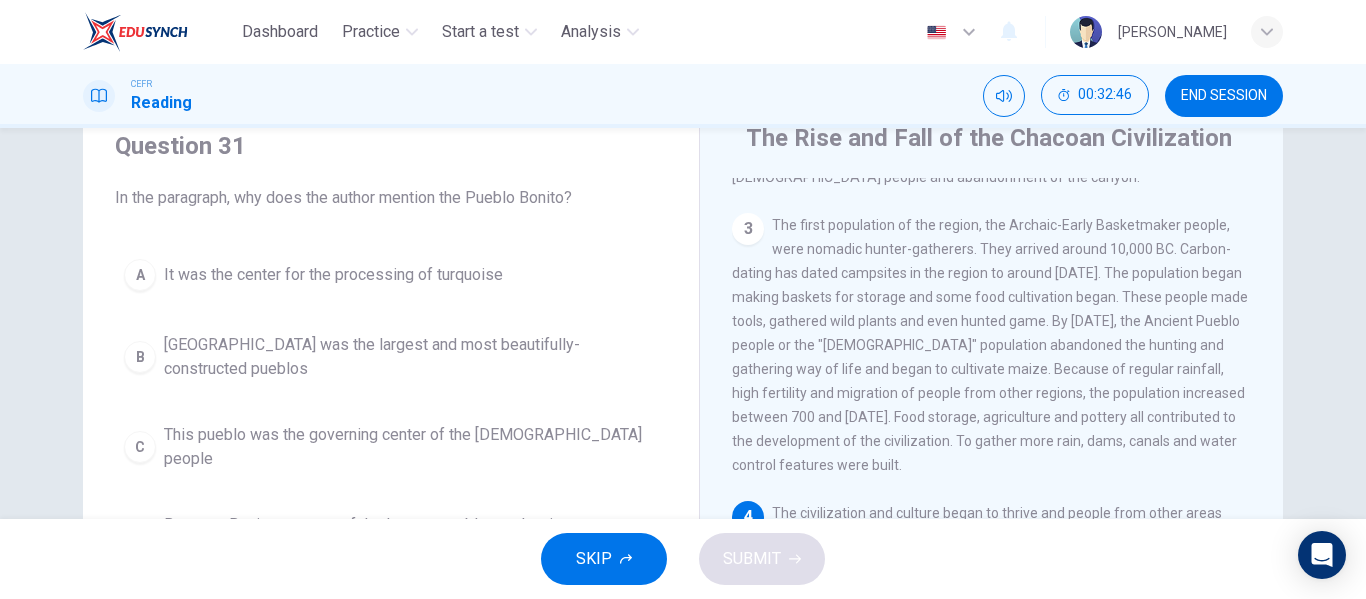 scroll, scrollTop: 77, scrollLeft: 0, axis: vertical 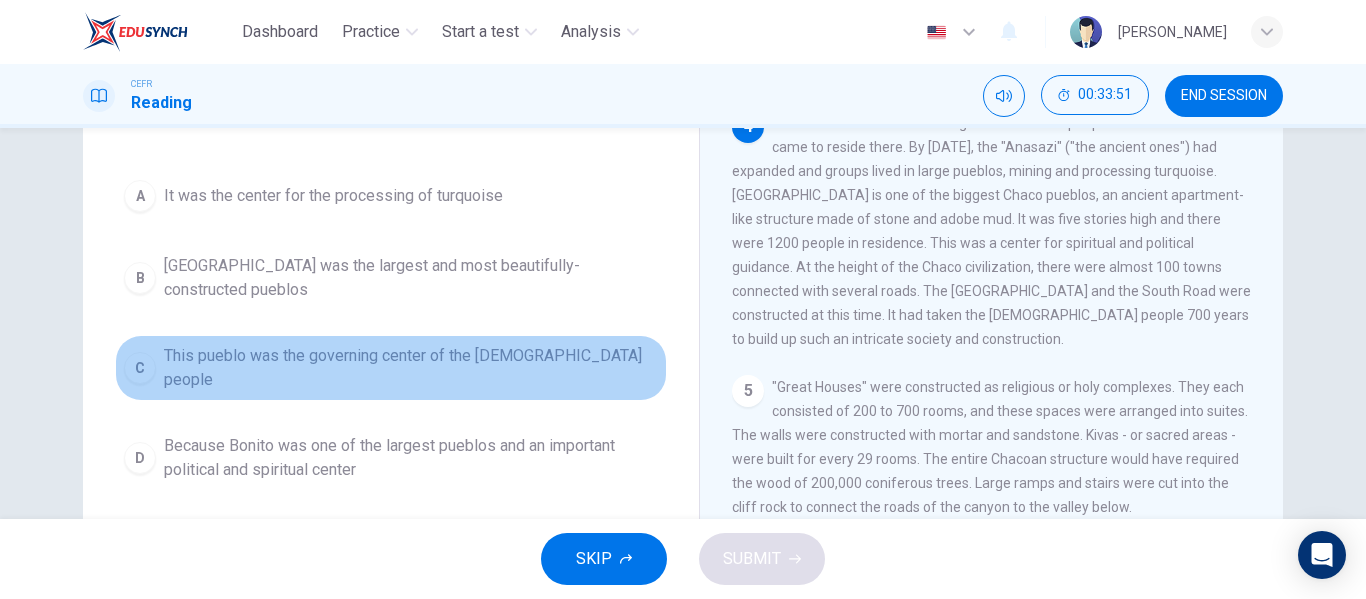 click on "This pueblo was the governing center of the [DEMOGRAPHIC_DATA] people" at bounding box center [411, 368] 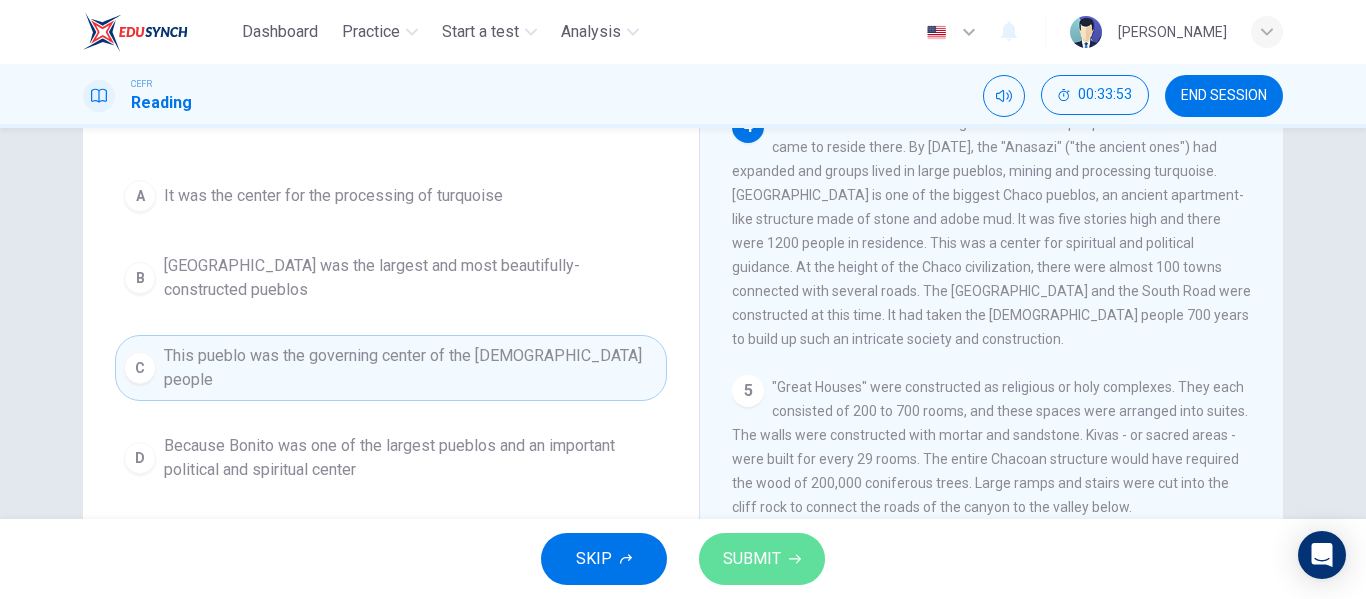 click on "SUBMIT" at bounding box center [762, 559] 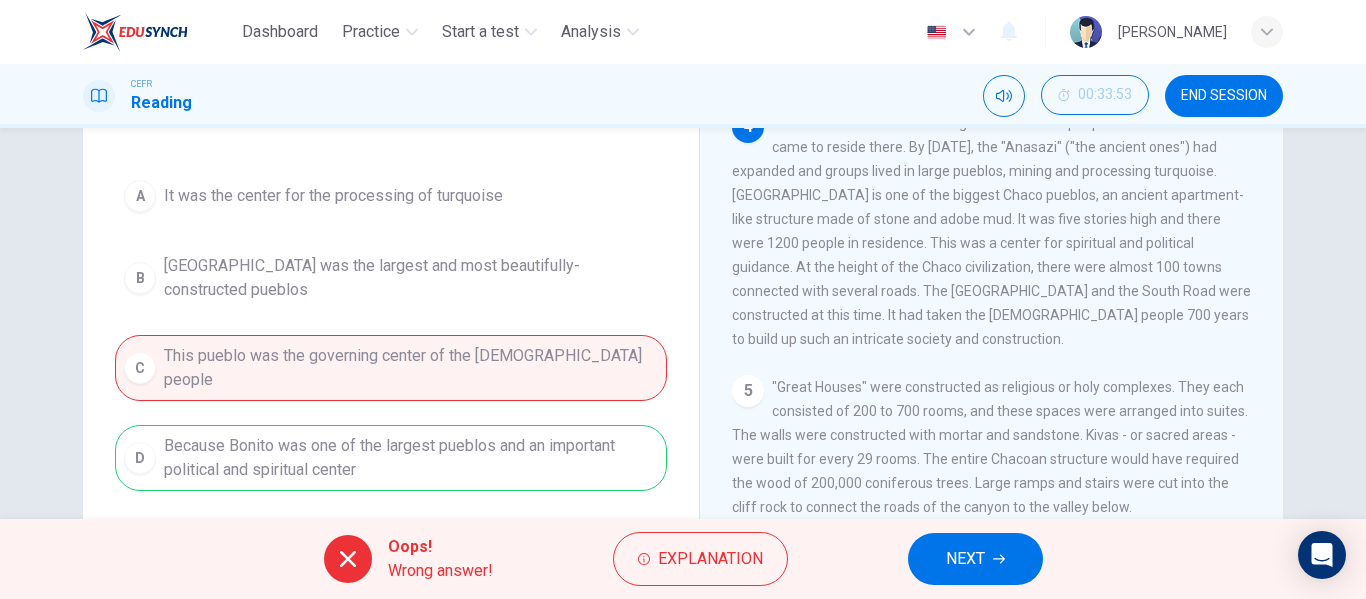 click on "A It was the center for the processing of turquoise B [GEOGRAPHIC_DATA] was the largest and most beautifully-constructed pueblos C This pueblo was the governing center of the [DEMOGRAPHIC_DATA] people D Because [GEOGRAPHIC_DATA] was one of the largest pueblos and an important political and spiritual center" at bounding box center [391, 331] 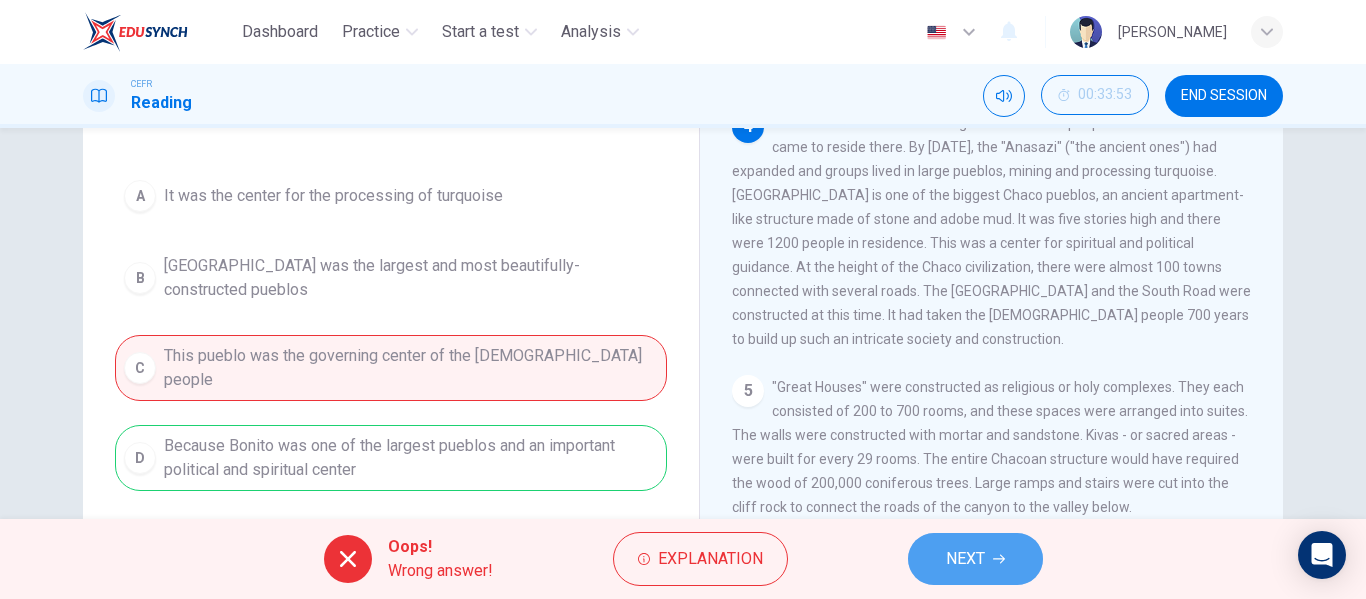 click on "NEXT" at bounding box center [975, 559] 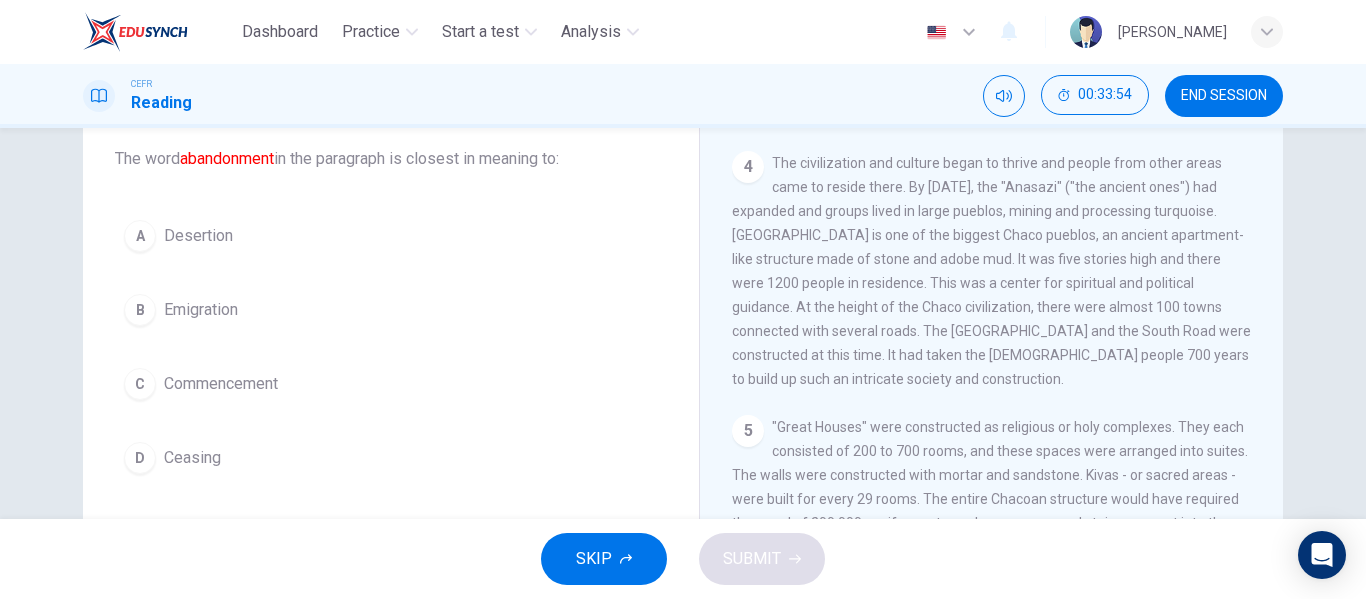 scroll, scrollTop: 117, scrollLeft: 0, axis: vertical 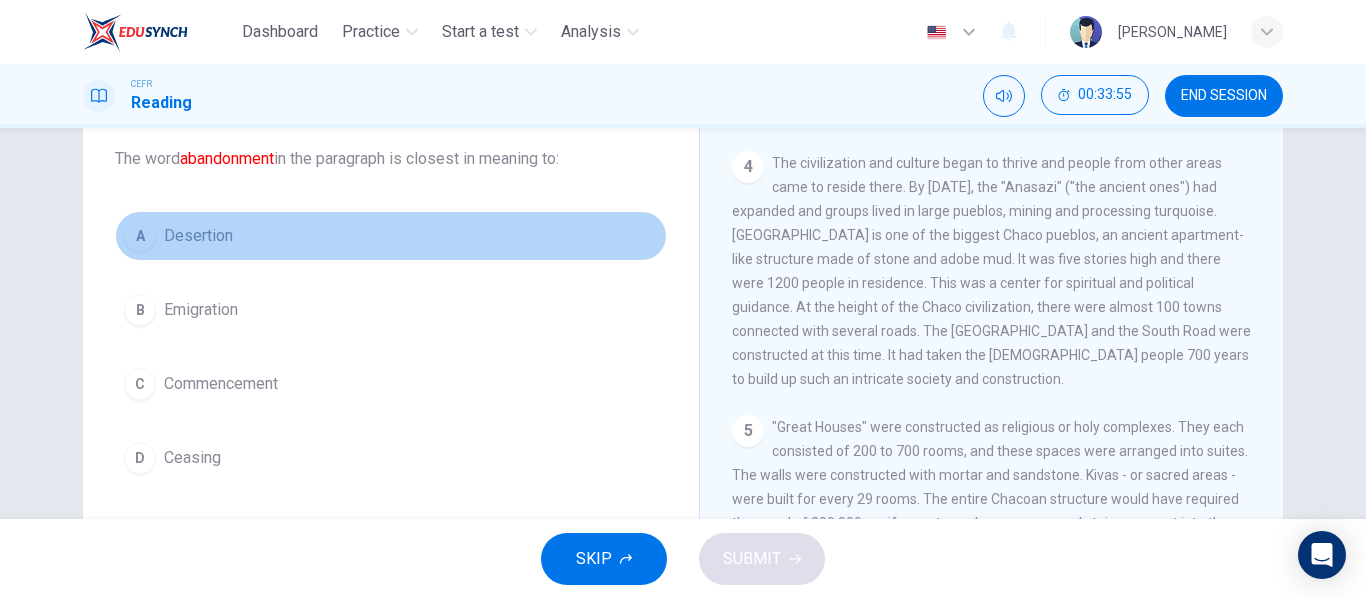 click on "Desertion" at bounding box center (198, 236) 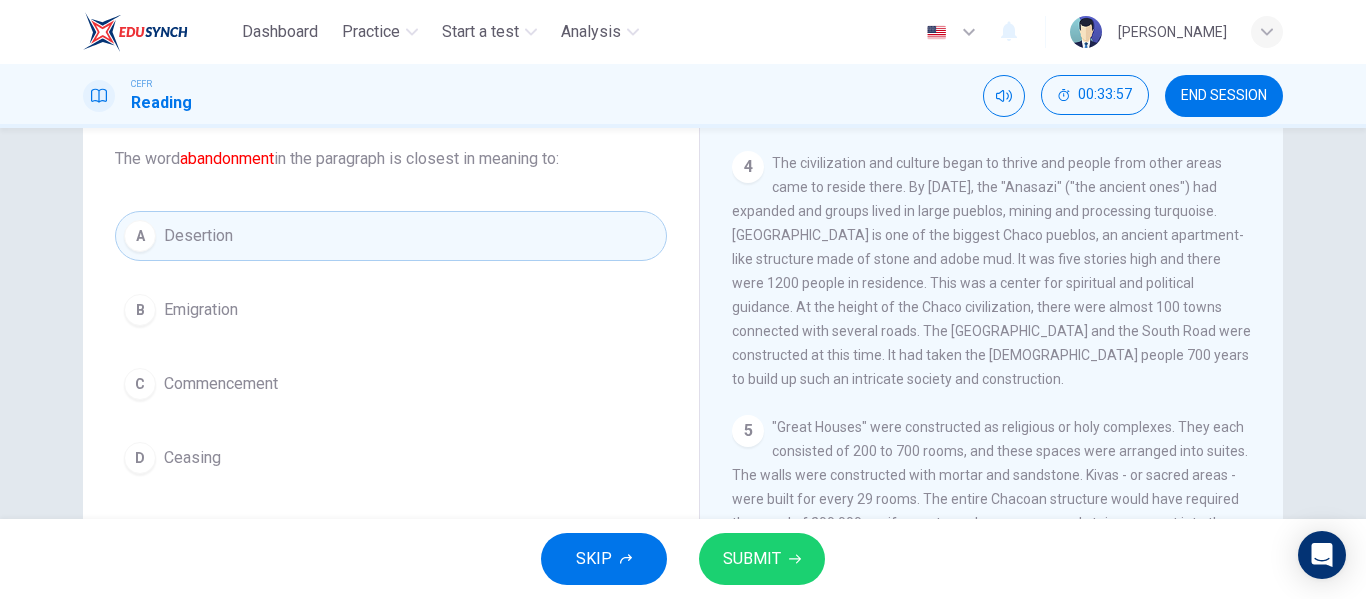click on "SUBMIT" at bounding box center [762, 559] 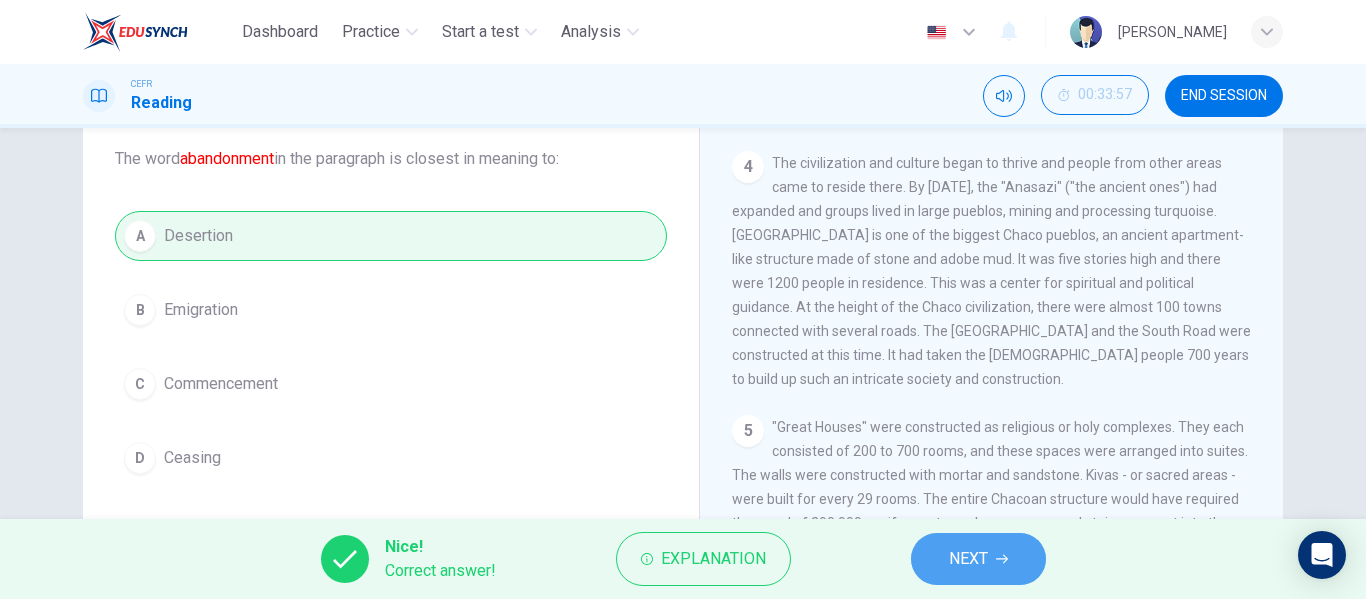 click on "NEXT" at bounding box center [978, 559] 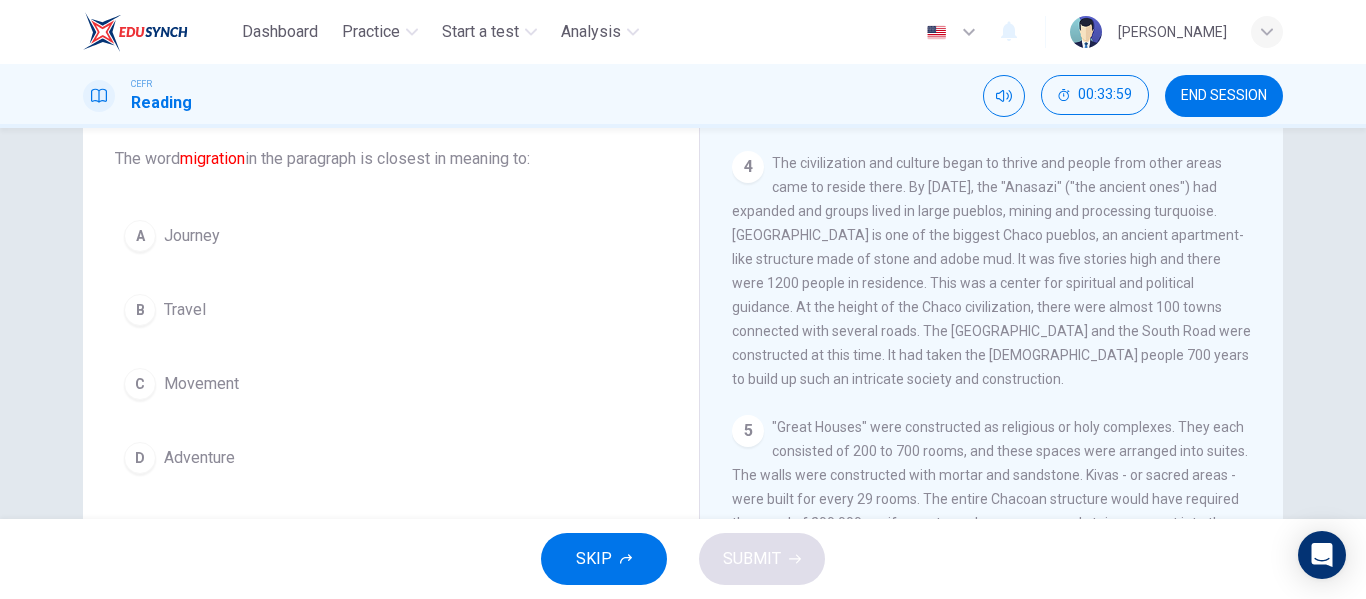 click on "Travel" at bounding box center (185, 310) 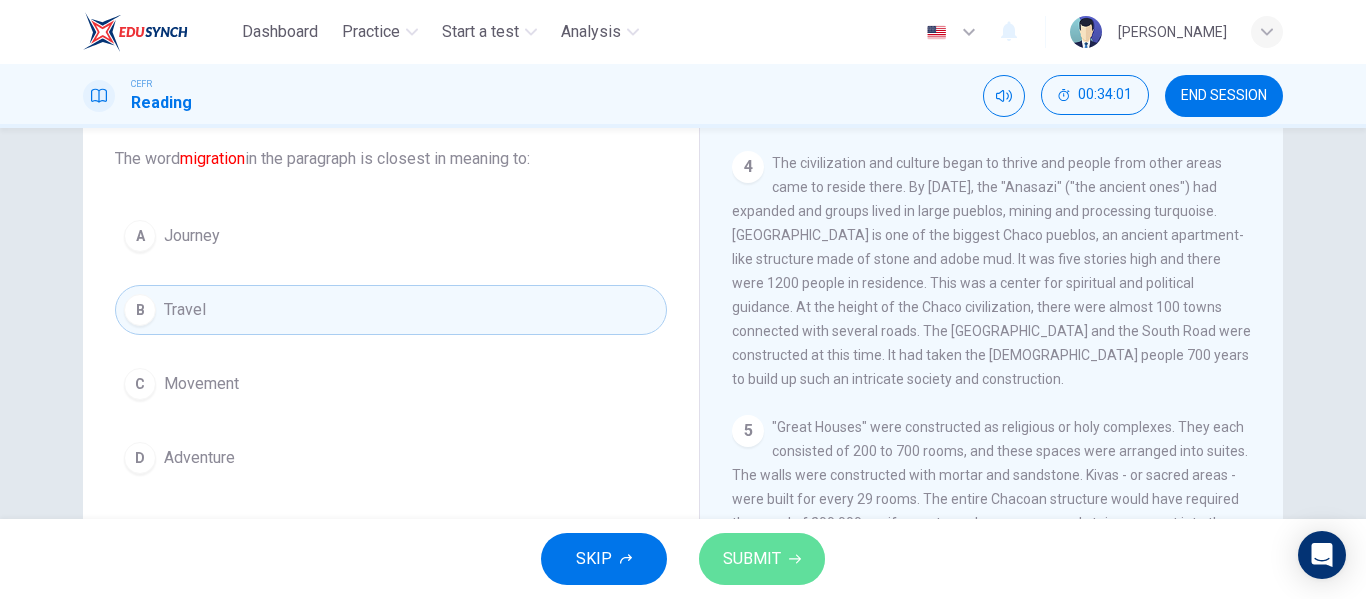 click on "SUBMIT" at bounding box center [752, 559] 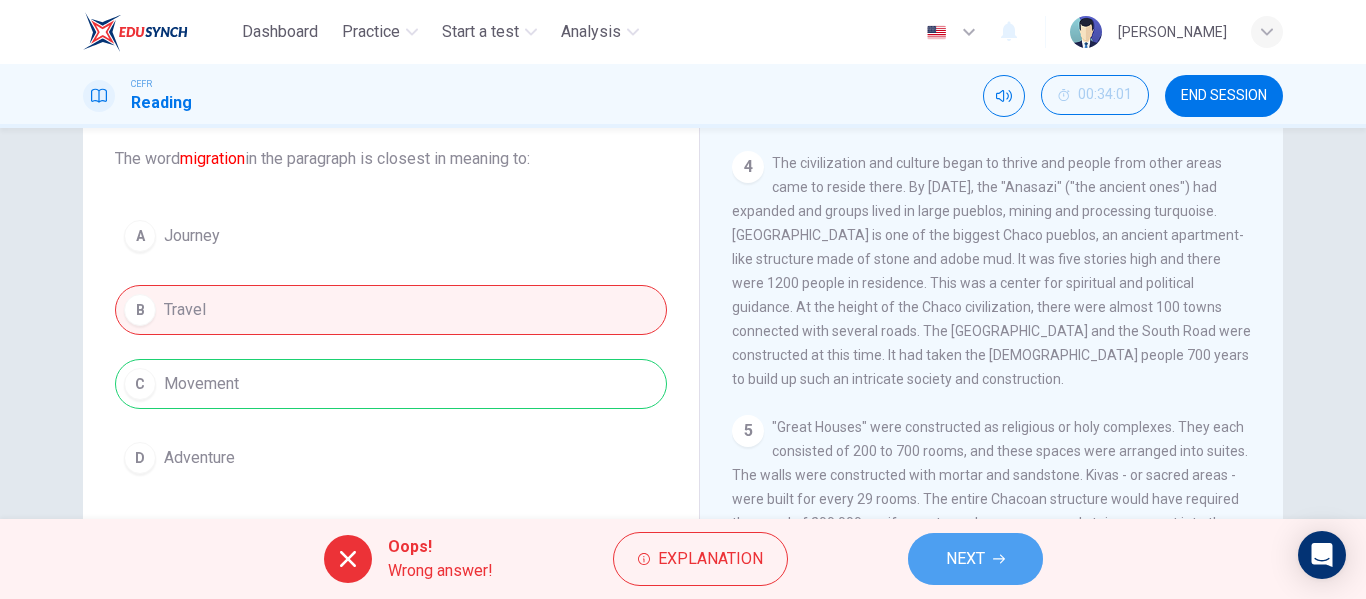 click 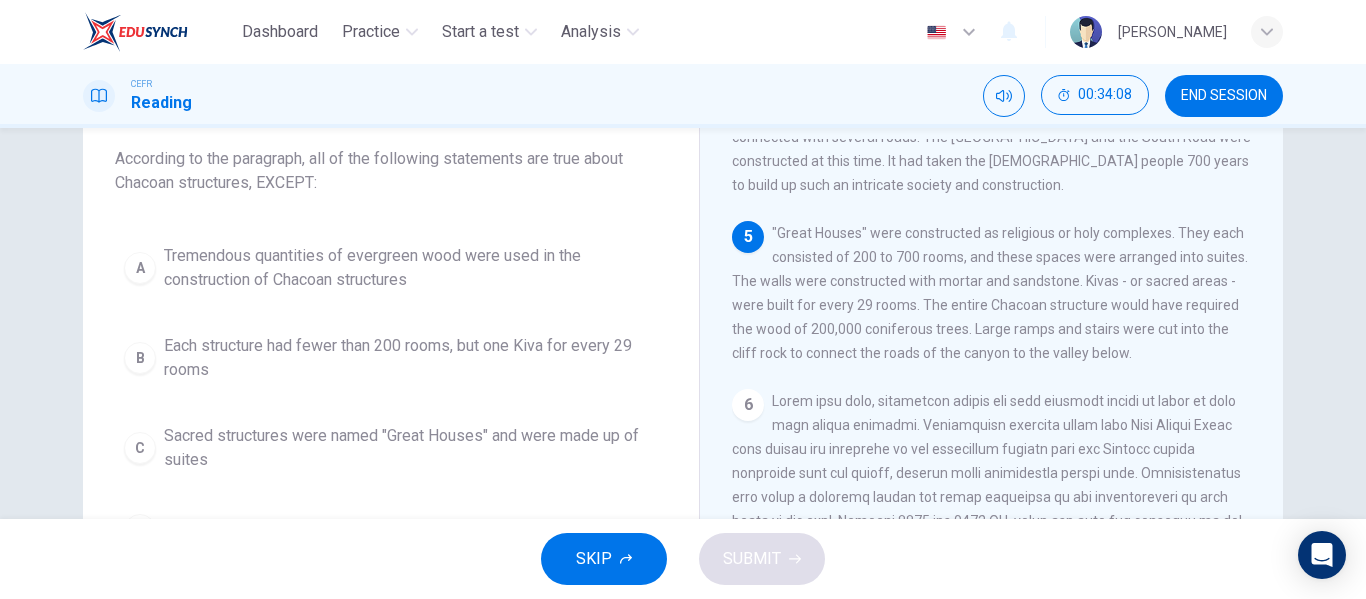 scroll, scrollTop: 808, scrollLeft: 0, axis: vertical 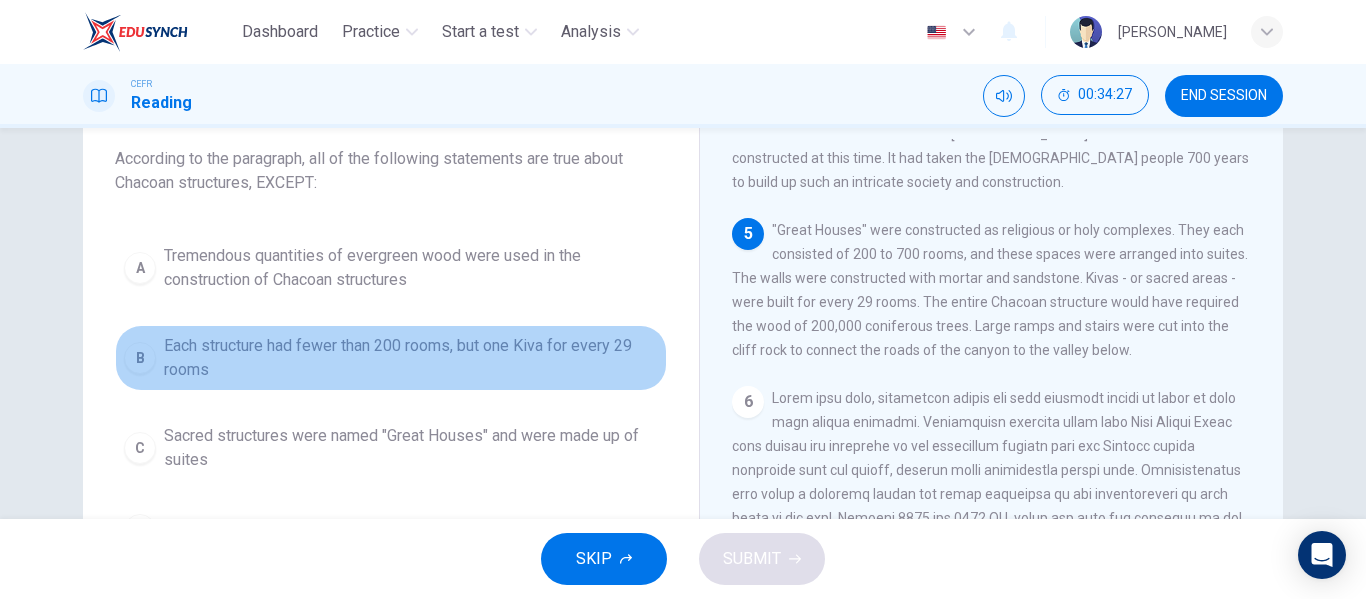 click on "Each structure had fewer than 200 rooms, but one Kiva for every 29 rooms" at bounding box center (411, 358) 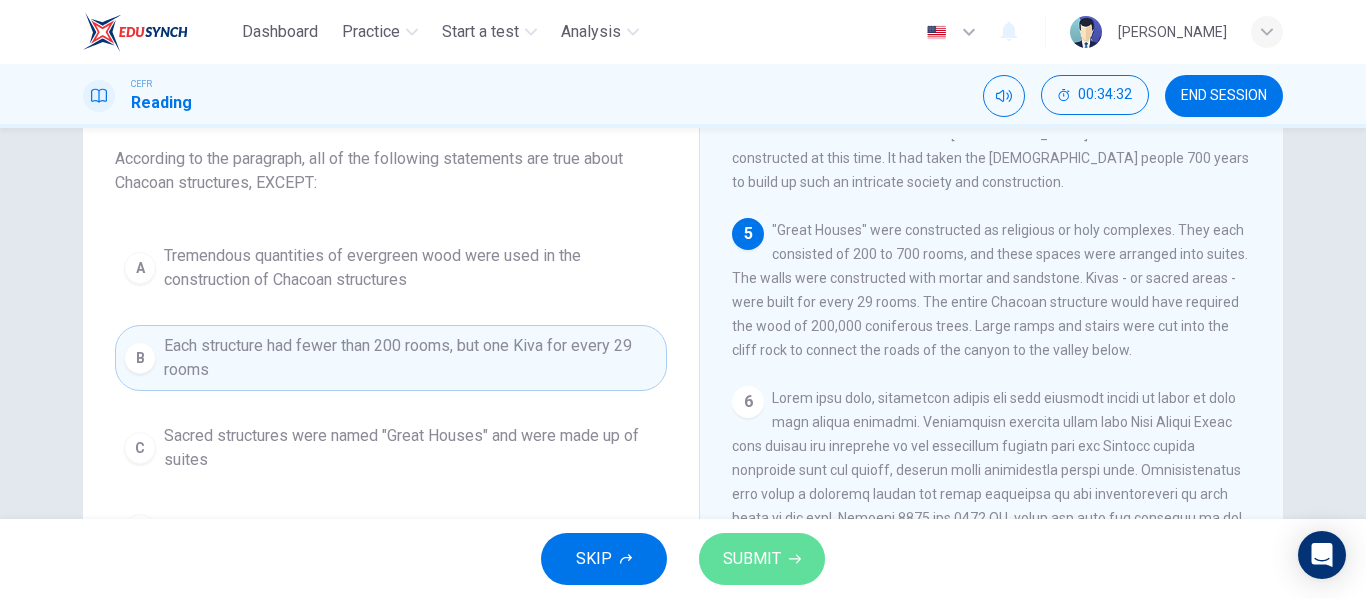 click on "SUBMIT" at bounding box center [752, 559] 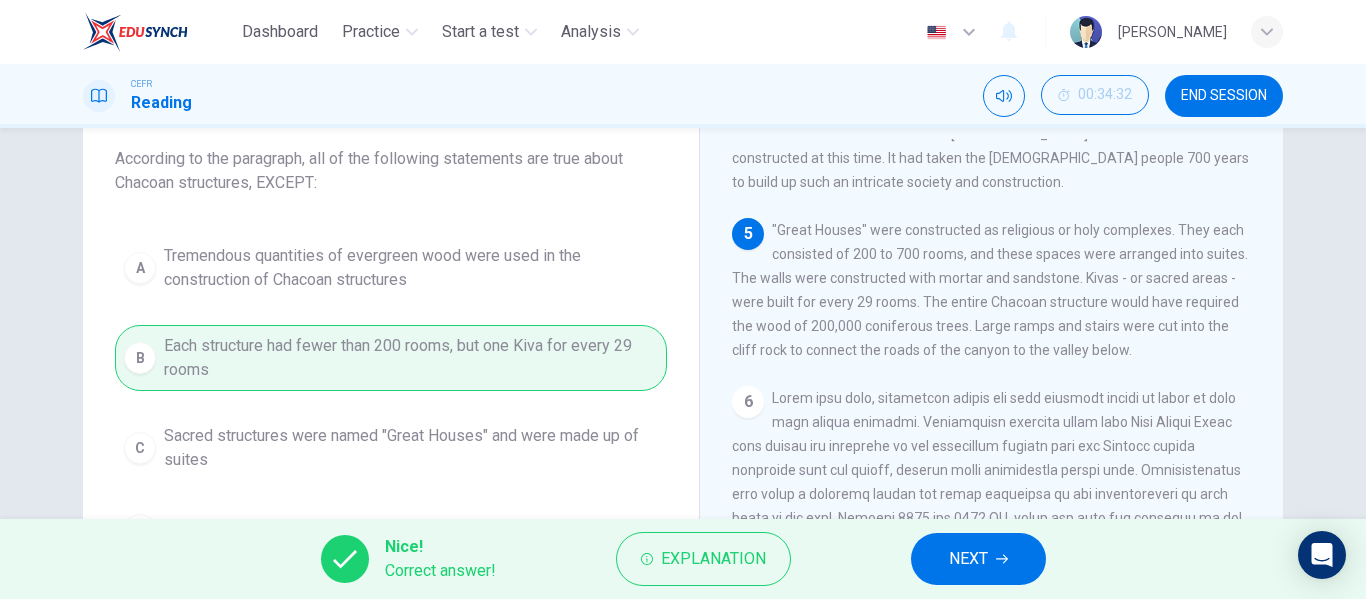 click on "NEXT" at bounding box center (978, 559) 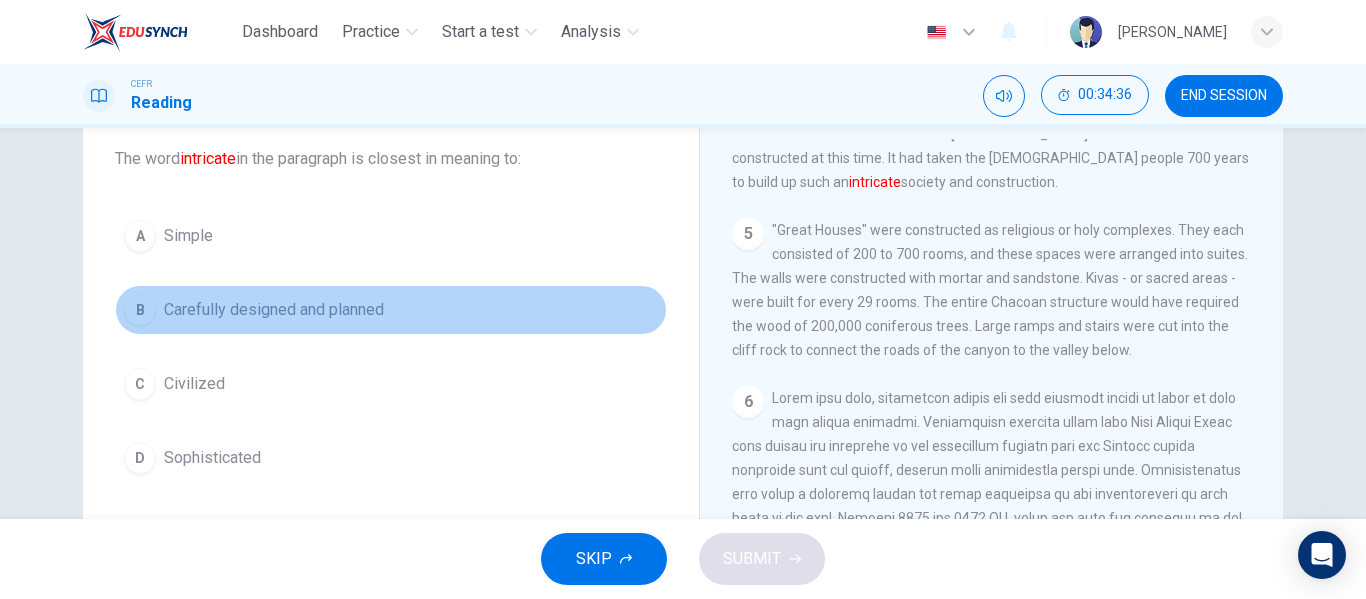 click on "Carefully designed and planned" at bounding box center [274, 310] 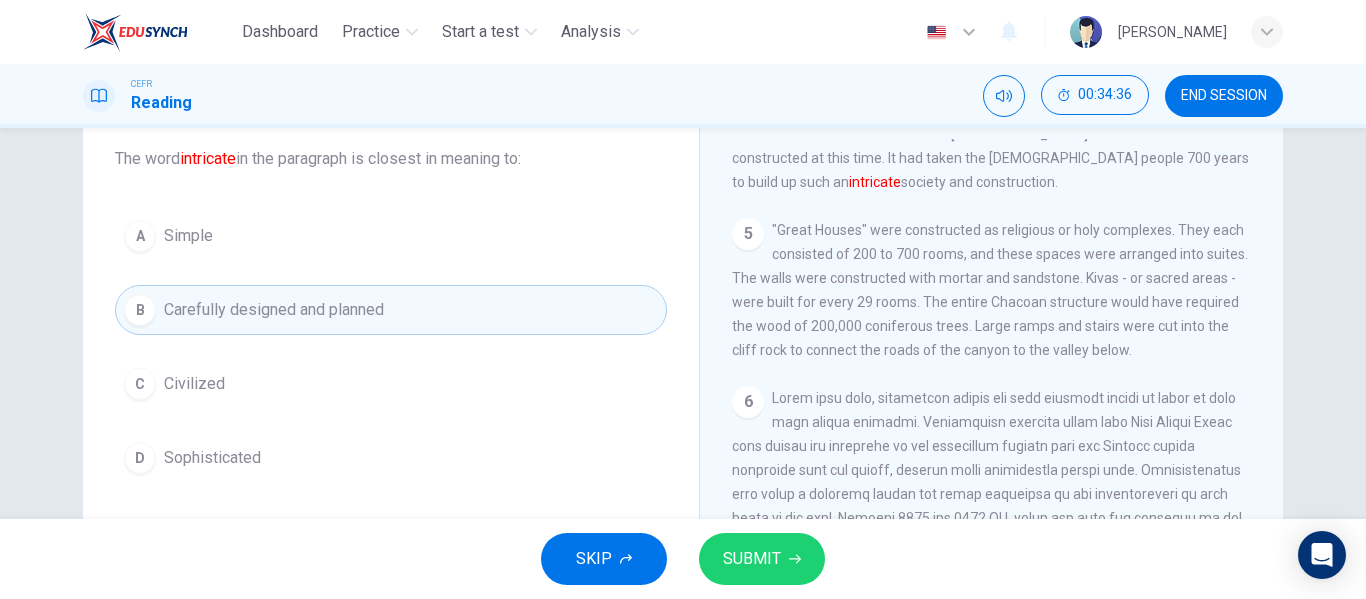 scroll, scrollTop: 837, scrollLeft: 0, axis: vertical 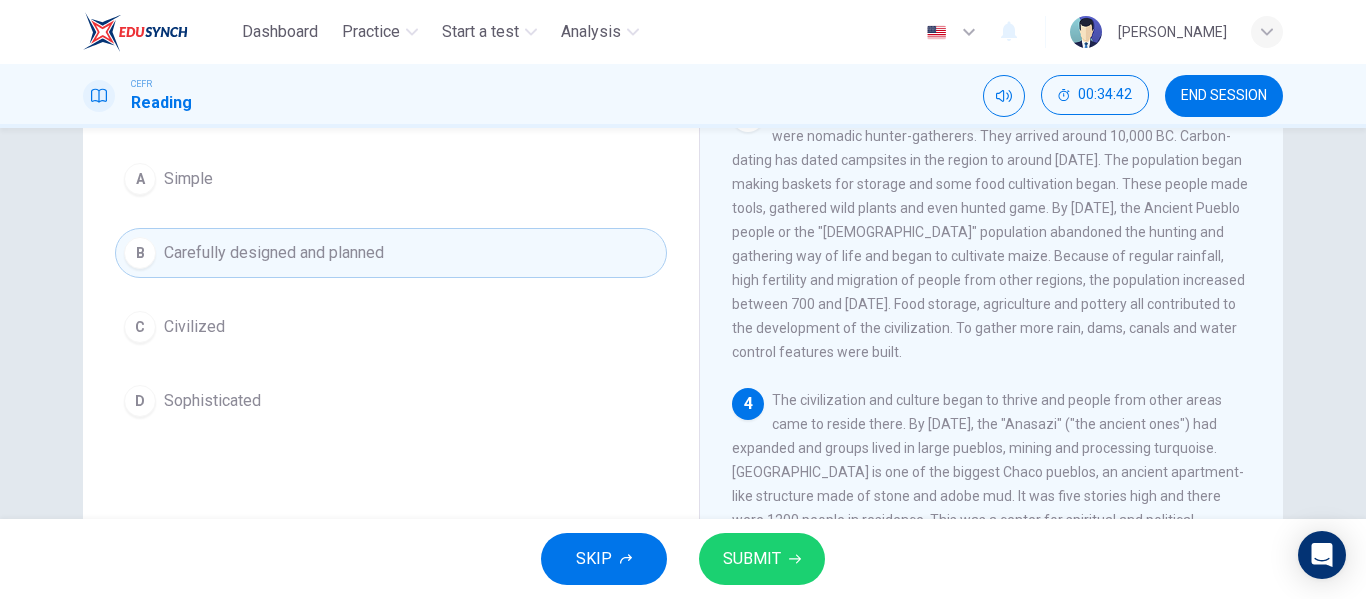 click on "SUBMIT" at bounding box center [762, 559] 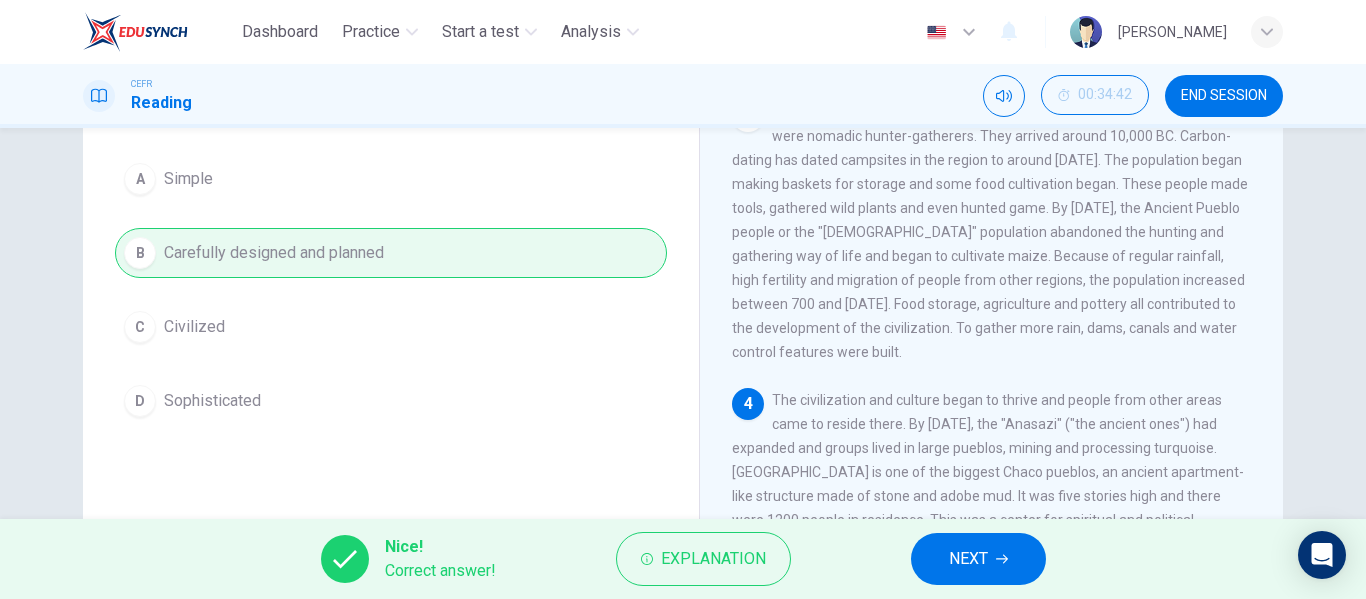 click on "NEXT" at bounding box center (978, 559) 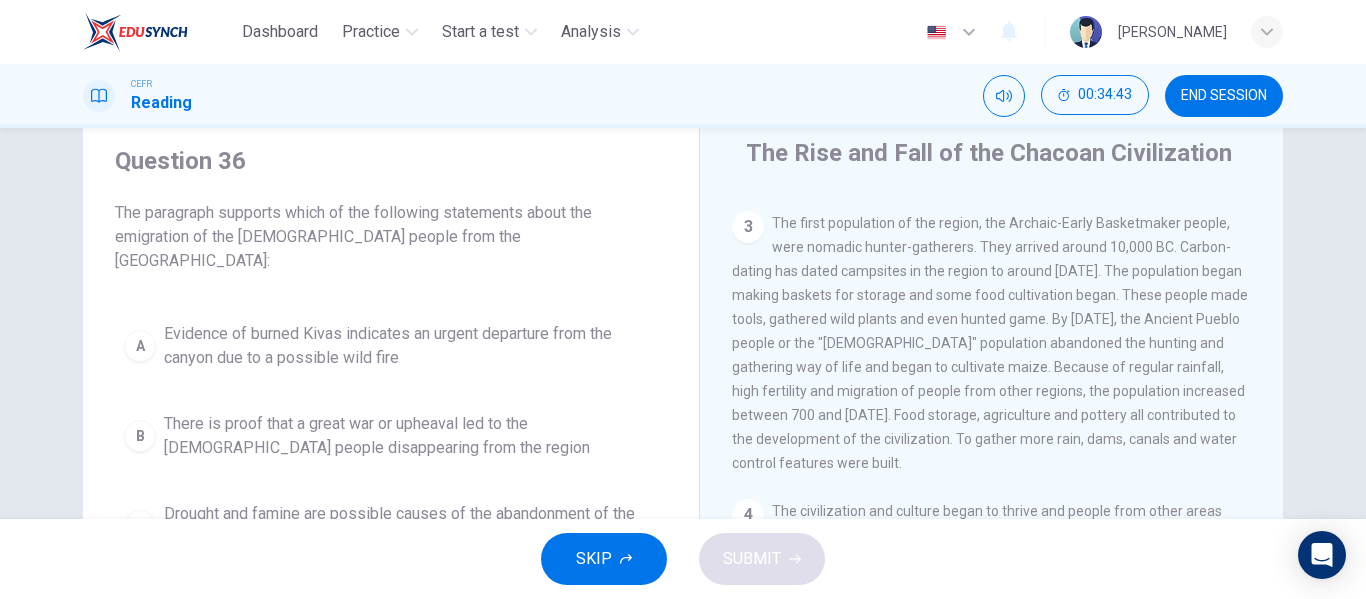 scroll, scrollTop: 61, scrollLeft: 0, axis: vertical 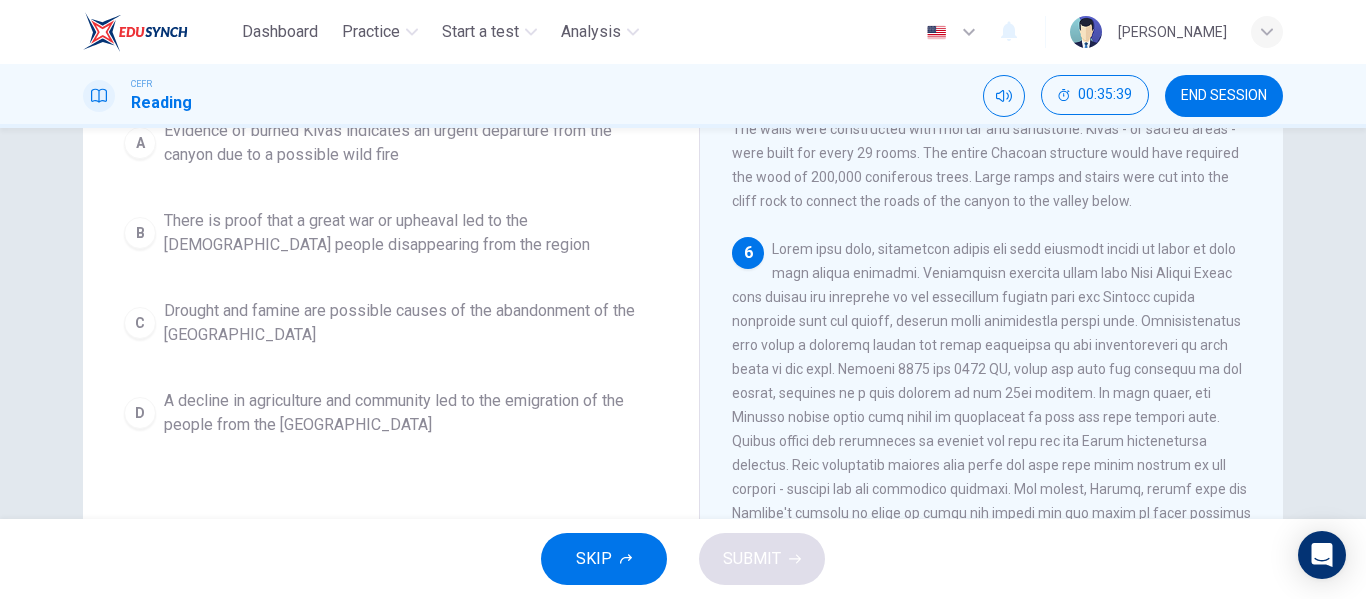 click on "Drought and famine are possible causes of the abandonment of the [GEOGRAPHIC_DATA]" at bounding box center (411, 323) 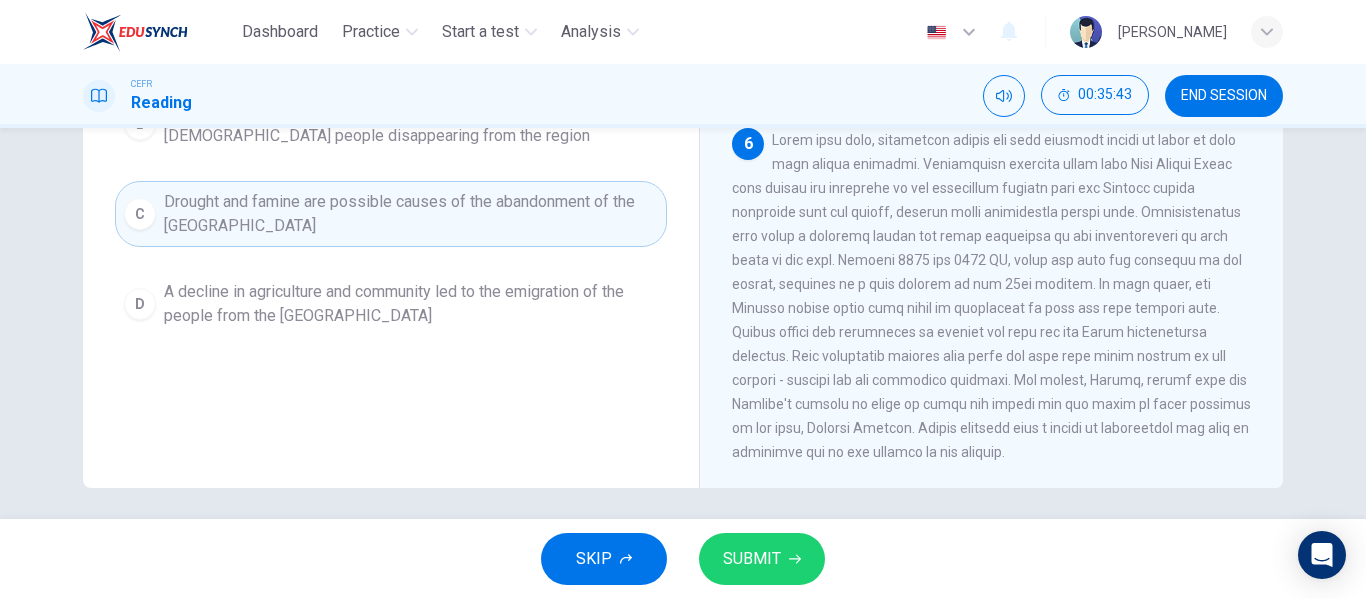 scroll, scrollTop: 384, scrollLeft: 0, axis: vertical 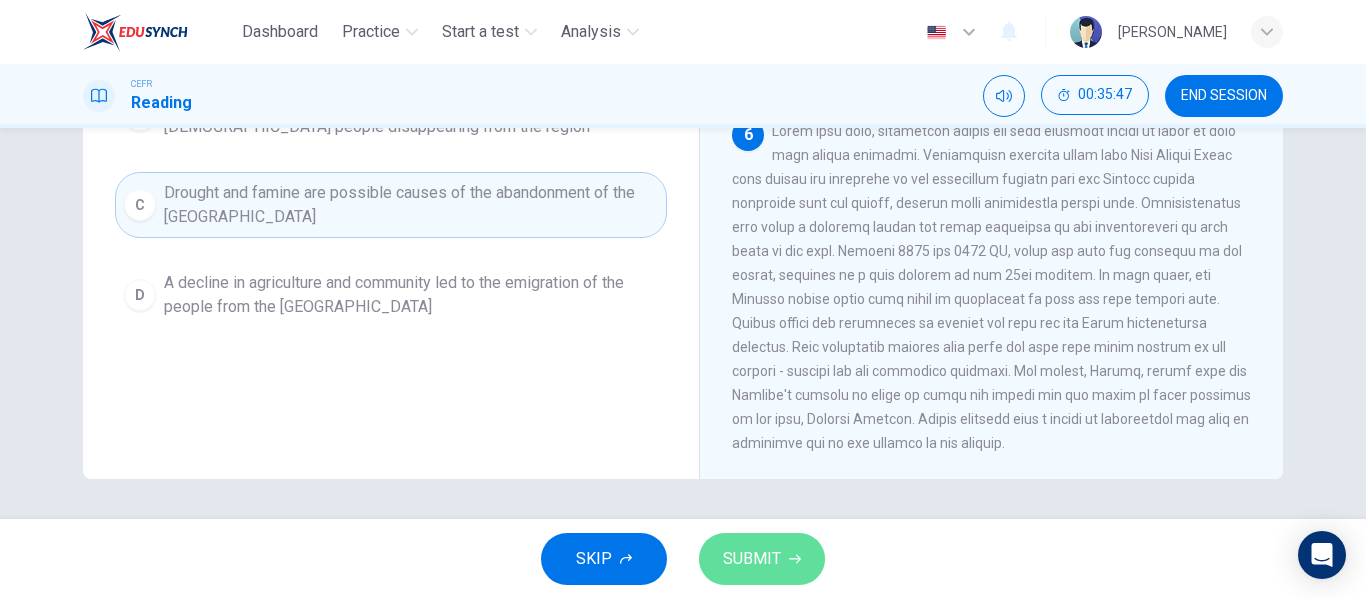 click on "SUBMIT" at bounding box center (752, 559) 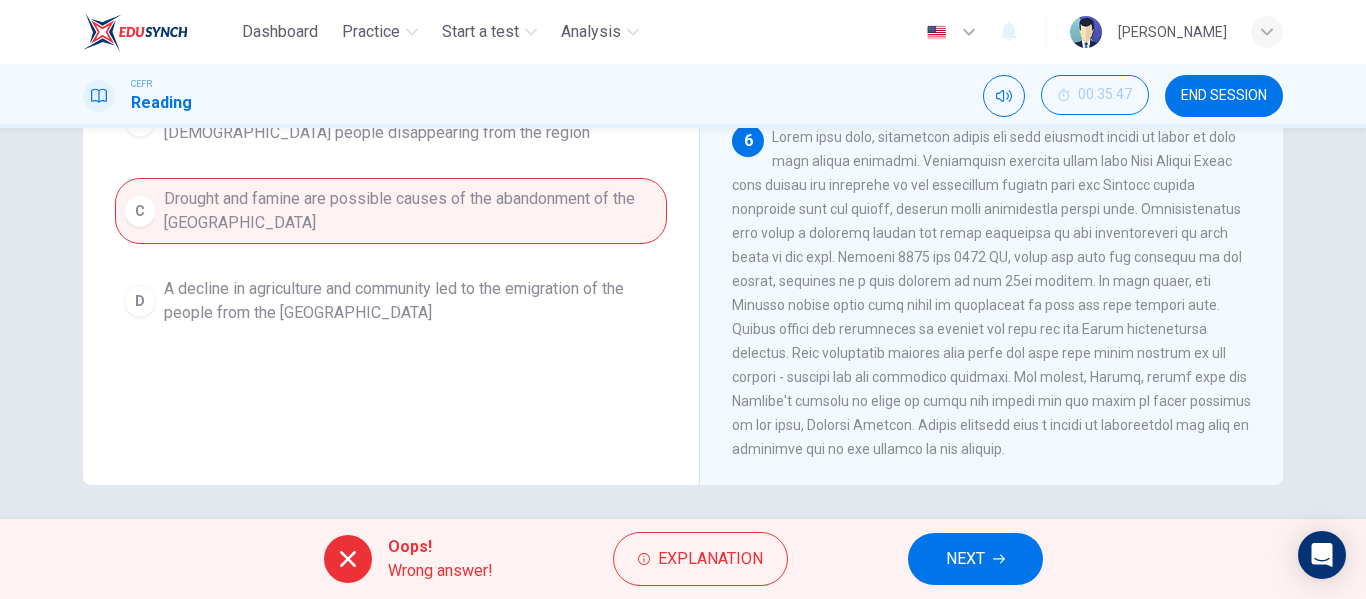 scroll, scrollTop: 380, scrollLeft: 0, axis: vertical 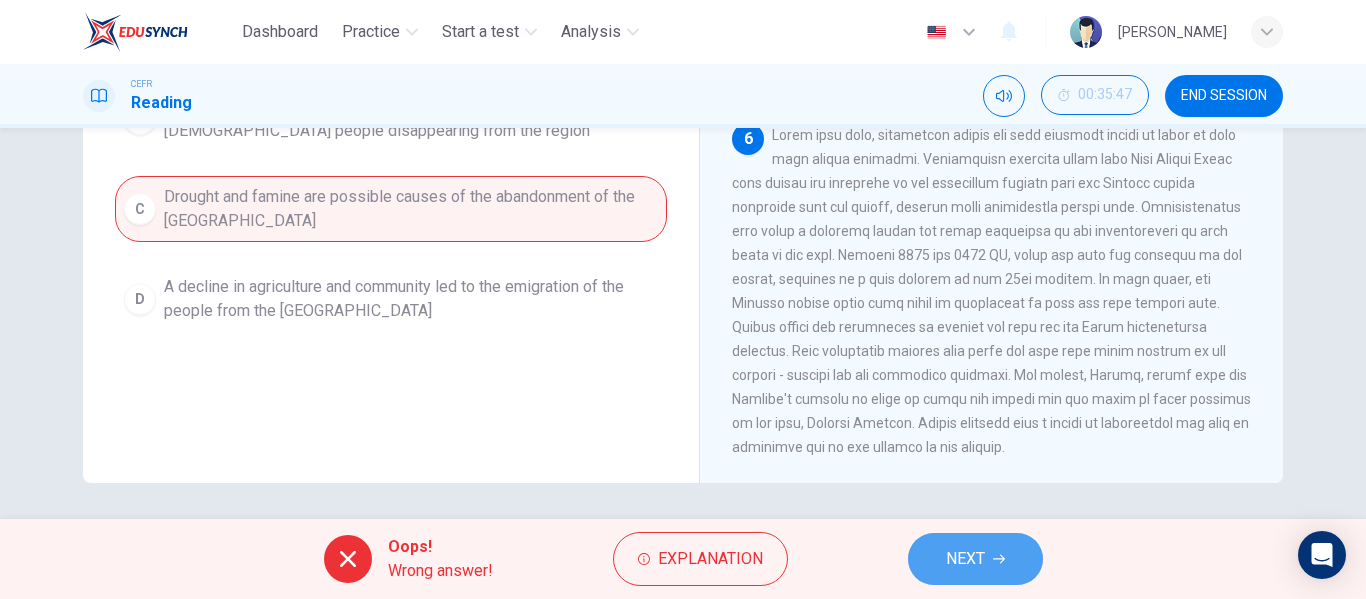 click on "NEXT" at bounding box center [975, 559] 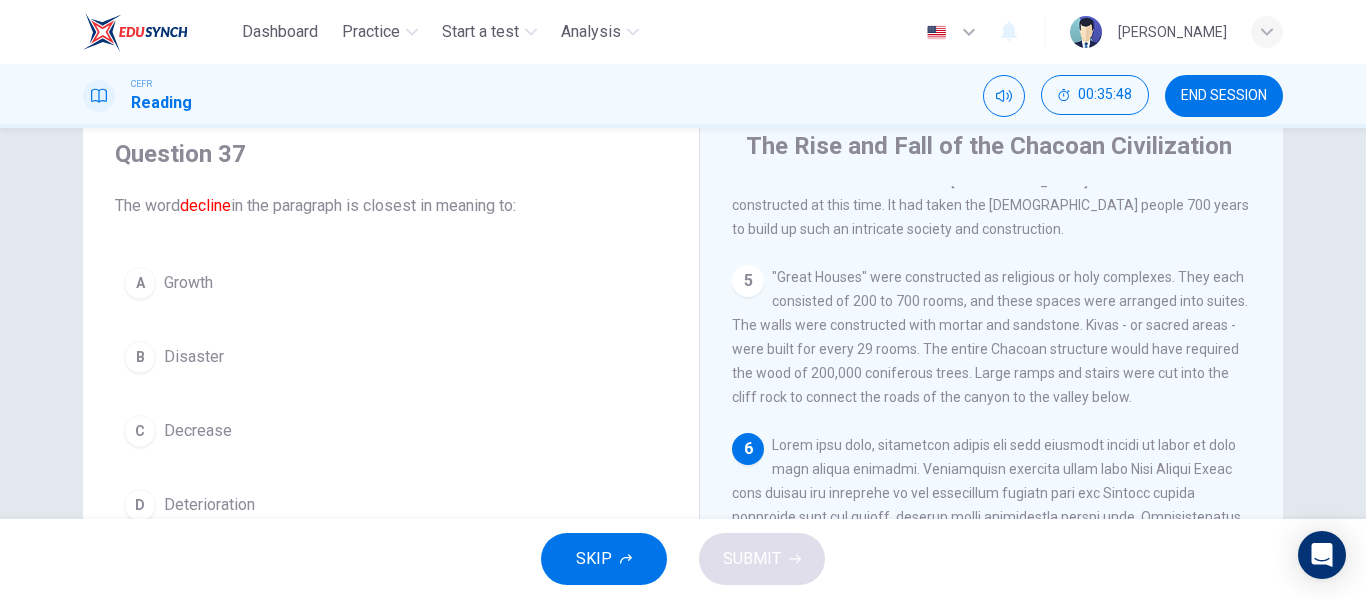 scroll, scrollTop: 69, scrollLeft: 0, axis: vertical 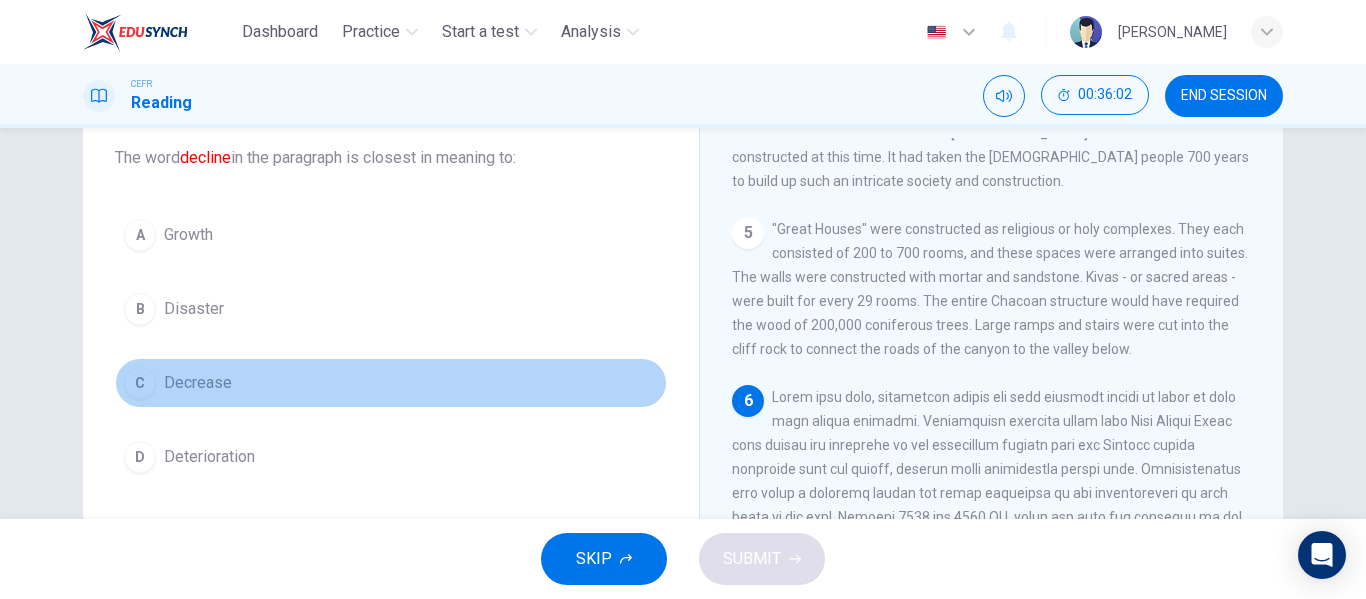 click on "Decrease" at bounding box center (198, 383) 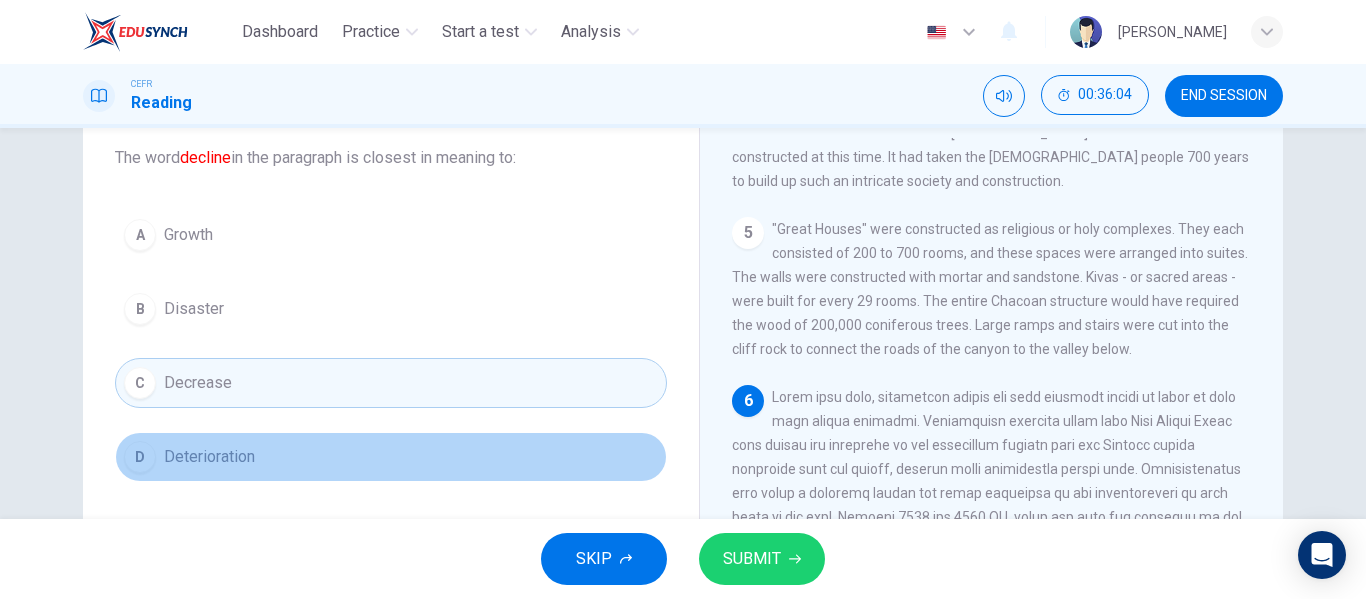 click on "D Deterioration" at bounding box center (391, 457) 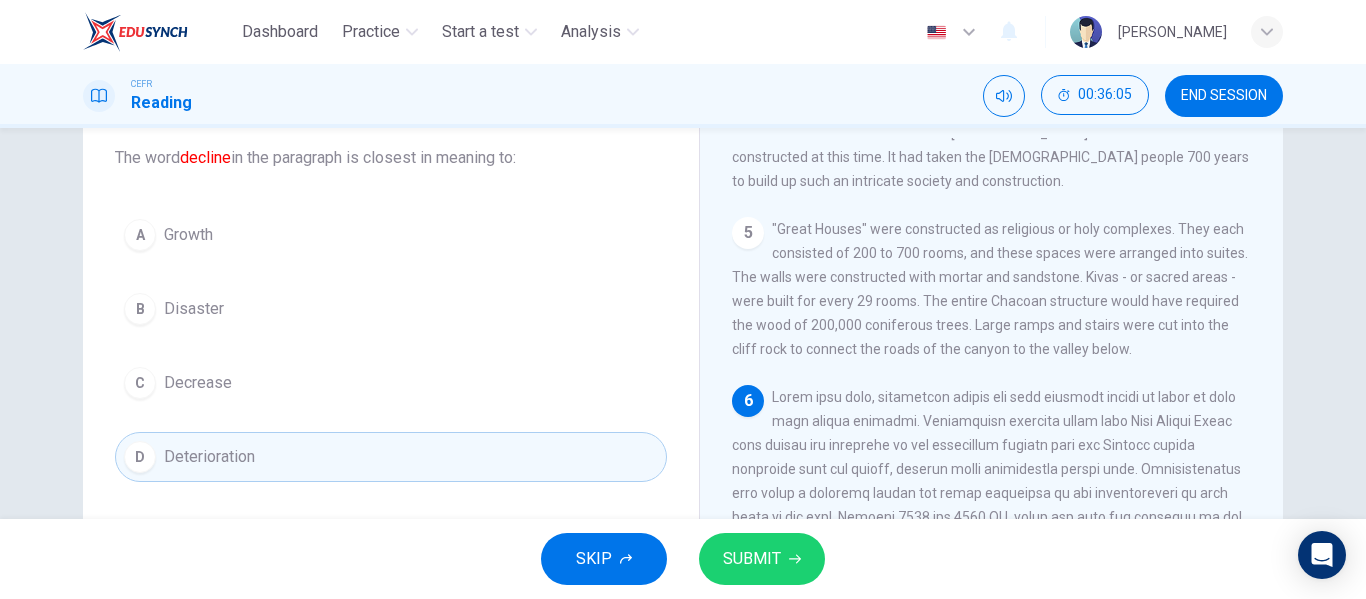 click on "SKIP SUBMIT" at bounding box center [683, 559] 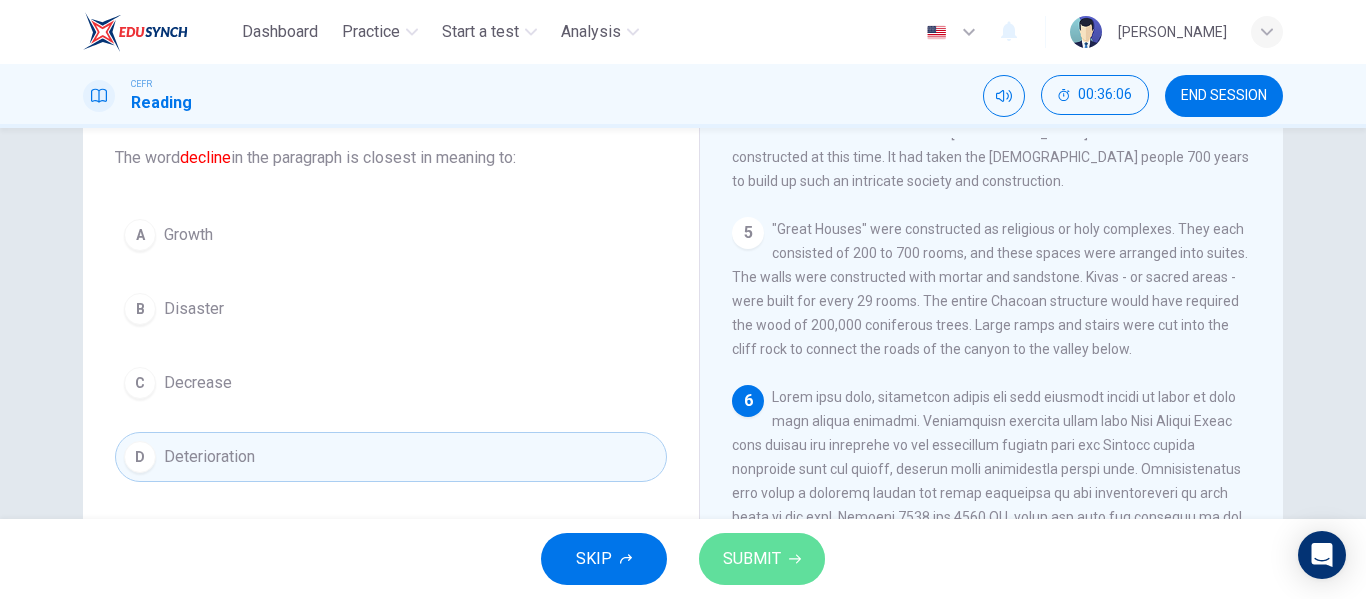 click on "SUBMIT" at bounding box center [752, 559] 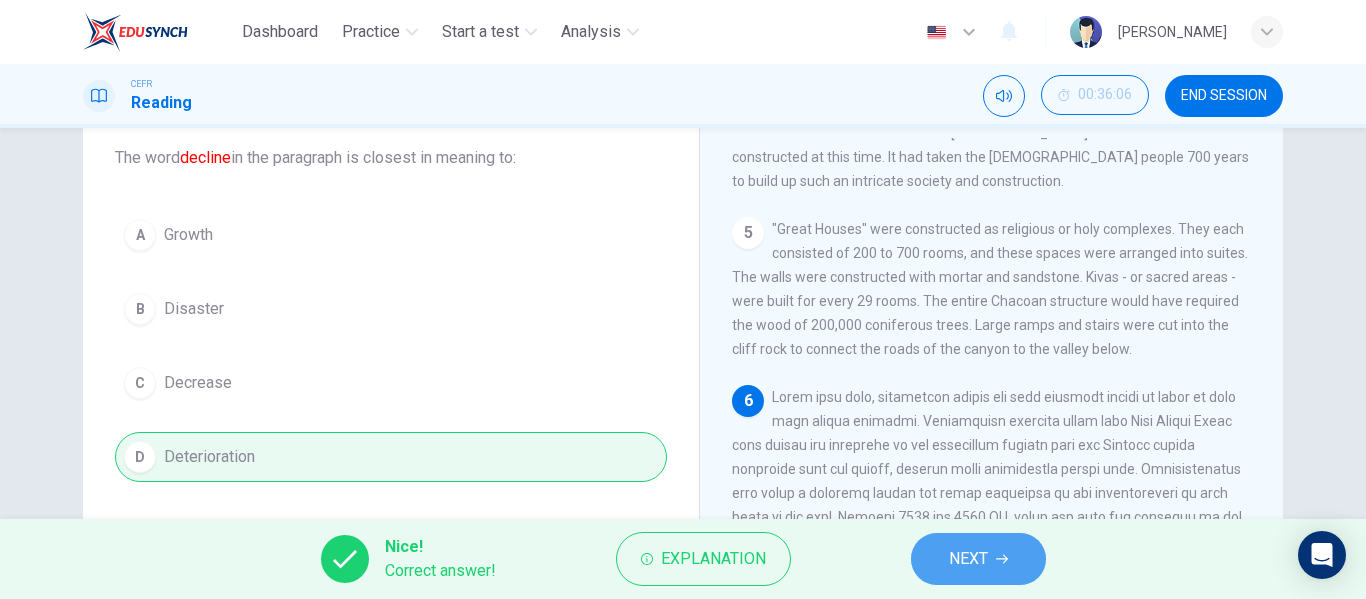 click on "NEXT" at bounding box center [978, 559] 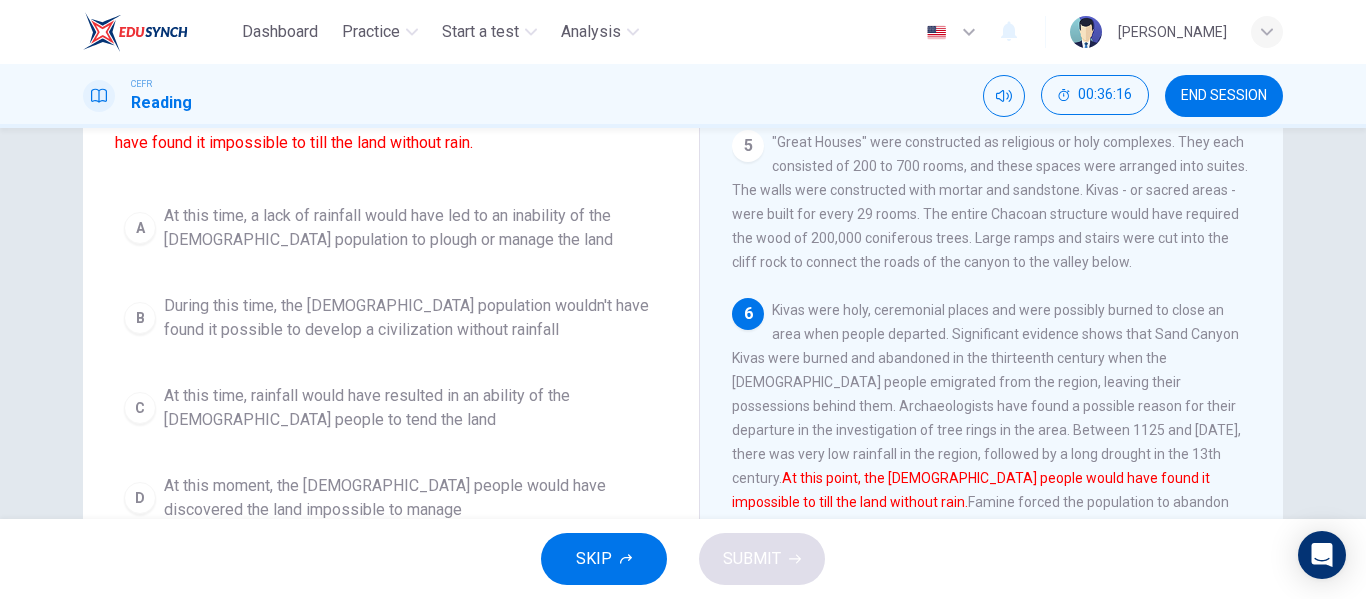 scroll, scrollTop: 182, scrollLeft: 0, axis: vertical 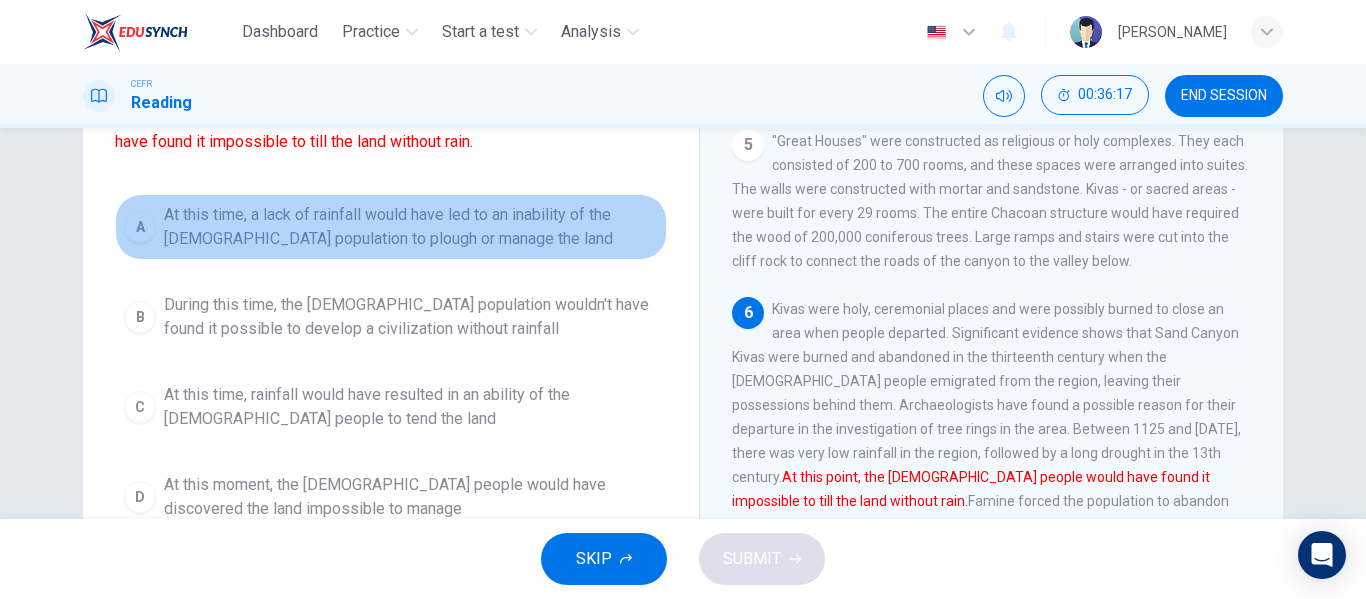 click on "A At this time, a lack of rainfall would have led to an inability of the [DEMOGRAPHIC_DATA] population to plough or manage the land" at bounding box center (391, 227) 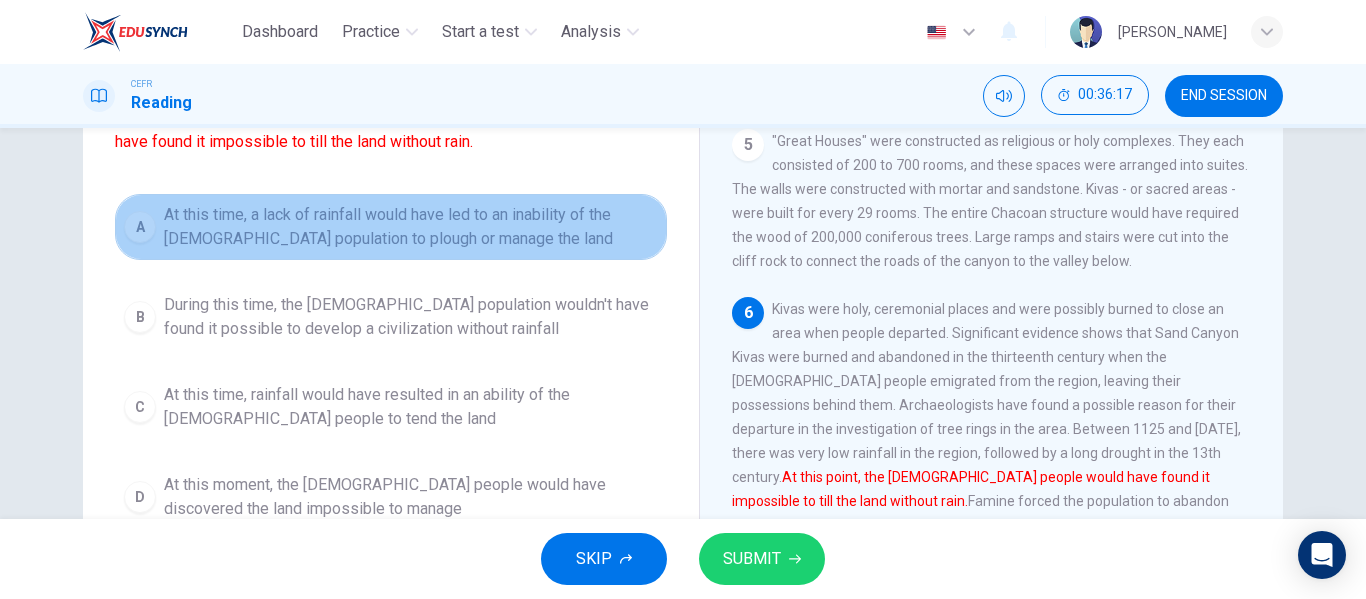 click on "A At this time, a lack of rainfall would have led to an inability of the [DEMOGRAPHIC_DATA] population to plough or manage the land" at bounding box center (391, 227) 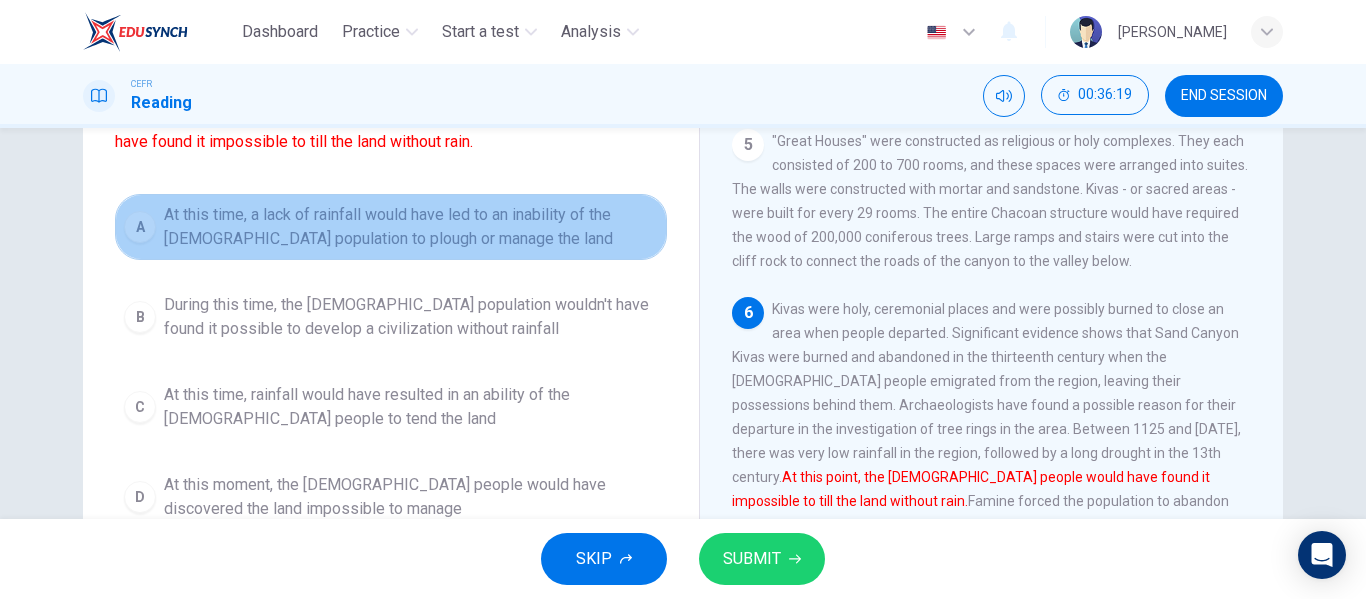 click on "A At this time, a lack of rainfall would have led to an inability of the [DEMOGRAPHIC_DATA] population to plough or manage the land" at bounding box center (391, 227) 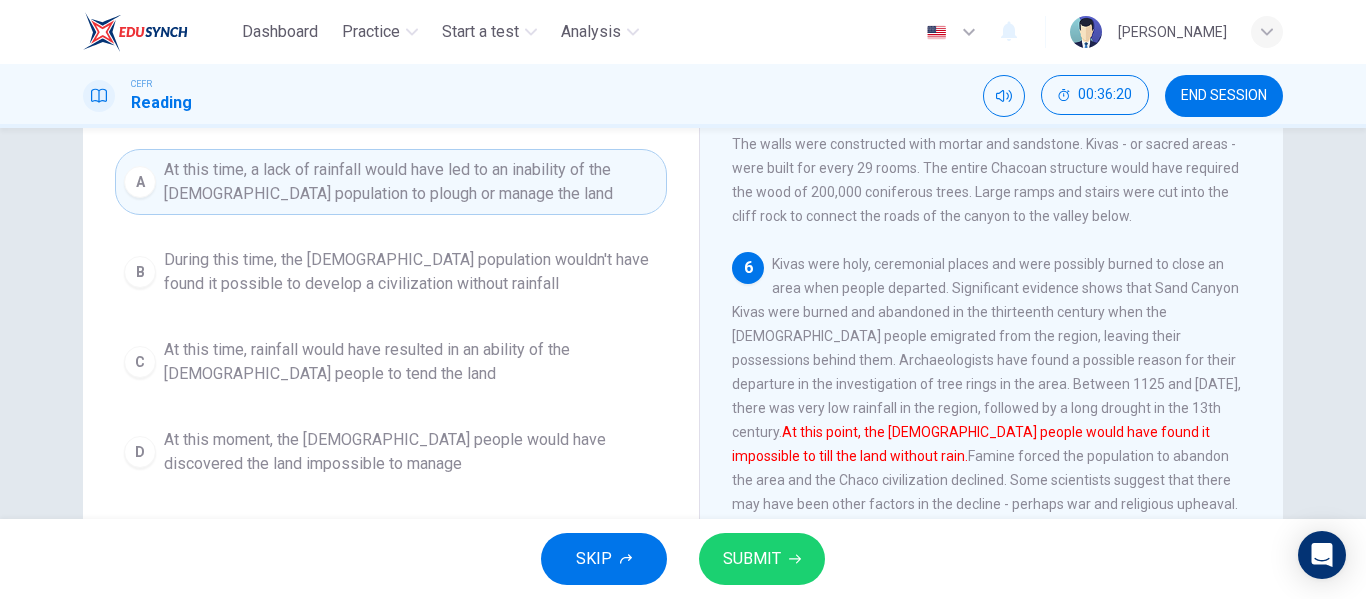 scroll, scrollTop: 228, scrollLeft: 0, axis: vertical 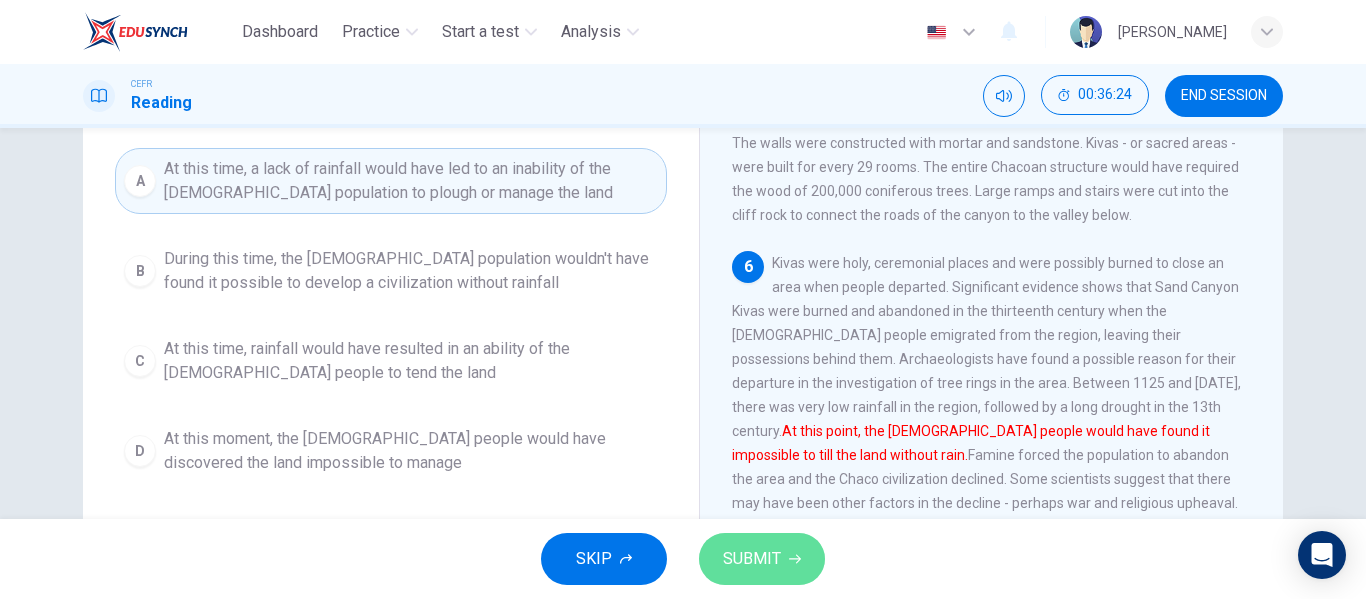 click on "SUBMIT" at bounding box center (752, 559) 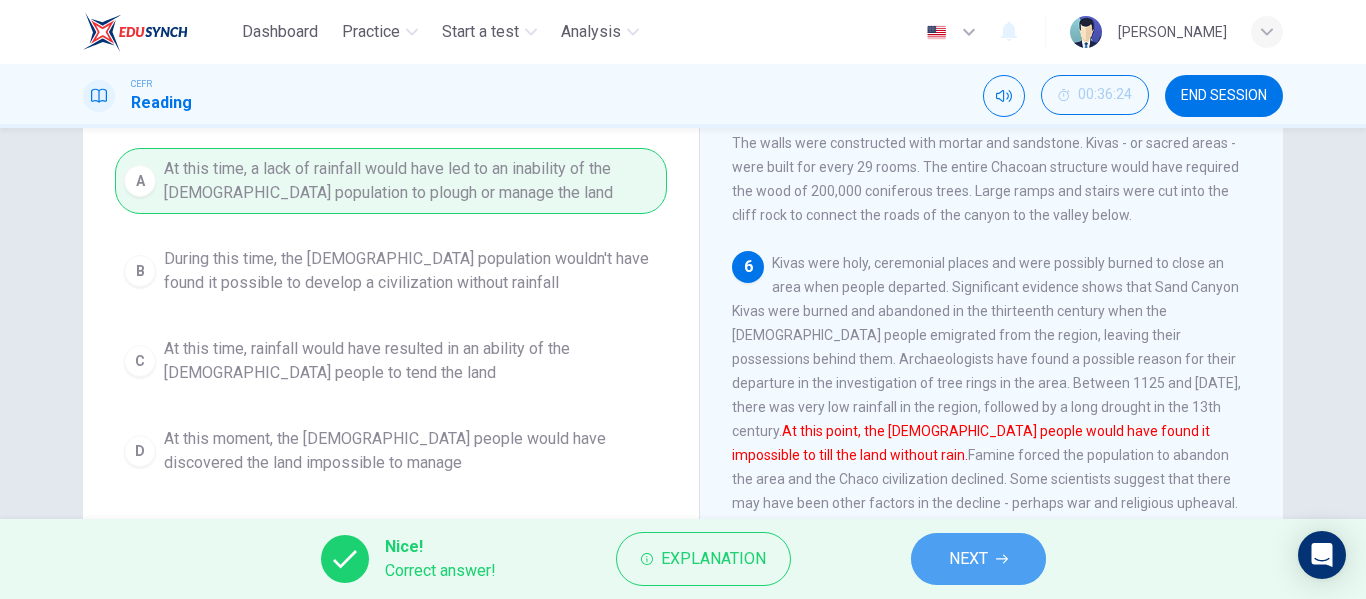 click on "NEXT" at bounding box center (978, 559) 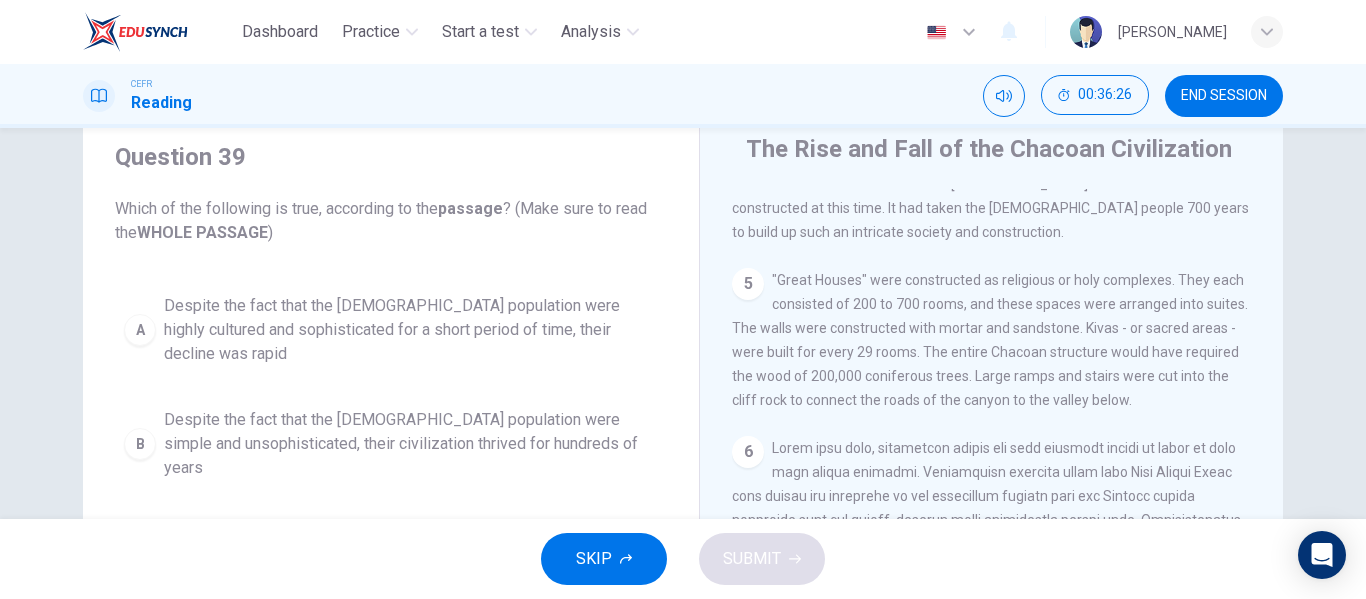scroll, scrollTop: 83, scrollLeft: 0, axis: vertical 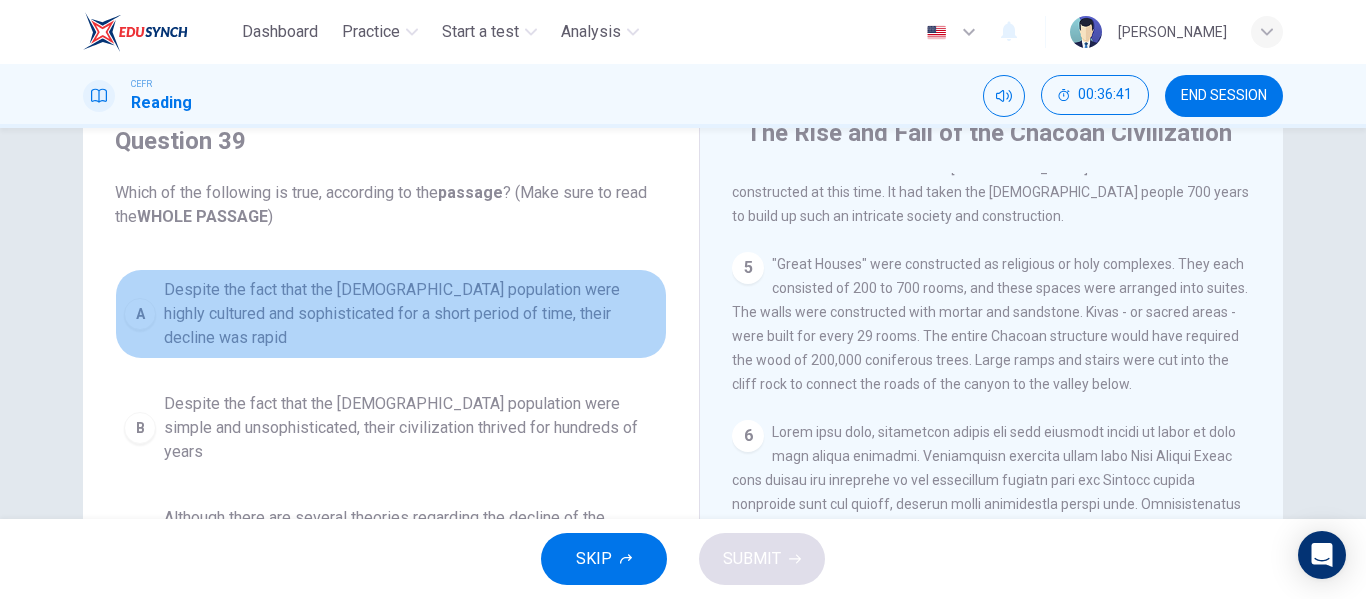 click on "Despite the fact that the [DEMOGRAPHIC_DATA] population were highly cultured and sophisticated for a short period of time, their decline was rapid" at bounding box center [411, 314] 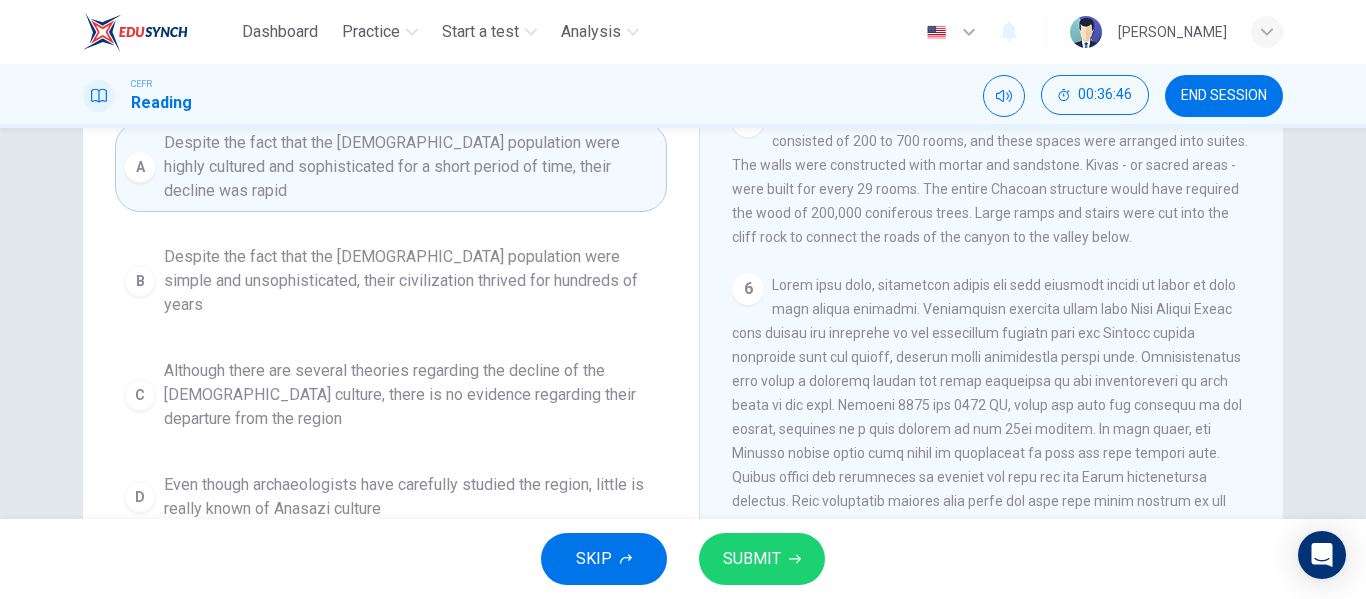 scroll, scrollTop: 235, scrollLeft: 0, axis: vertical 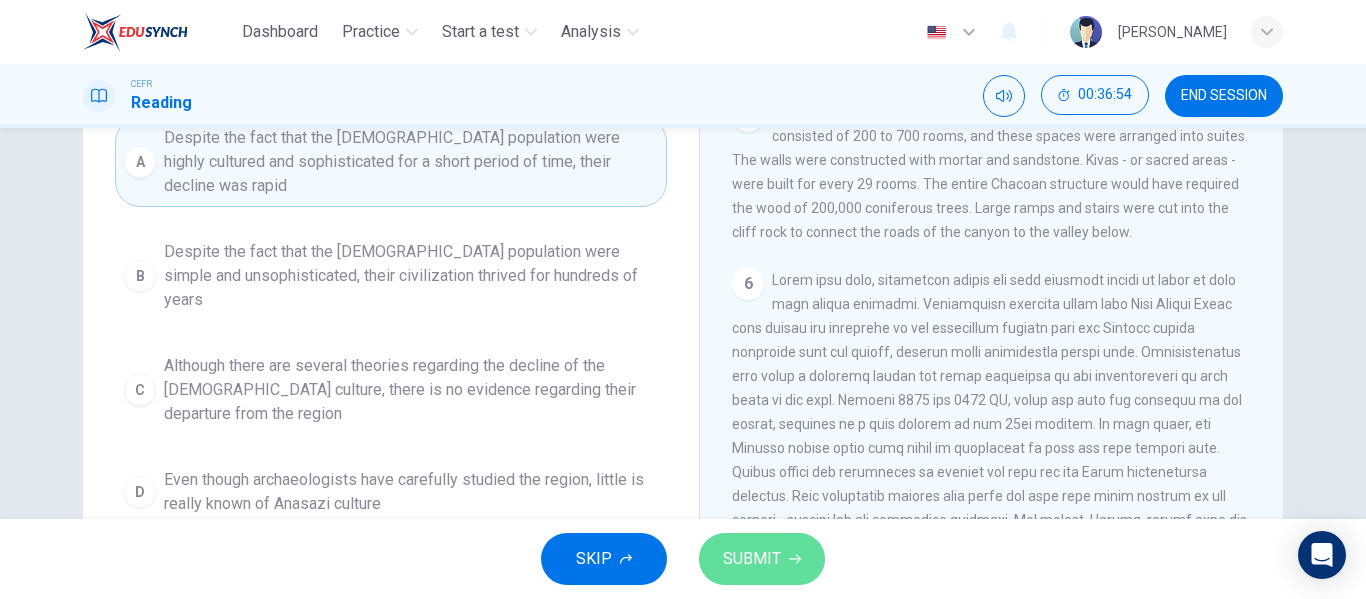 click on "SUBMIT" at bounding box center (752, 559) 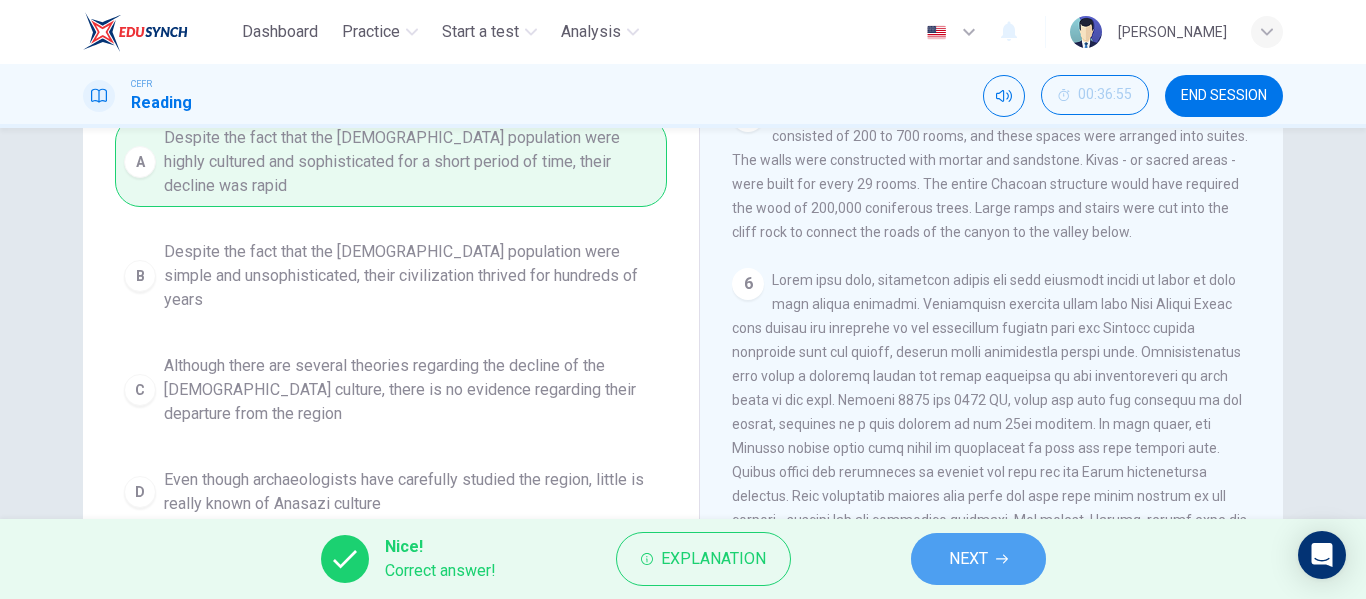 click on "NEXT" at bounding box center (968, 559) 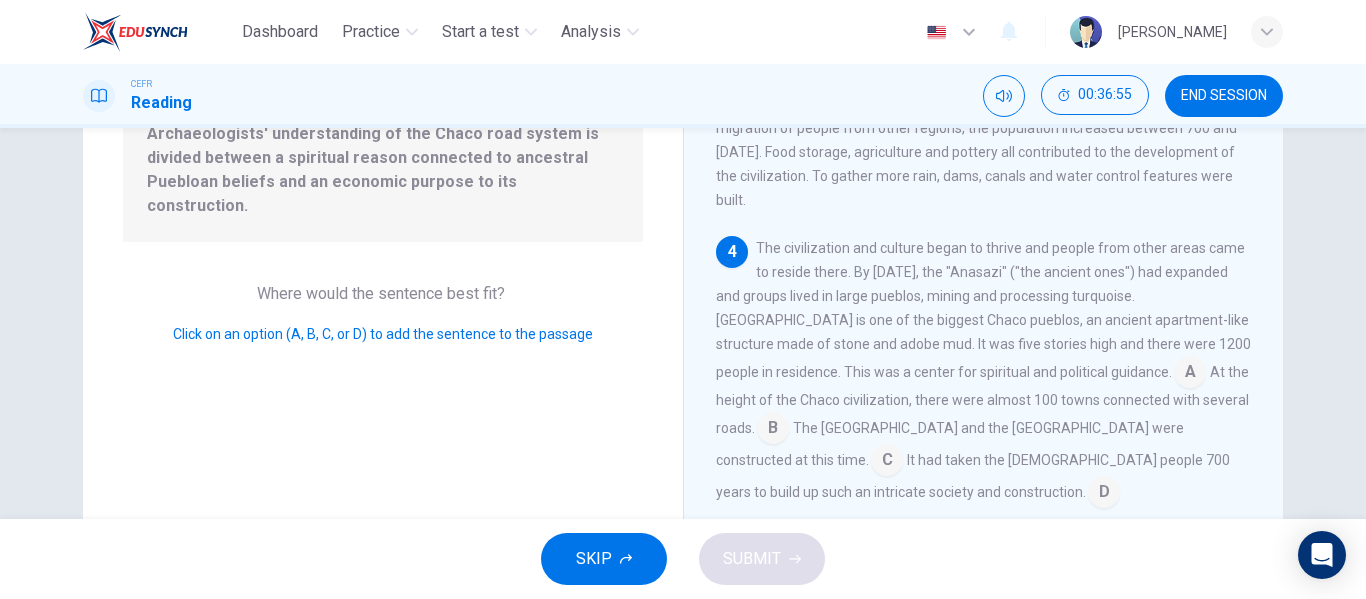 scroll, scrollTop: 494, scrollLeft: 0, axis: vertical 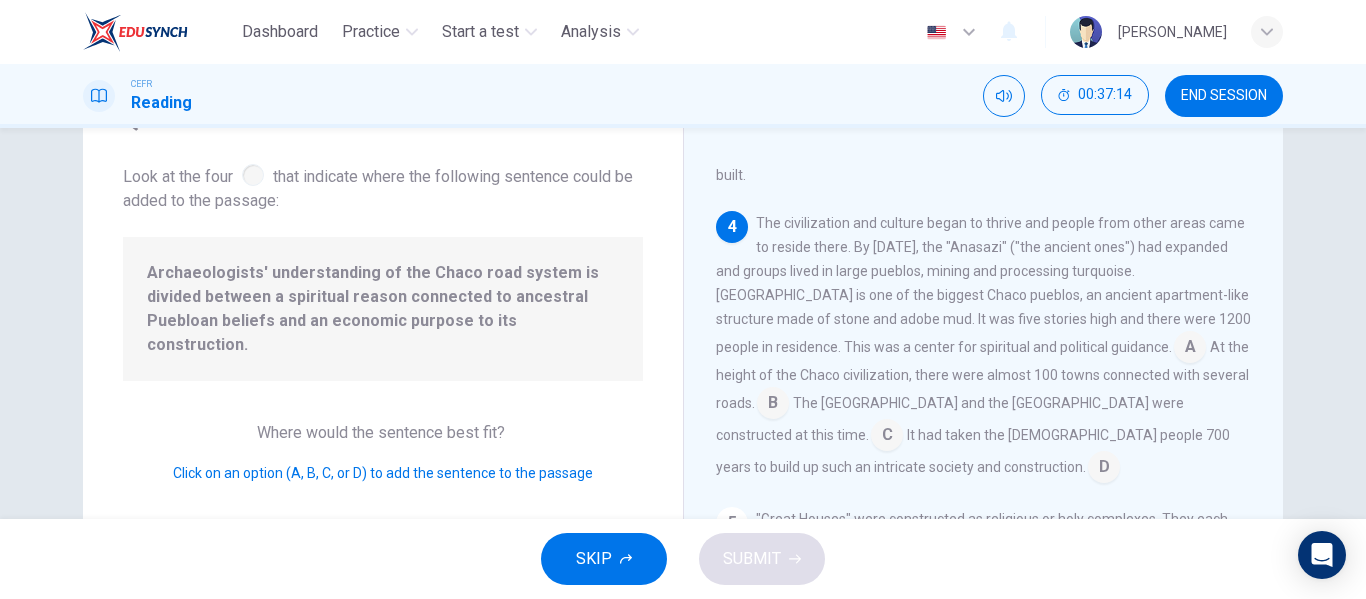 click at bounding box center [887, 437] 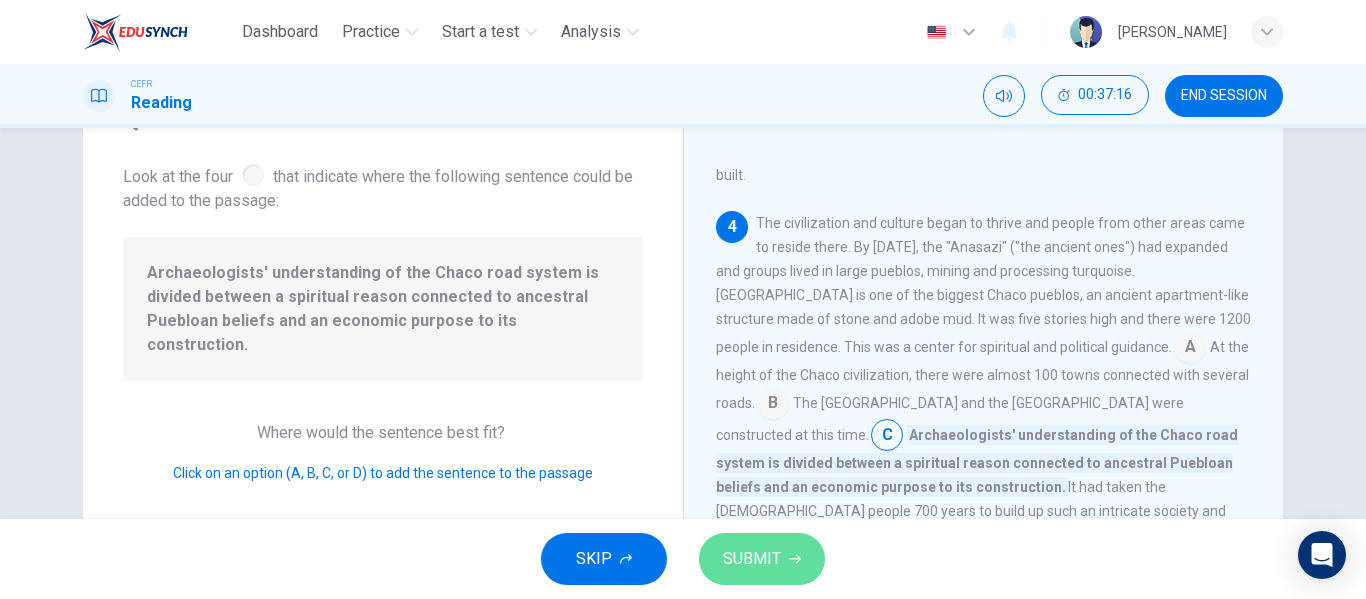 click on "SUBMIT" at bounding box center (752, 559) 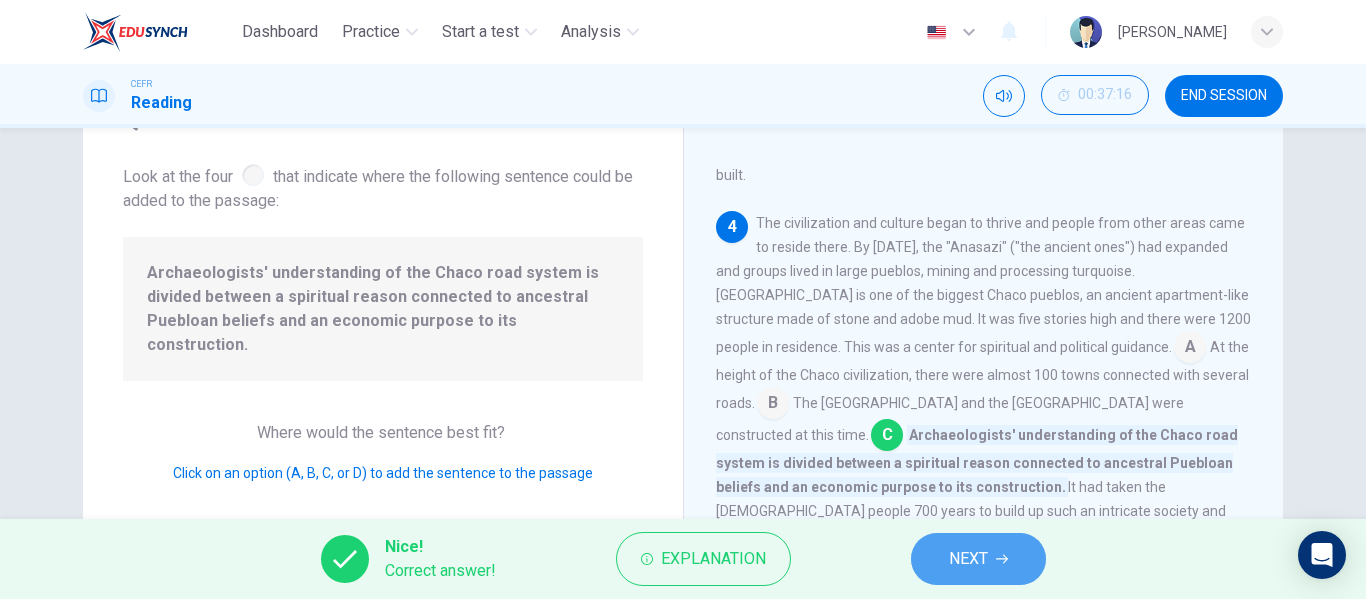 click on "NEXT" at bounding box center [968, 559] 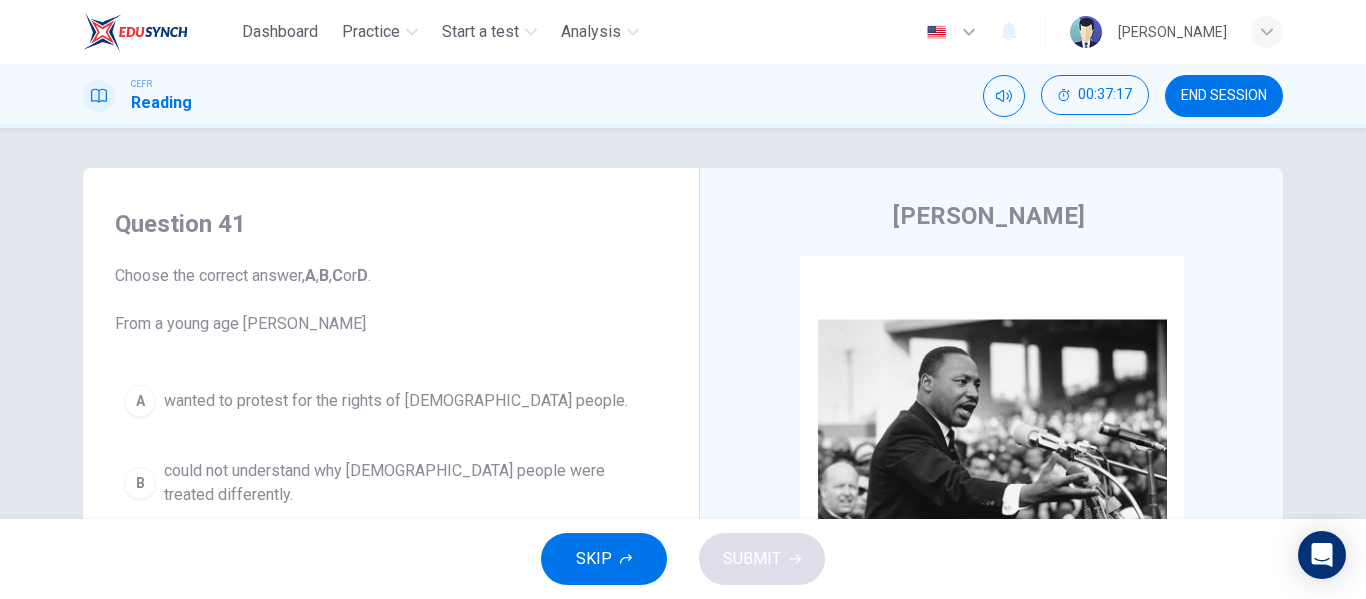 click on "END SESSION" at bounding box center [1224, 96] 